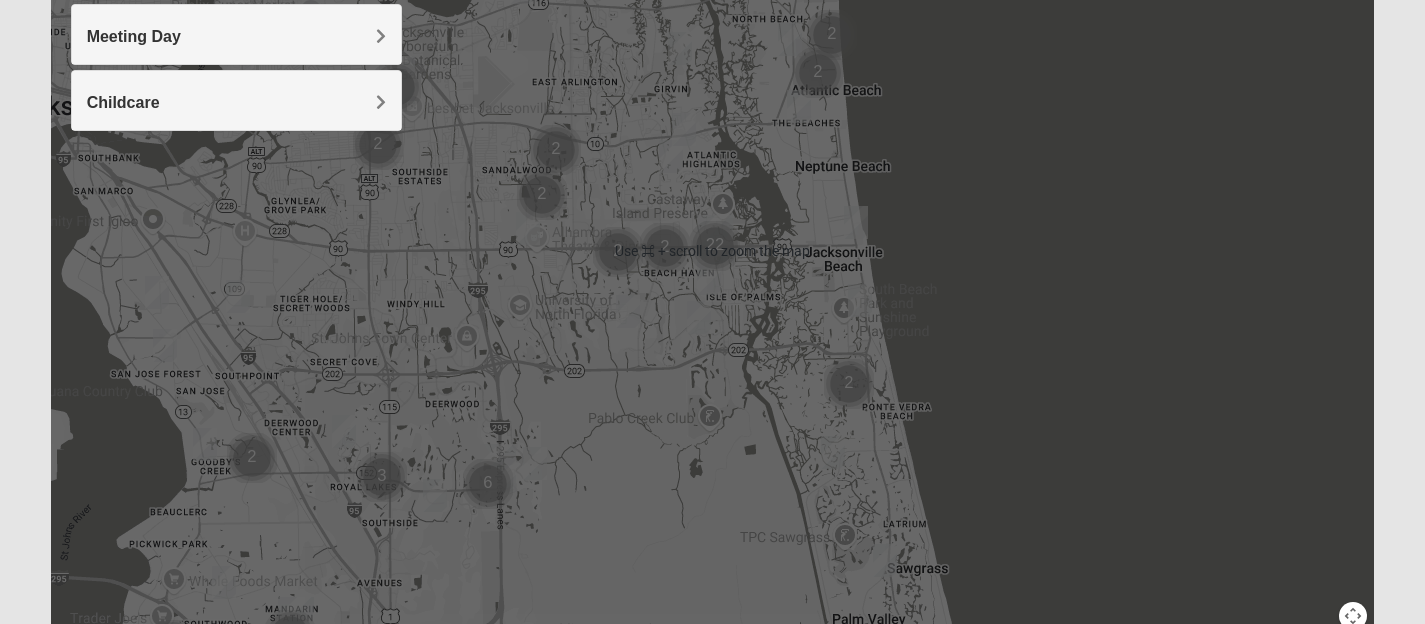 scroll, scrollTop: 477, scrollLeft: 0, axis: vertical 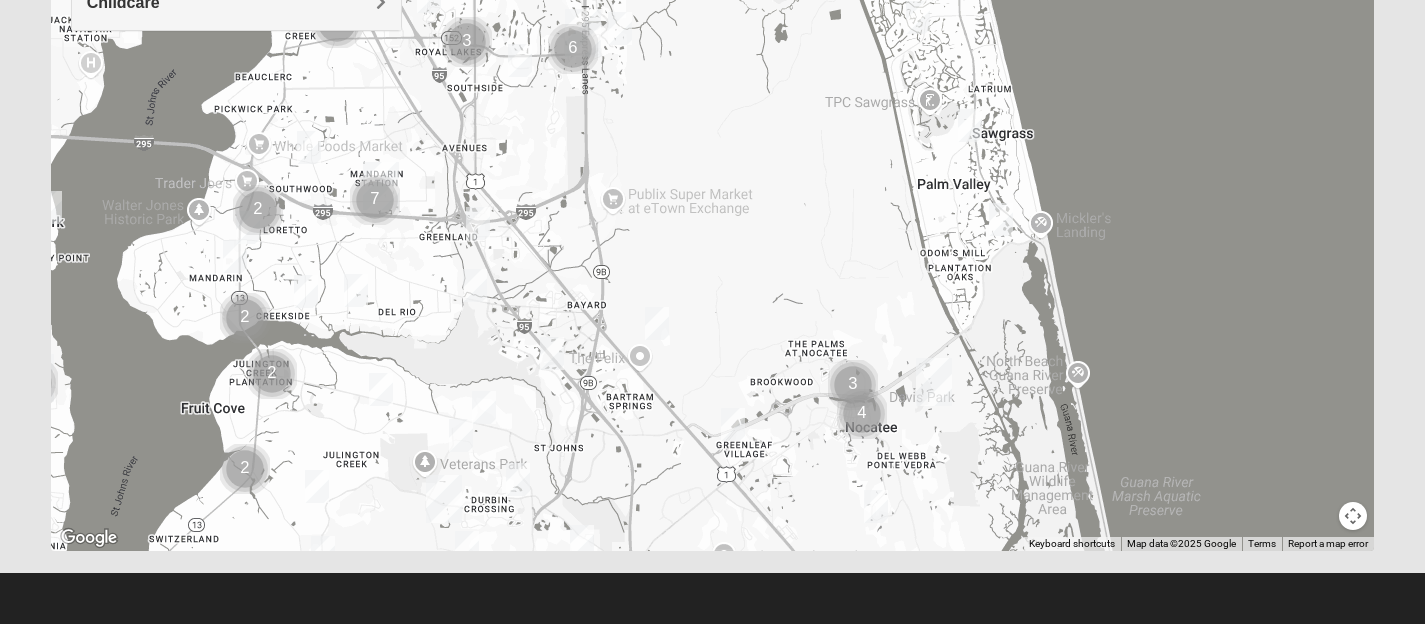 drag, startPoint x: 544, startPoint y: 415, endPoint x: 632, endPoint y: 78, distance: 348.30017 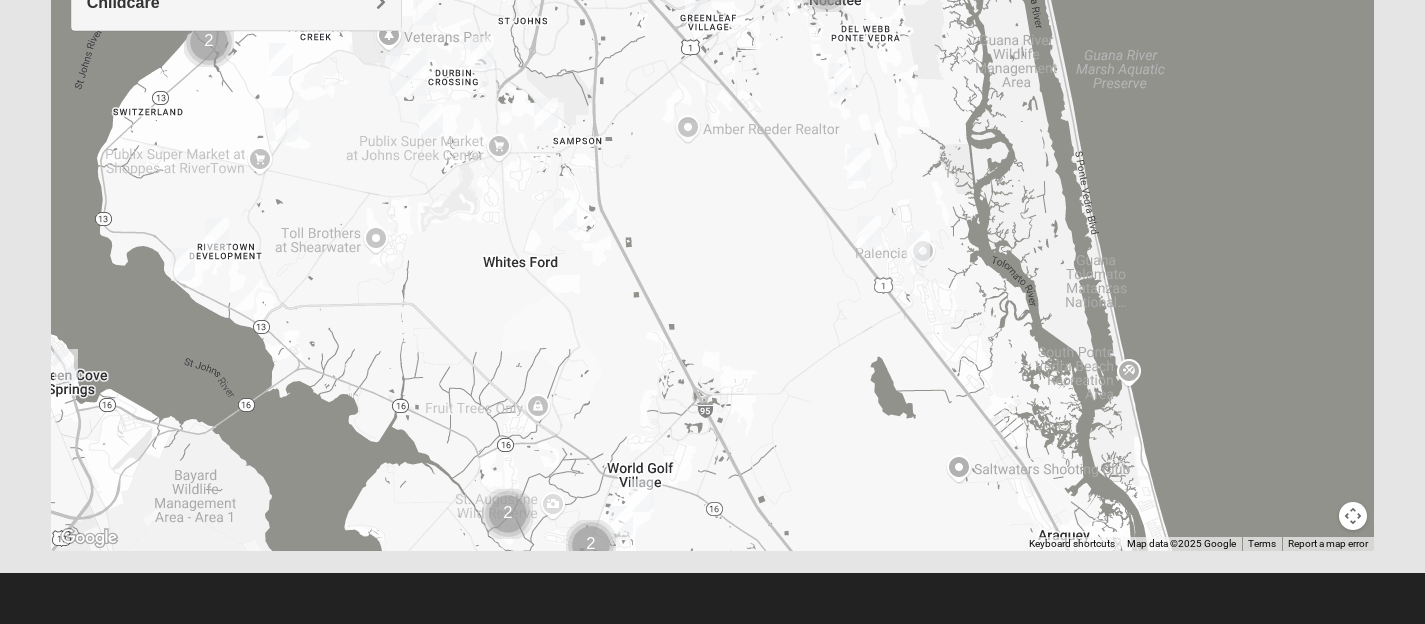 drag, startPoint x: 659, startPoint y: 447, endPoint x: 621, endPoint y: 10, distance: 438.64905 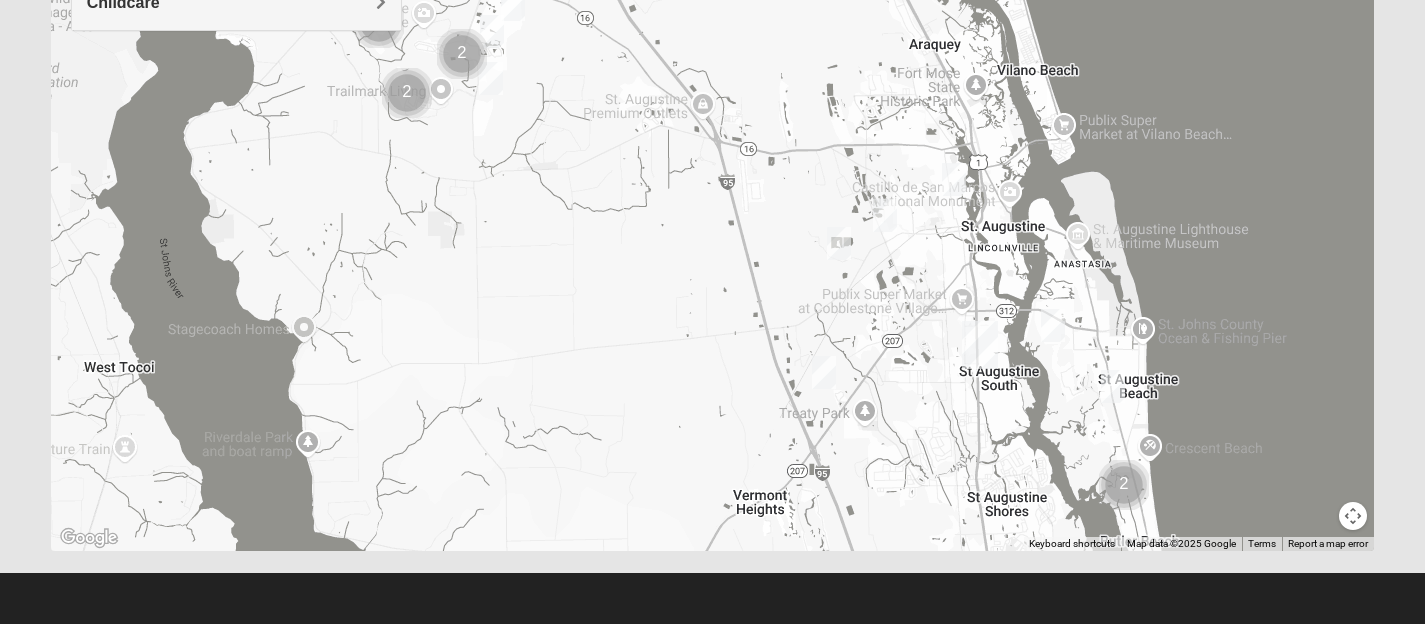 drag, startPoint x: 732, startPoint y: 479, endPoint x: 602, endPoint y: -15, distance: 510.81894 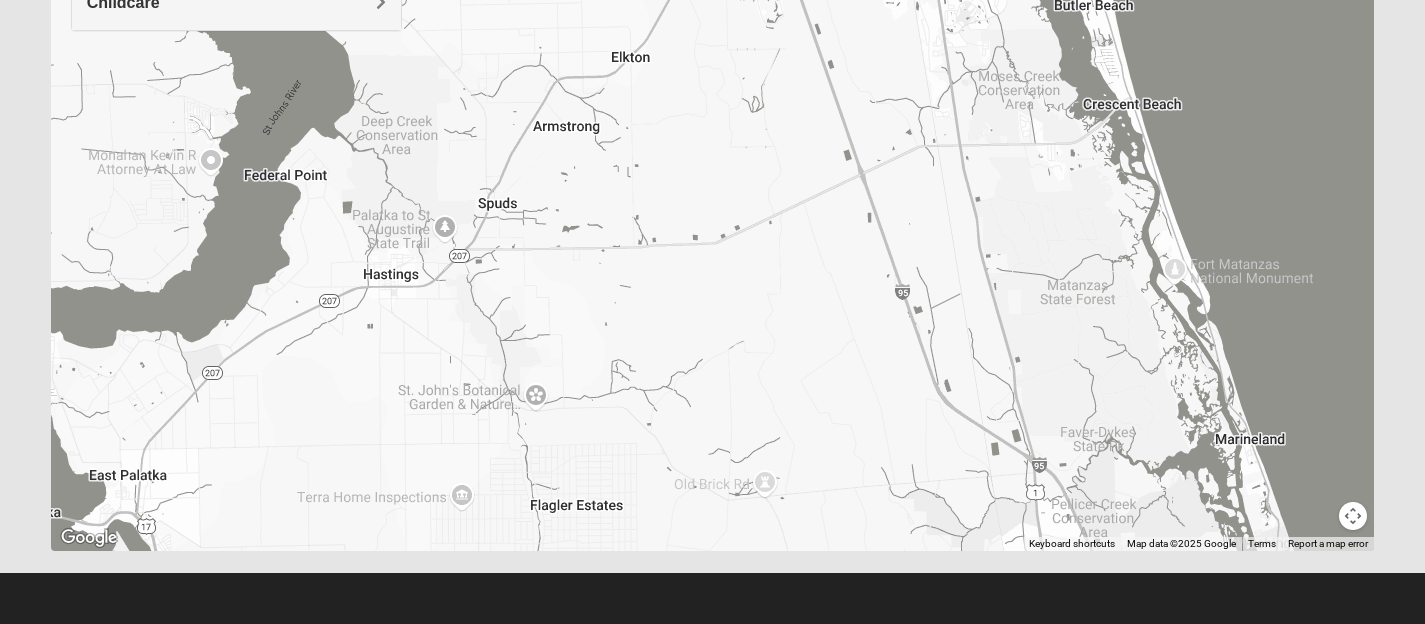 drag, startPoint x: 704, startPoint y: 461, endPoint x: 657, endPoint y: -73, distance: 536.0644 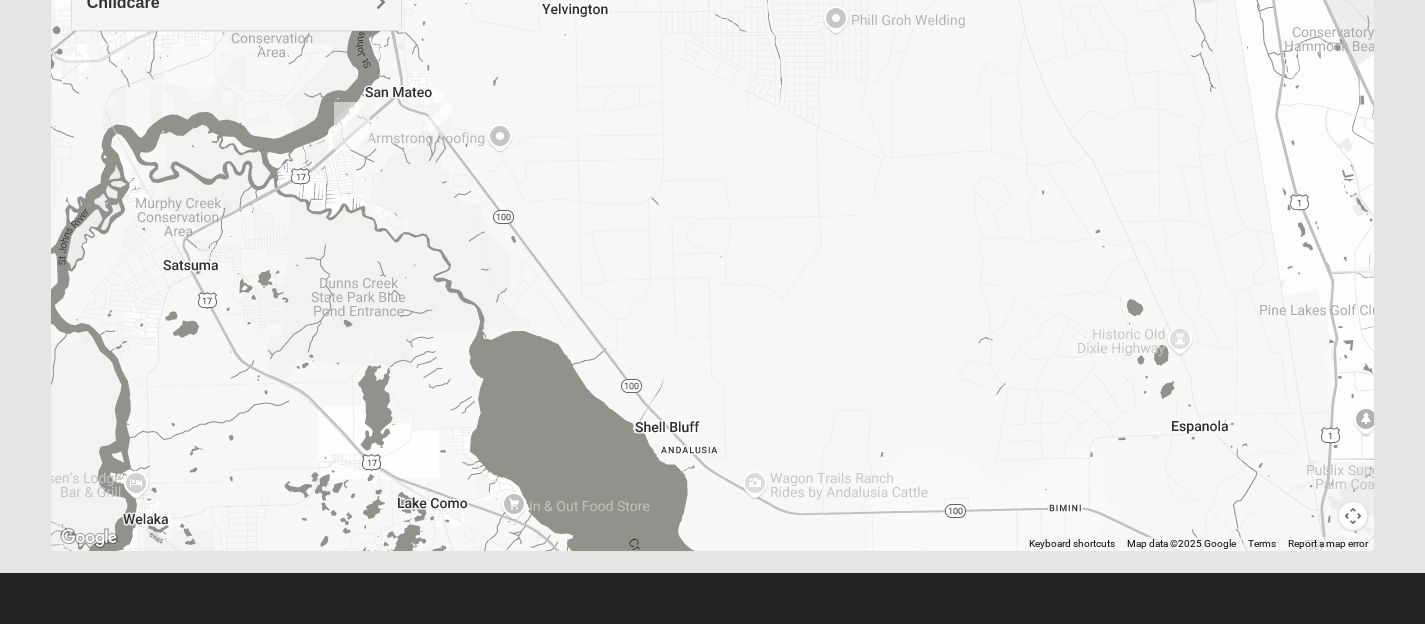 drag, startPoint x: 680, startPoint y: 411, endPoint x: 915, endPoint y: -146, distance: 604.54443 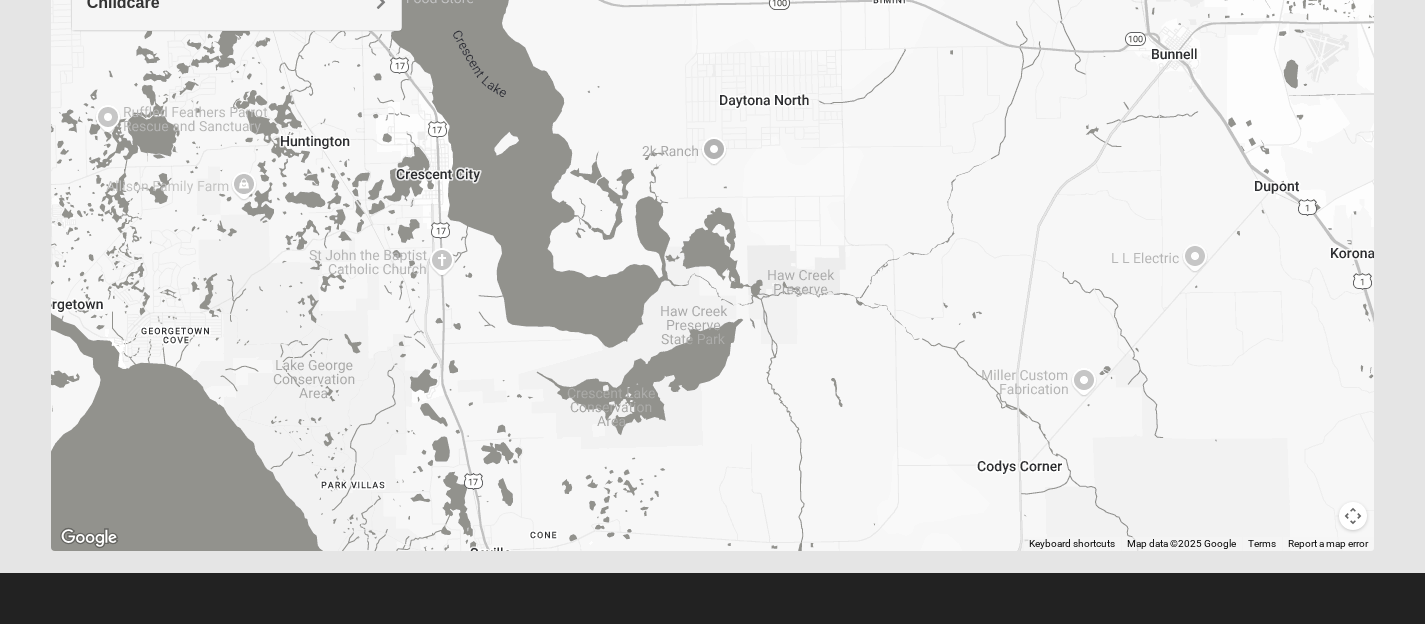 drag, startPoint x: 906, startPoint y: 393, endPoint x: 719, endPoint y: -119, distance: 545.08075 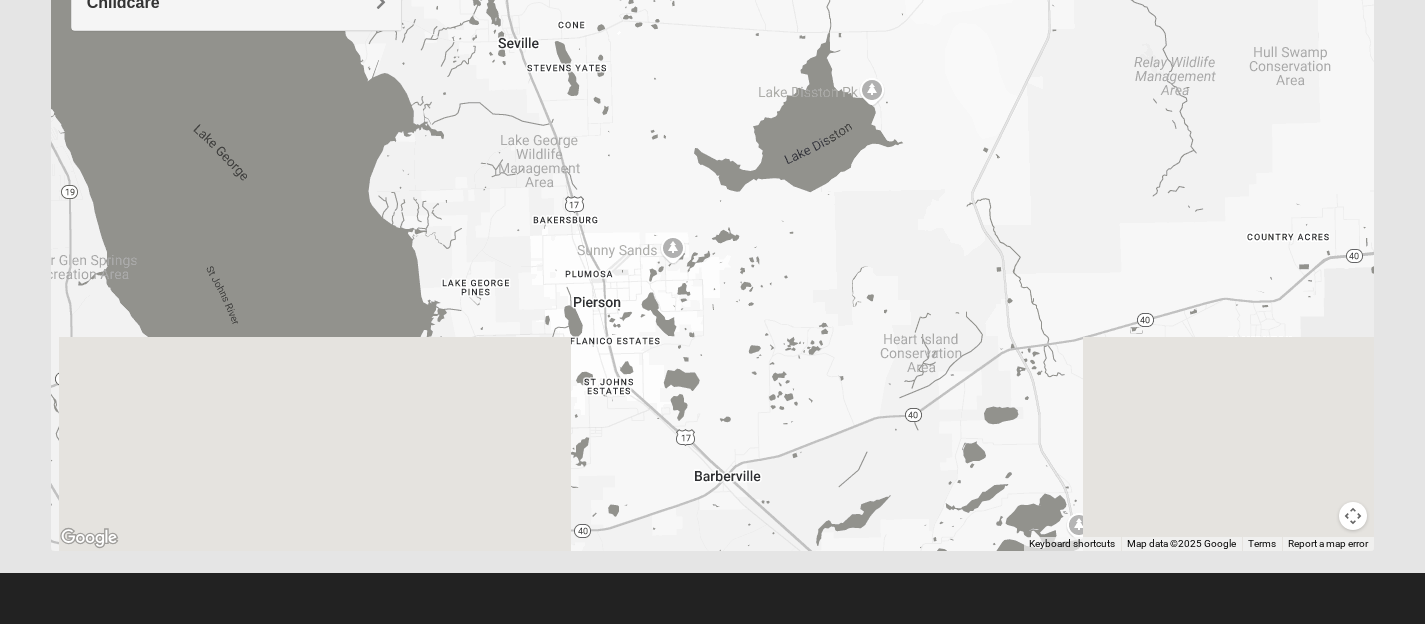 drag, startPoint x: 819, startPoint y: 420, endPoint x: 854, endPoint y: 141, distance: 281.18677 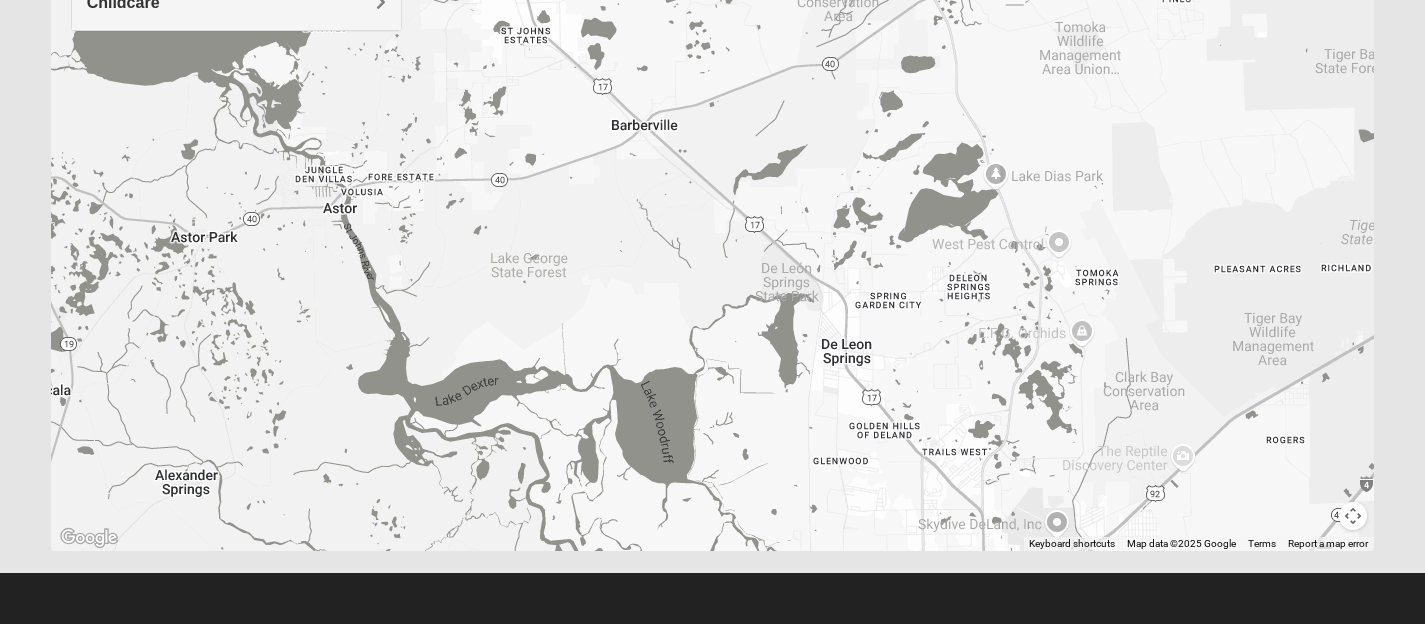 drag, startPoint x: 848, startPoint y: 486, endPoint x: 764, endPoint y: 133, distance: 362.85672 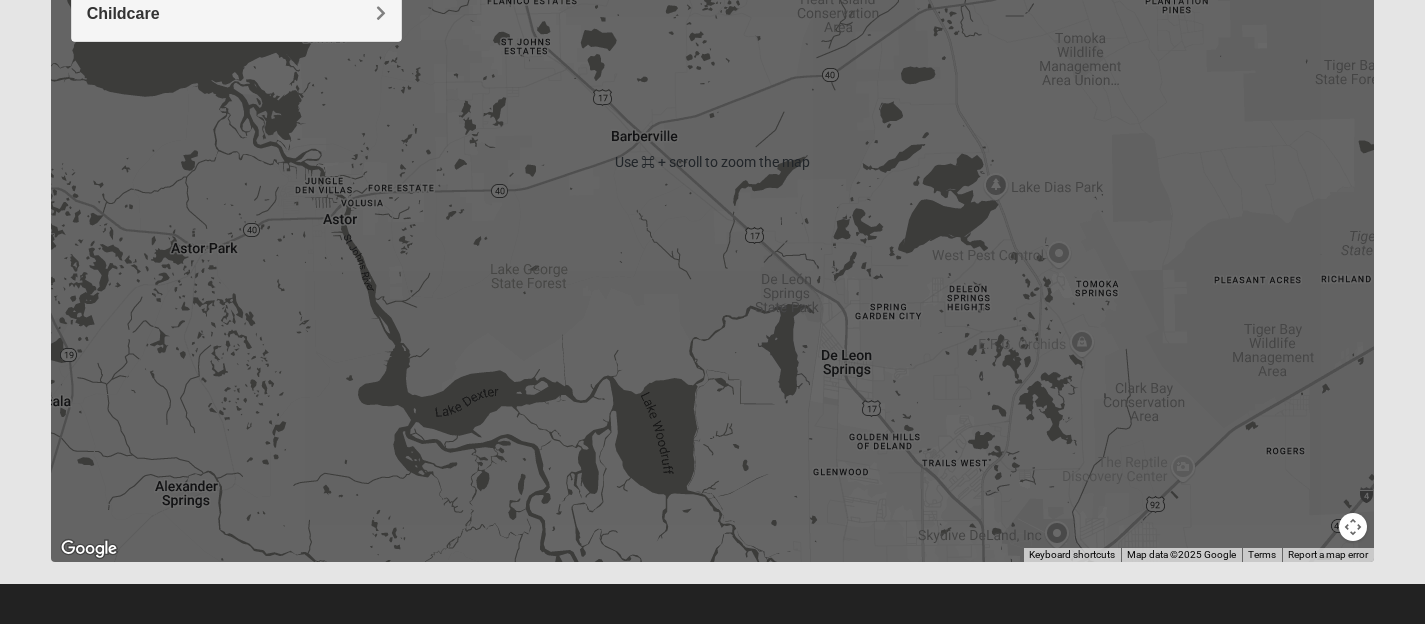 scroll, scrollTop: 450, scrollLeft: 0, axis: vertical 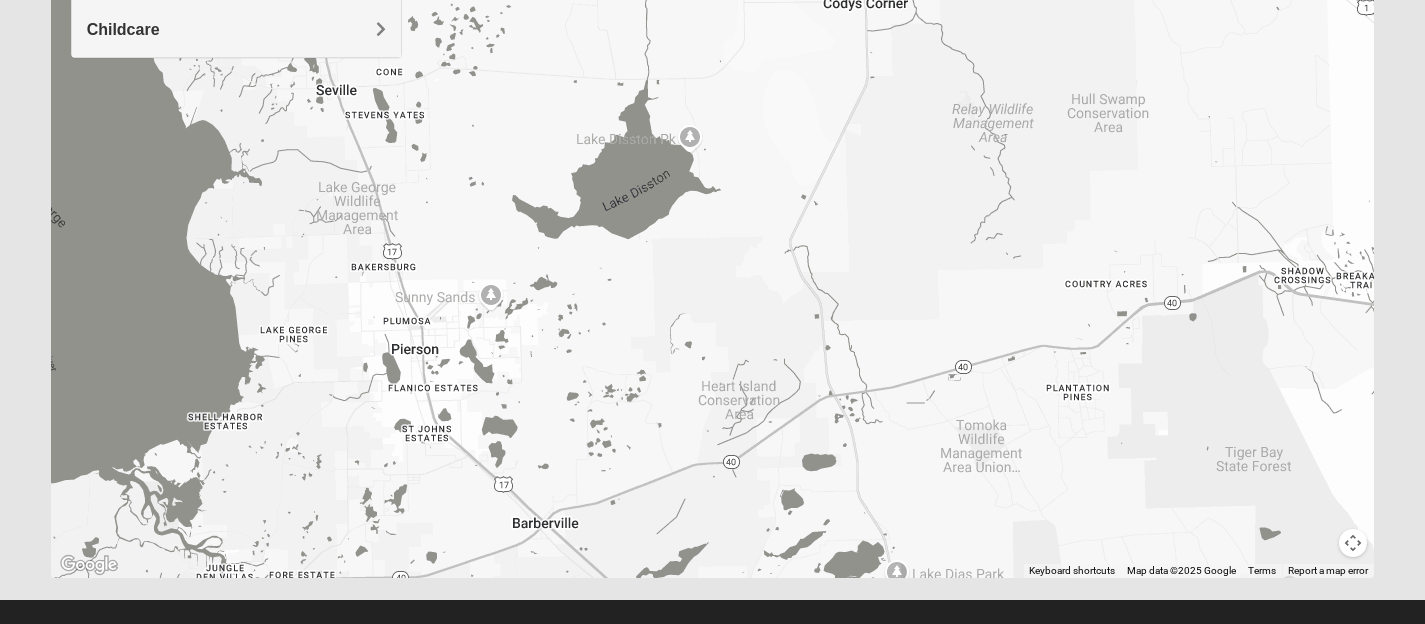drag, startPoint x: 820, startPoint y: 383, endPoint x: 720, endPoint y: 753, distance: 383.27536 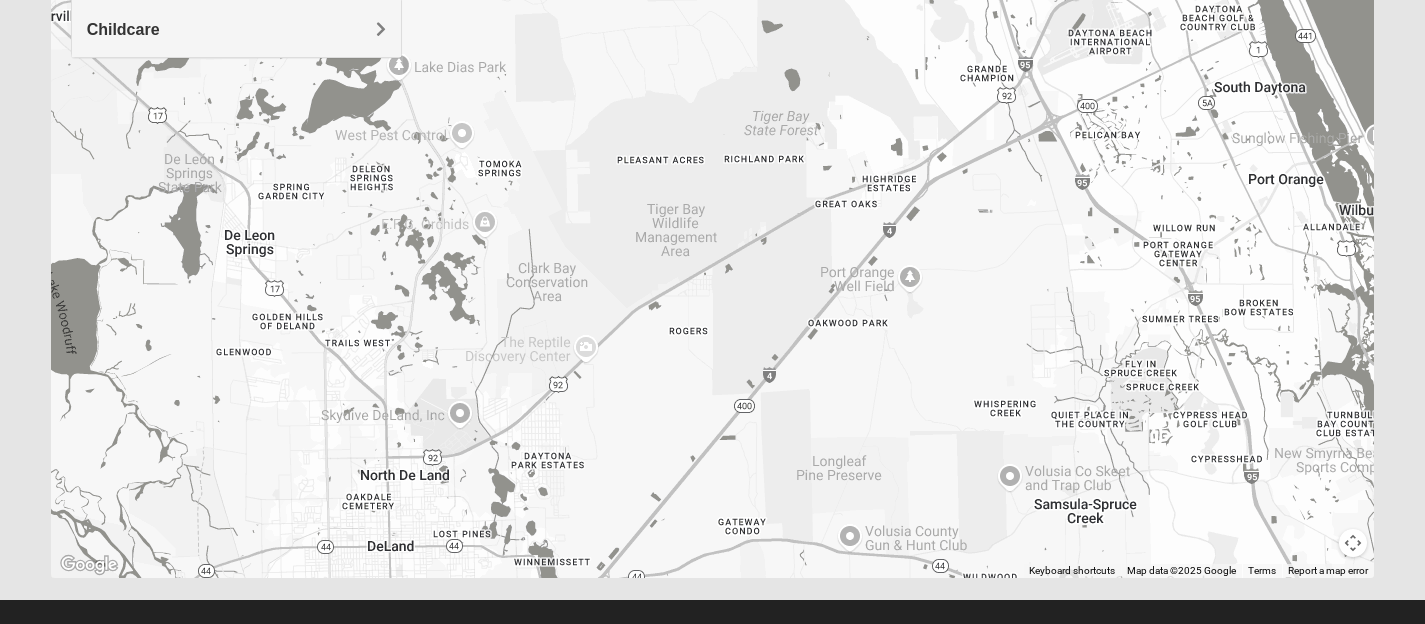 drag, startPoint x: 913, startPoint y: 477, endPoint x: 481, endPoint y: -146, distance: 758.12463 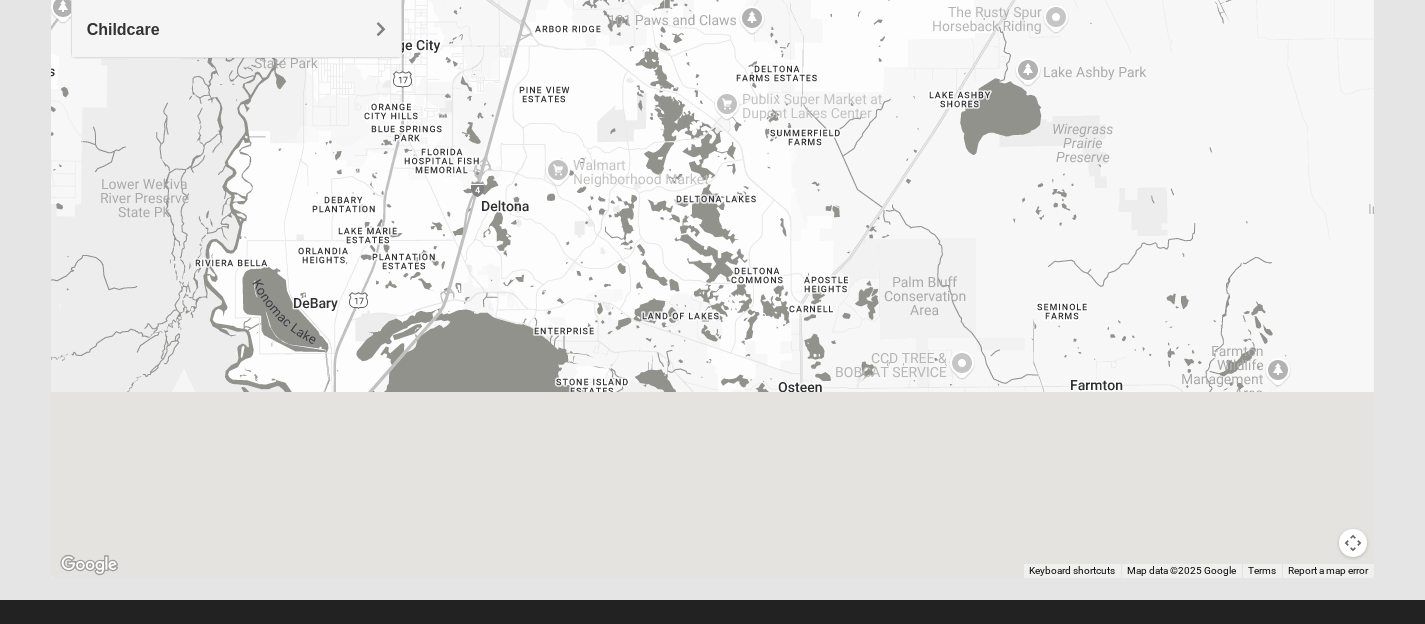 drag, startPoint x: 706, startPoint y: 507, endPoint x: 632, endPoint y: -146, distance: 657.17957 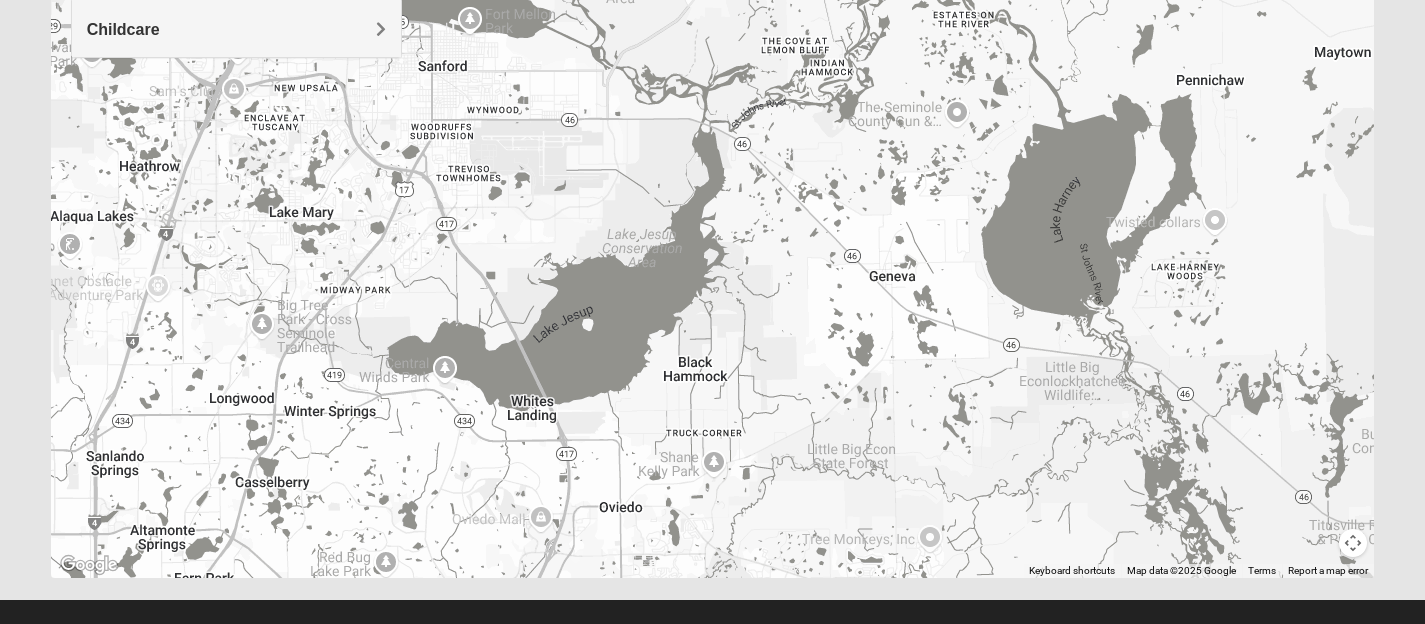 drag, startPoint x: 703, startPoint y: 513, endPoint x: 658, endPoint y: 52, distance: 463.1911 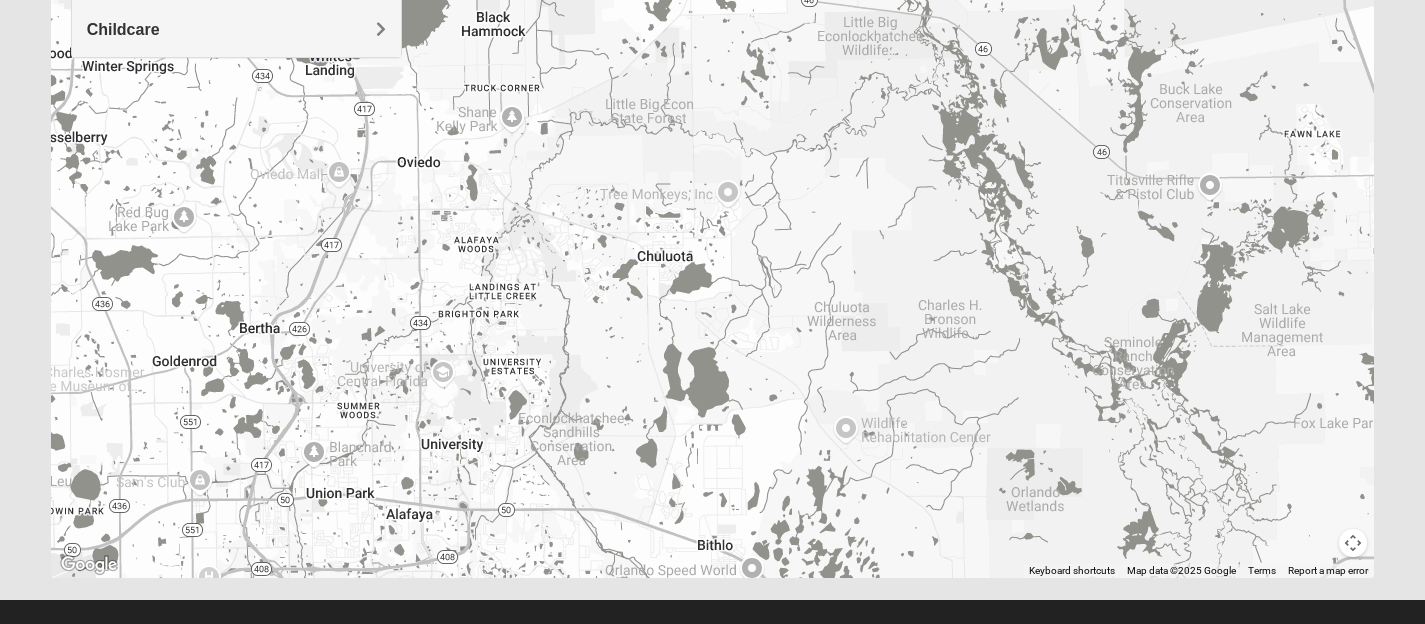 drag, startPoint x: 786, startPoint y: 393, endPoint x: 584, endPoint y: 21, distance: 423.30603 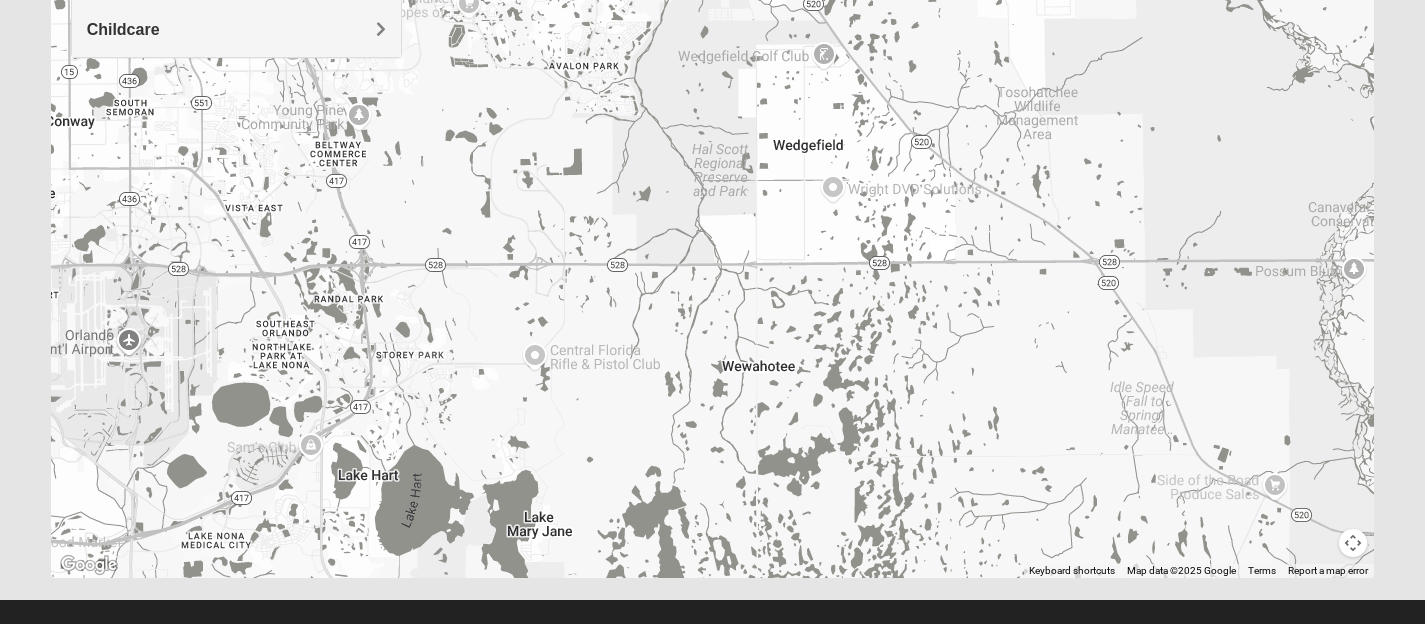 drag, startPoint x: 595, startPoint y: 452, endPoint x: 602, endPoint y: -146, distance: 598.04095 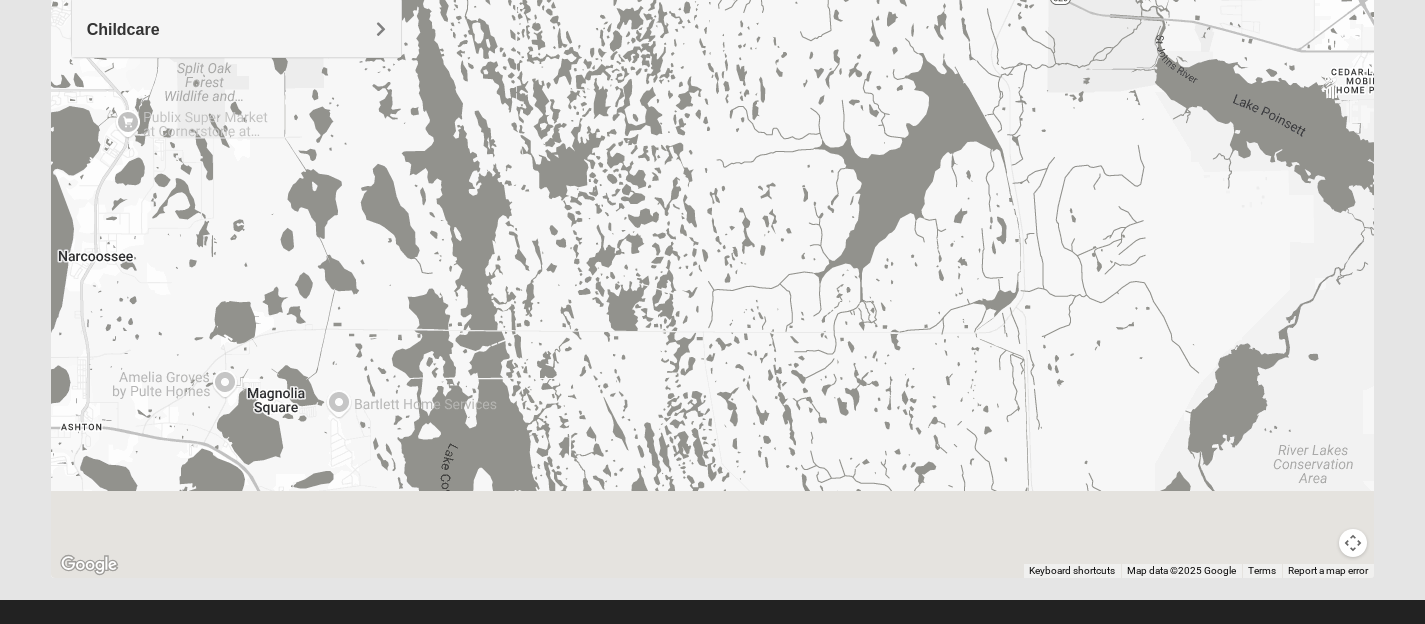 drag, startPoint x: 765, startPoint y: 392, endPoint x: 532, endPoint y: -146, distance: 586.2875 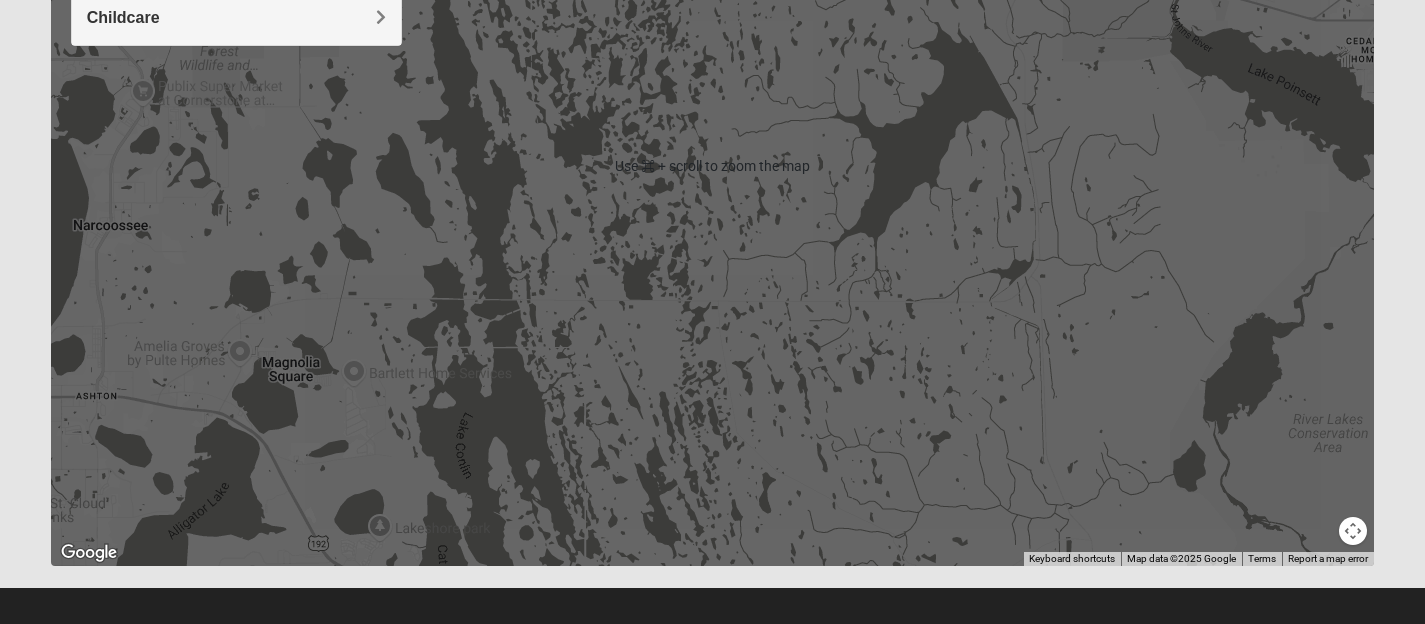 scroll, scrollTop: 477, scrollLeft: 0, axis: vertical 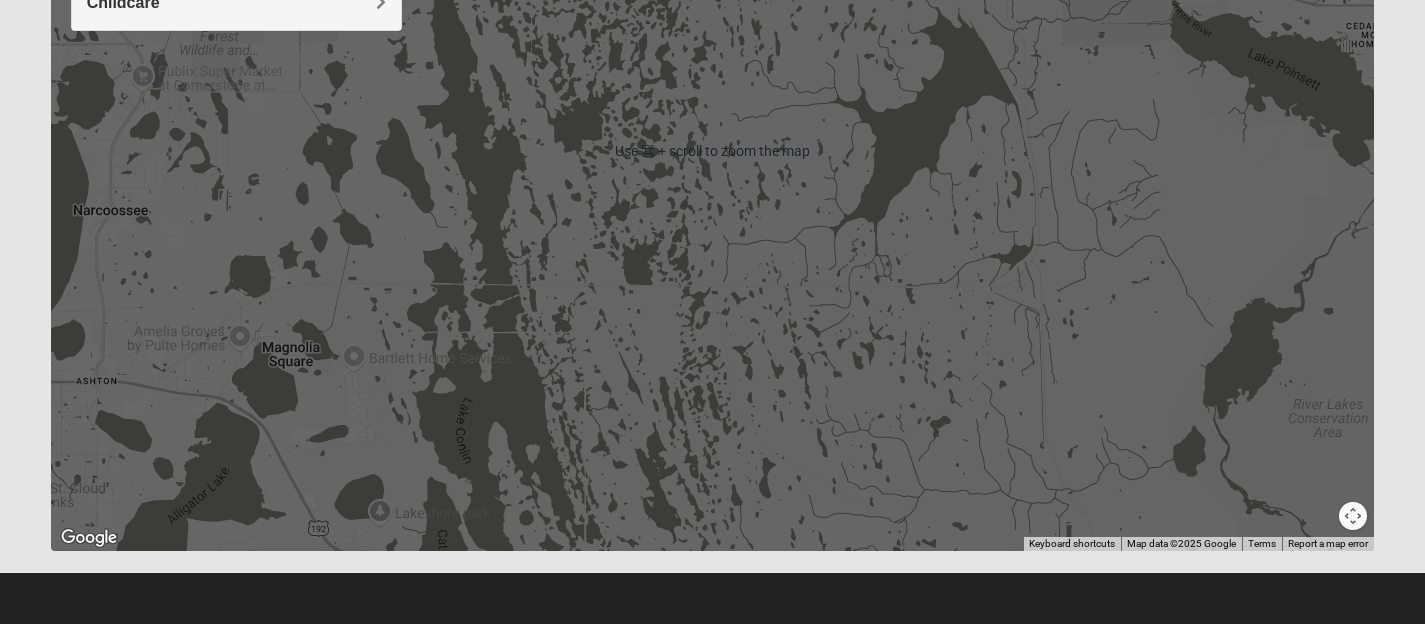 click at bounding box center [713, 151] 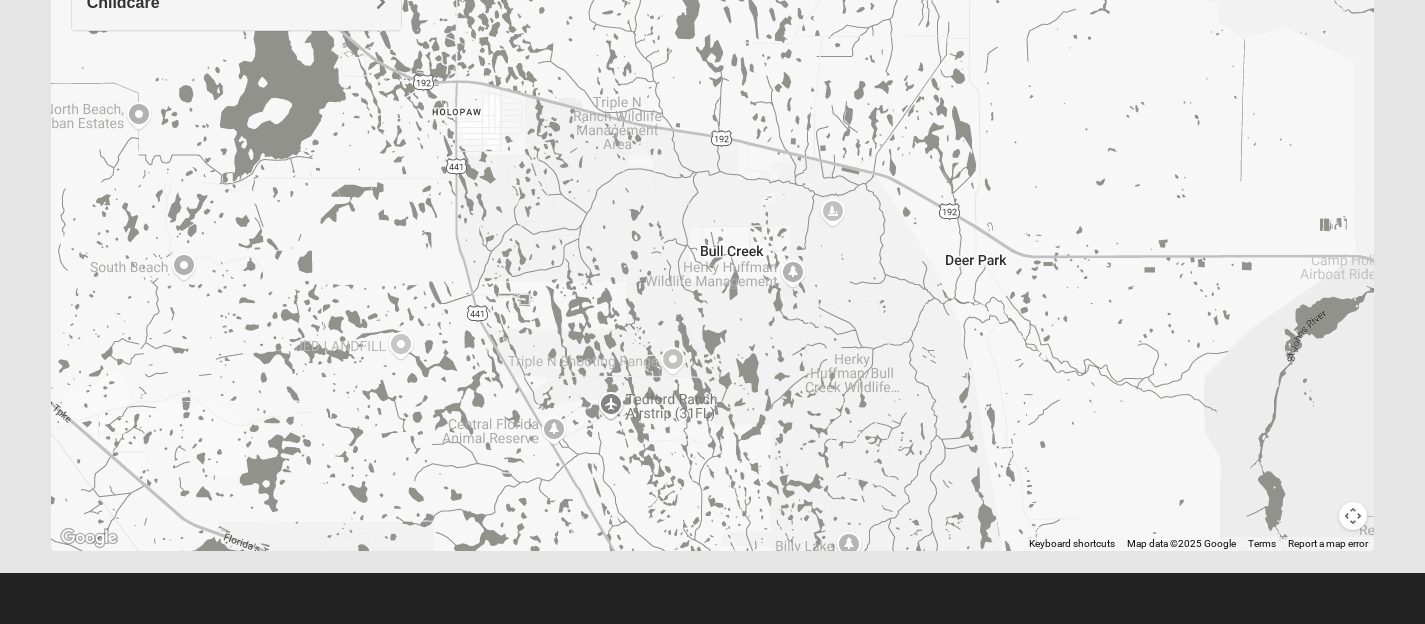 drag, startPoint x: 773, startPoint y: 490, endPoint x: 711, endPoint y: 235, distance: 262.42905 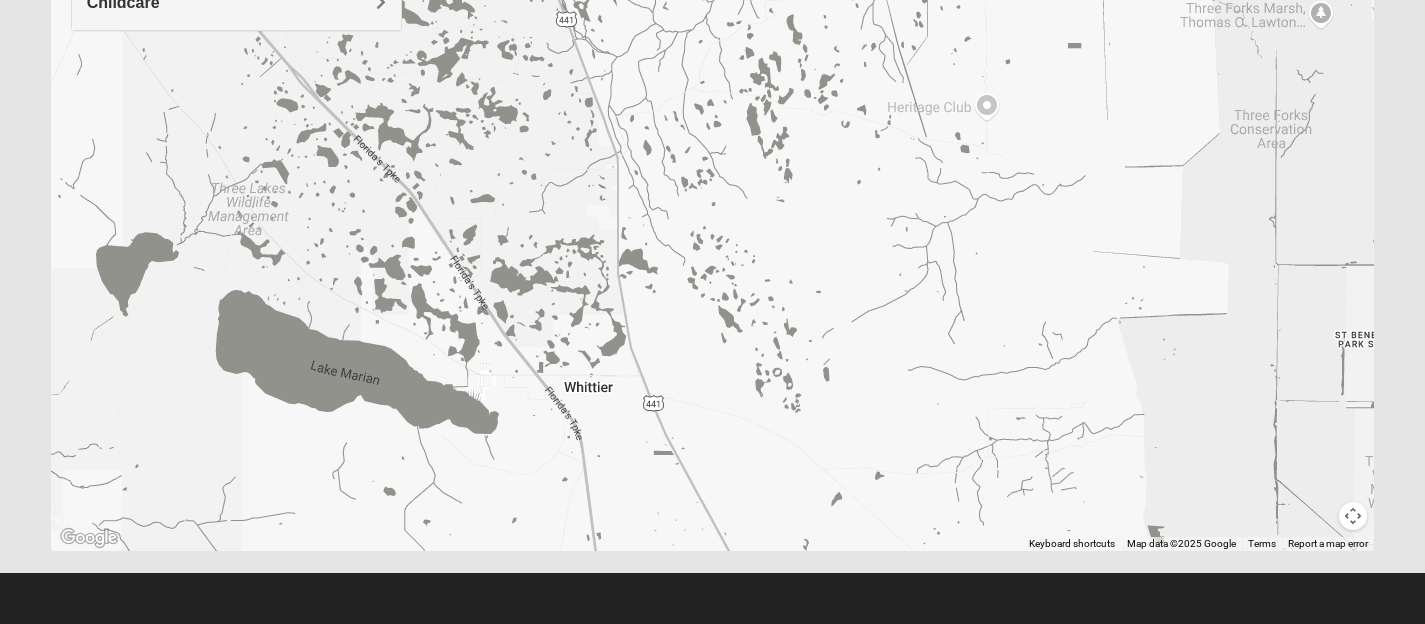 drag, startPoint x: 799, startPoint y: 421, endPoint x: 726, endPoint y: -146, distance: 571.68 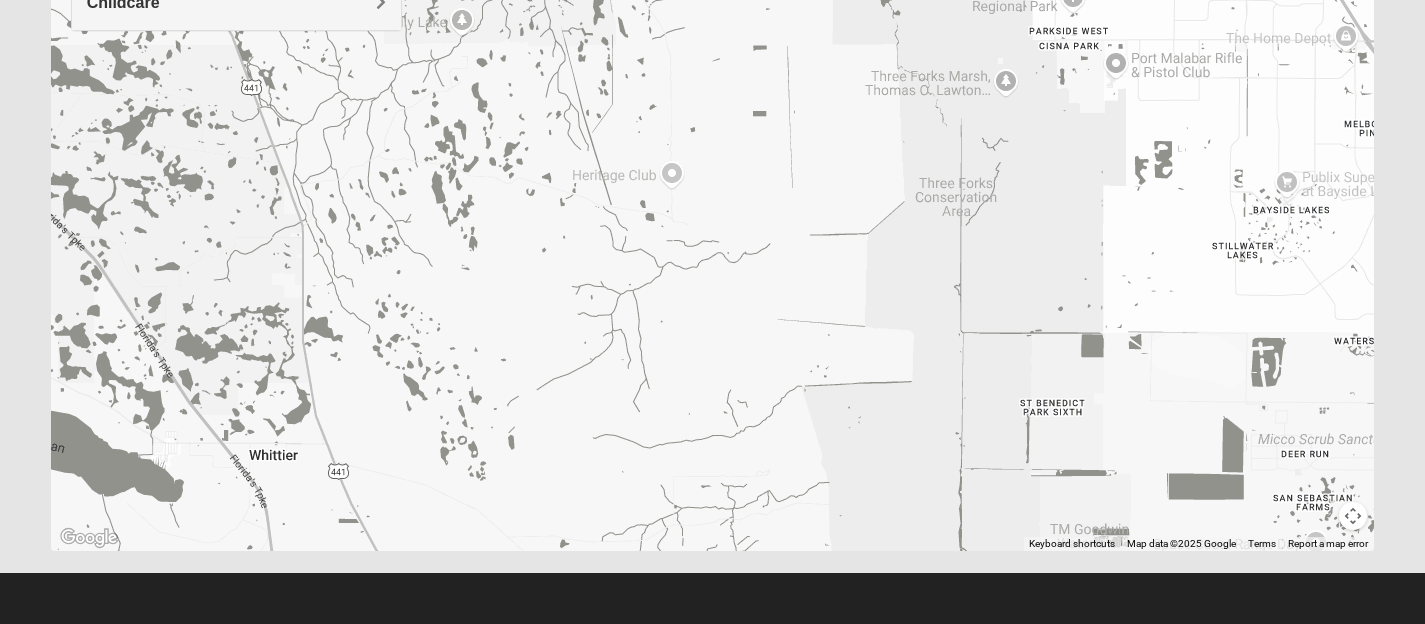 drag, startPoint x: 711, startPoint y: 343, endPoint x: 589, endPoint y: 425, distance: 146.9966 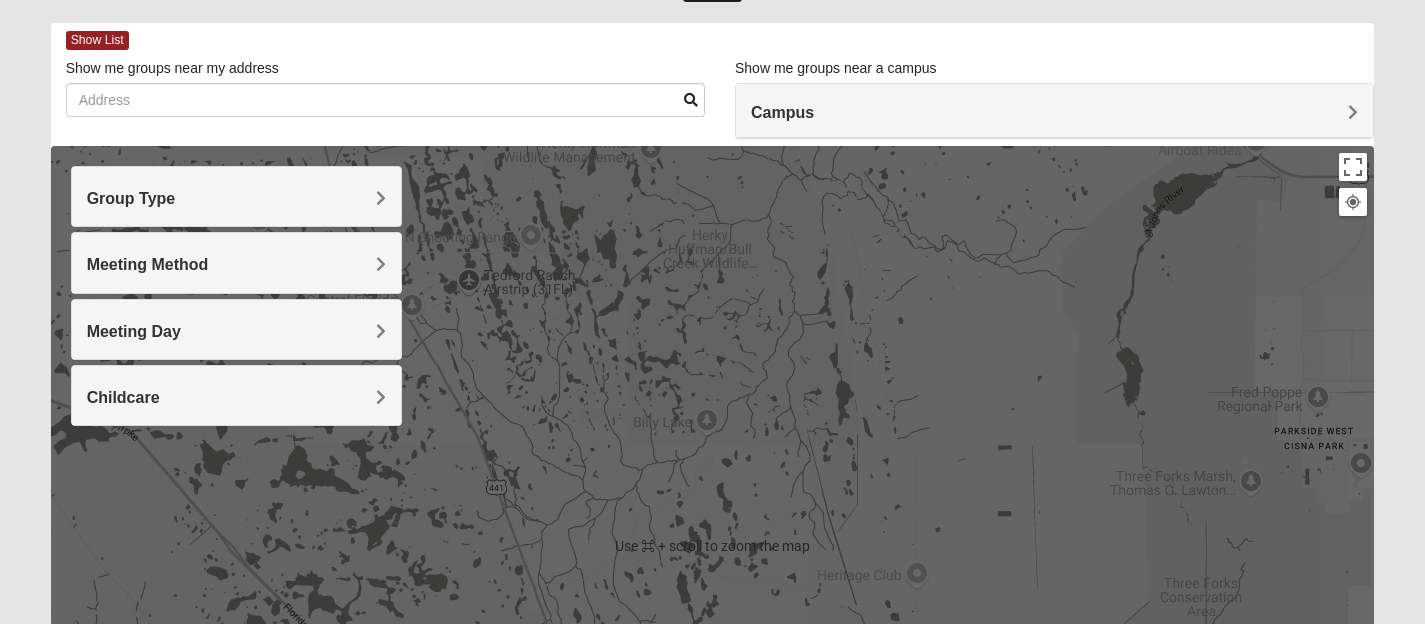 scroll, scrollTop: 0, scrollLeft: 0, axis: both 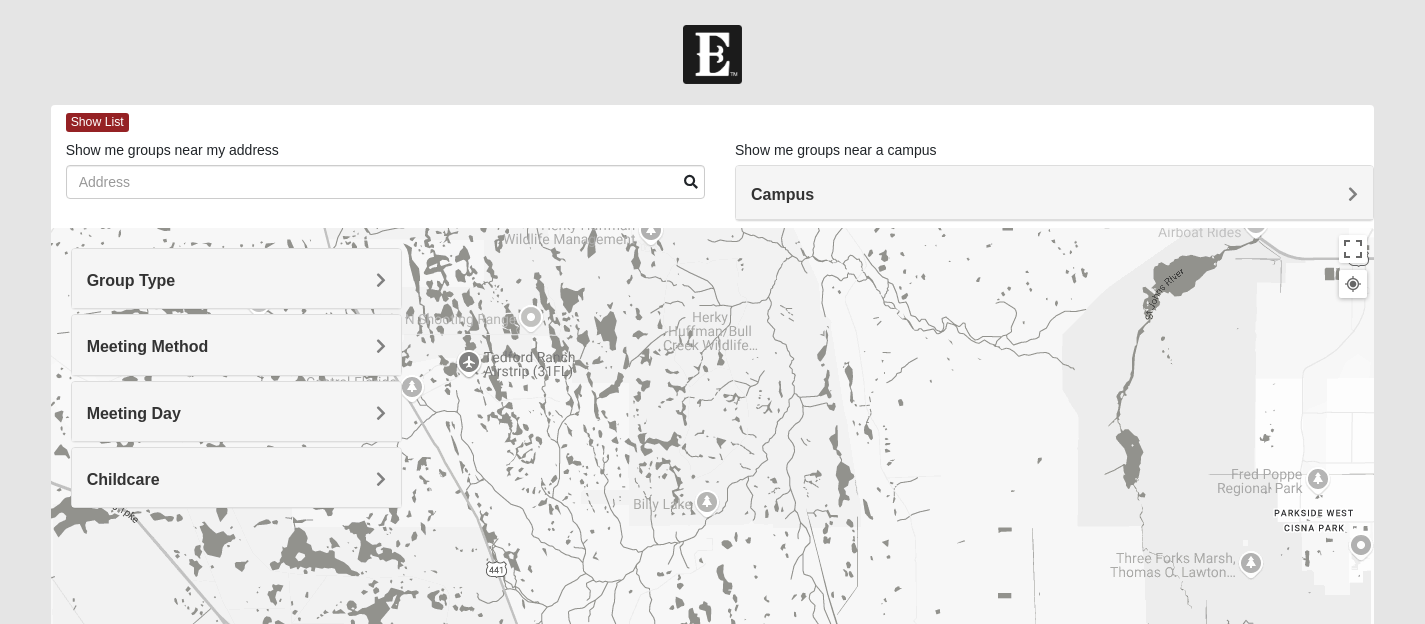 click on "Group Type" at bounding box center [236, 278] 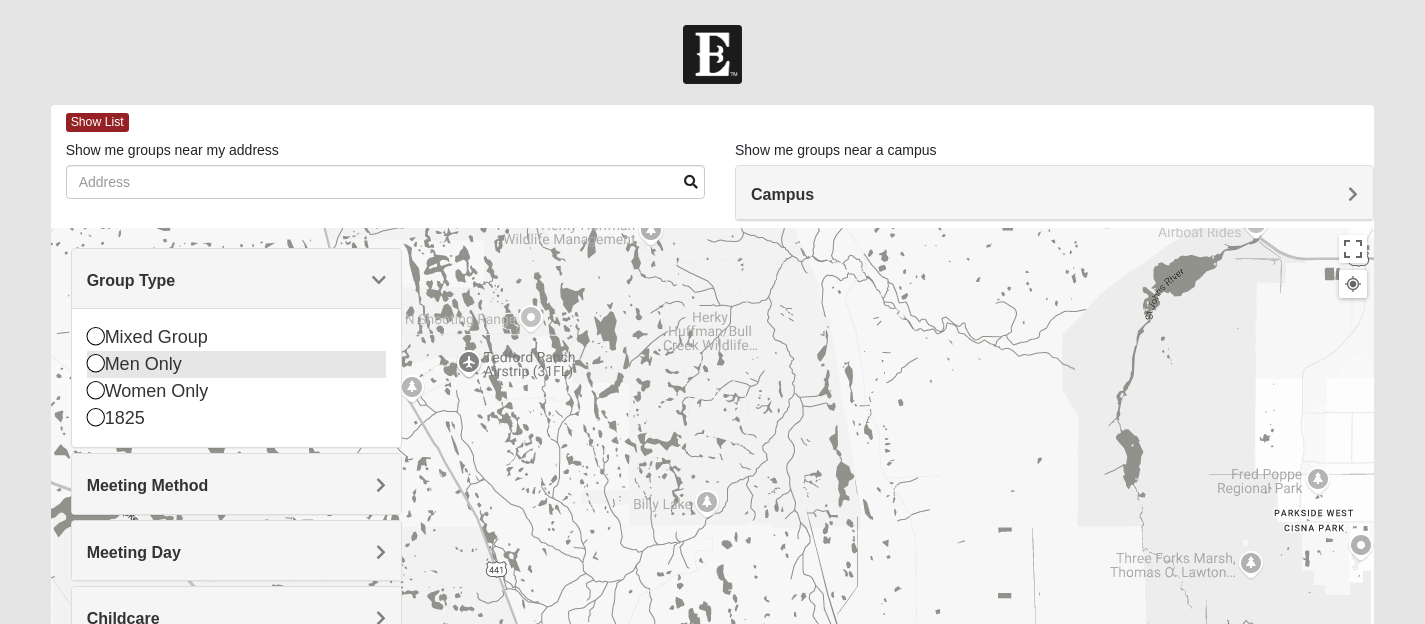 click at bounding box center (96, 363) 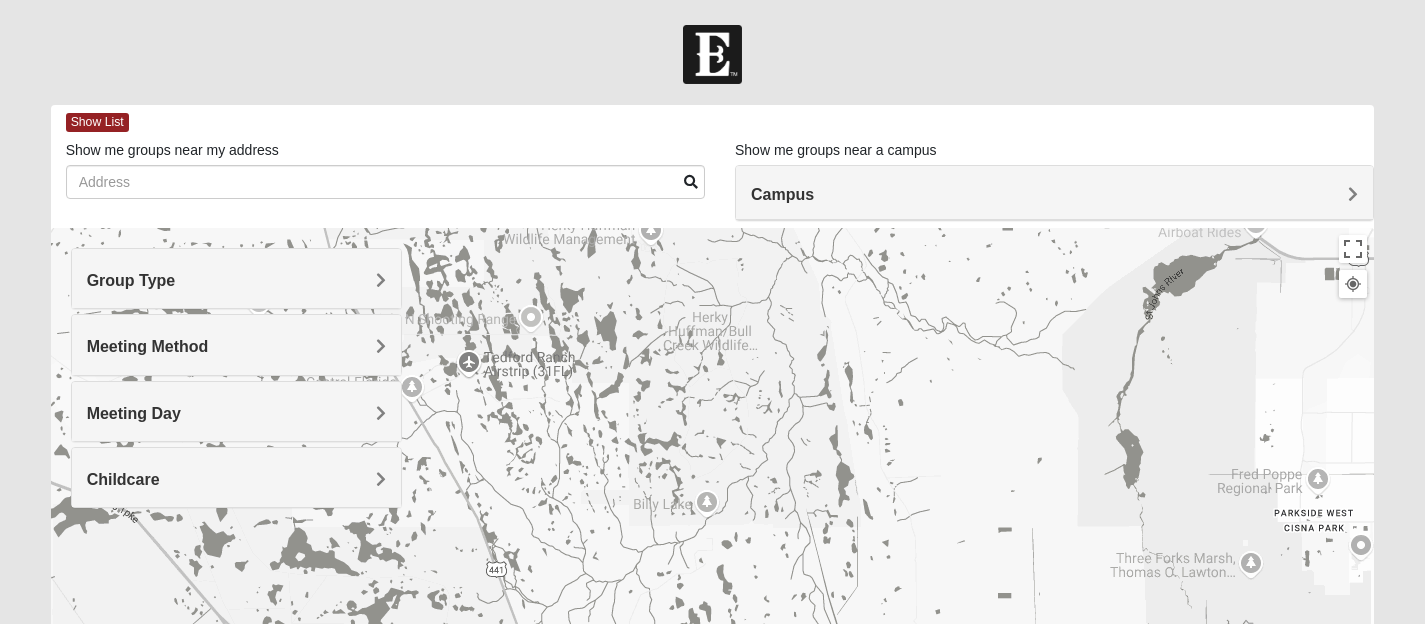 click on "Meeting Method" at bounding box center (236, 344) 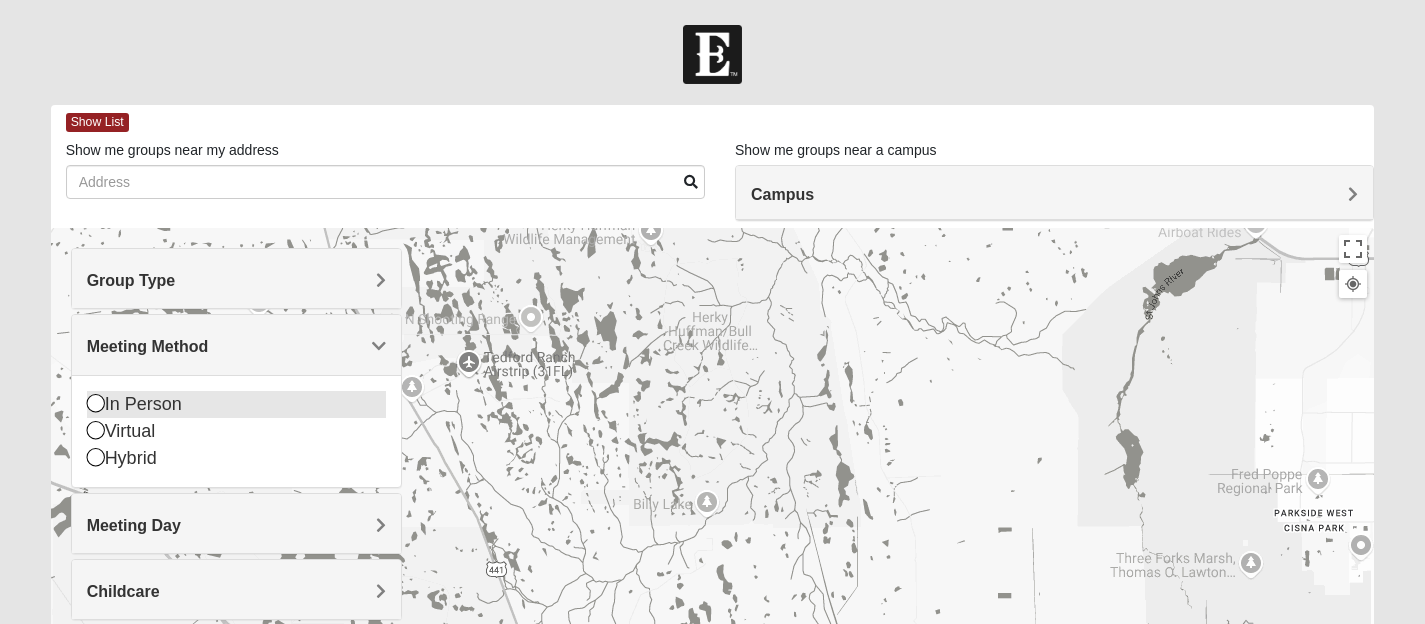 click at bounding box center [96, 403] 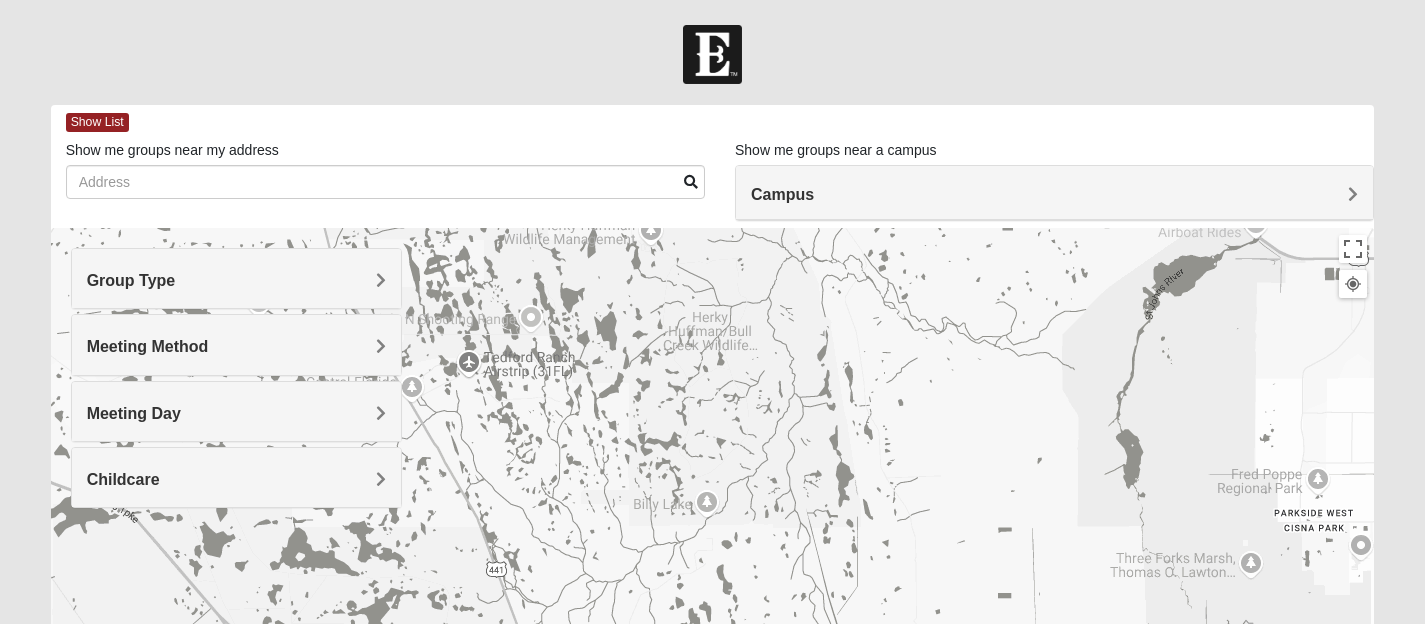 click on "Campus" at bounding box center [782, 194] 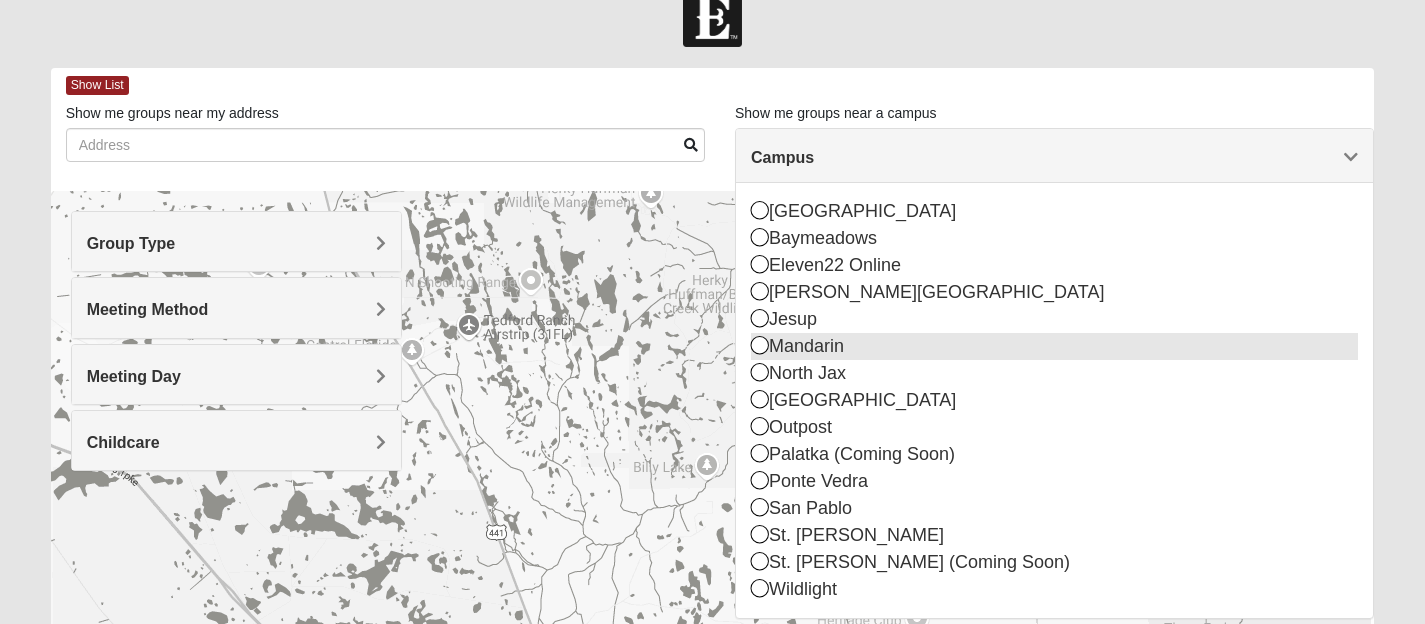 scroll, scrollTop: 62, scrollLeft: 0, axis: vertical 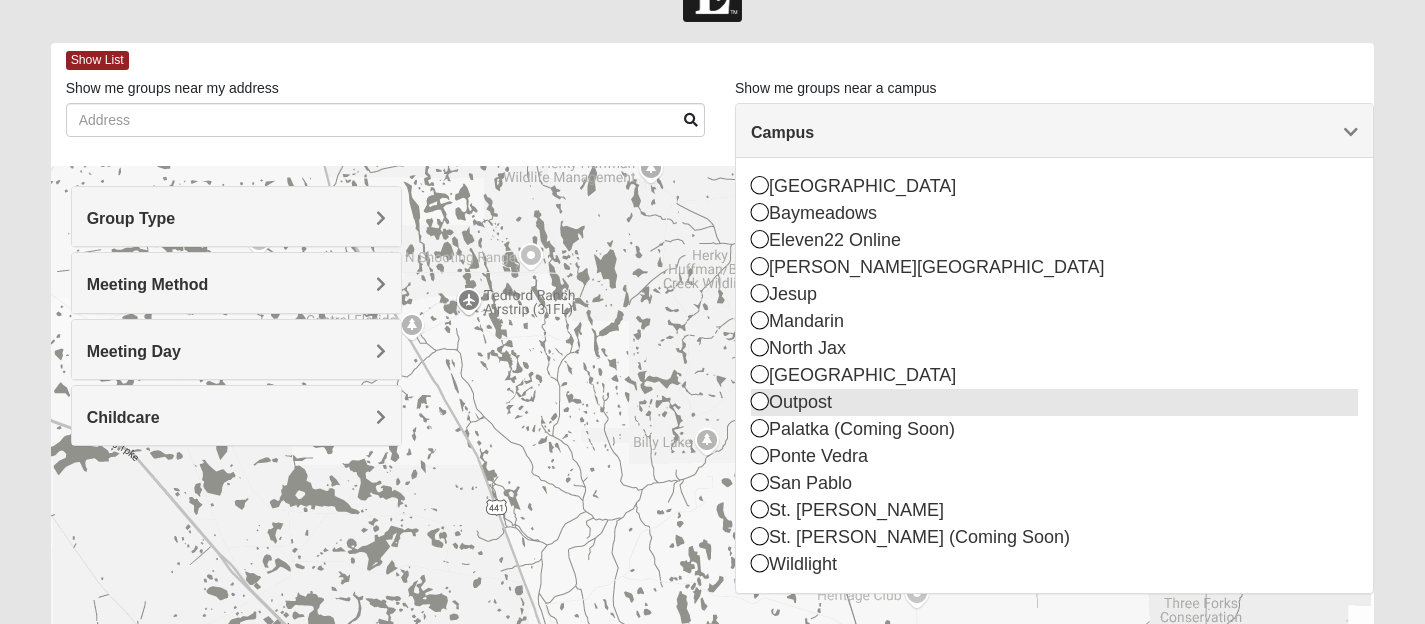 click at bounding box center [760, 401] 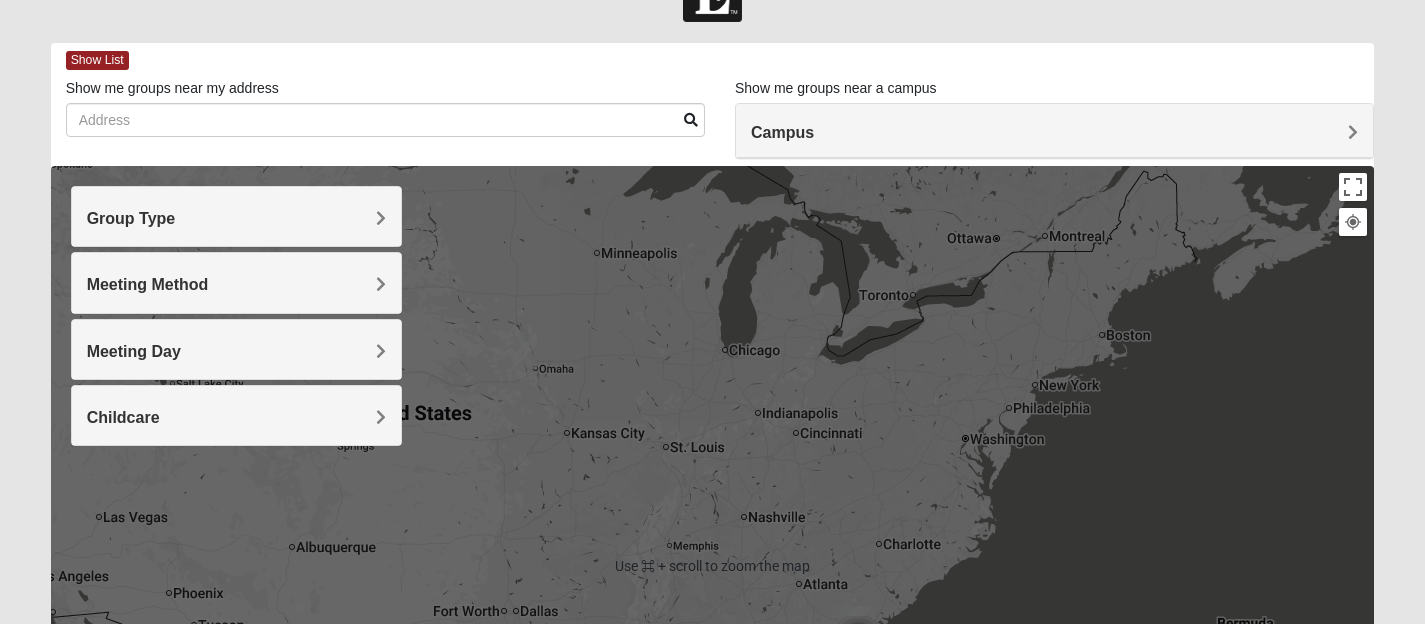 scroll, scrollTop: 66, scrollLeft: 0, axis: vertical 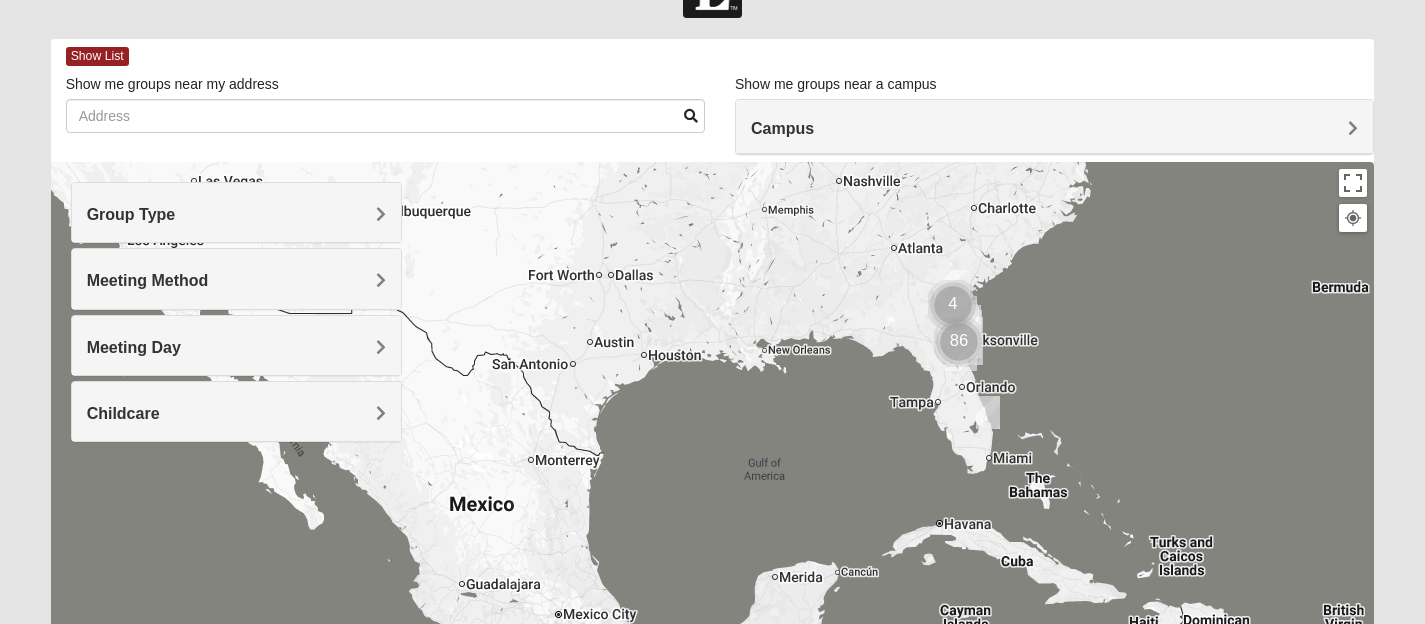 drag, startPoint x: 969, startPoint y: 432, endPoint x: 1070, endPoint y: 100, distance: 347.02304 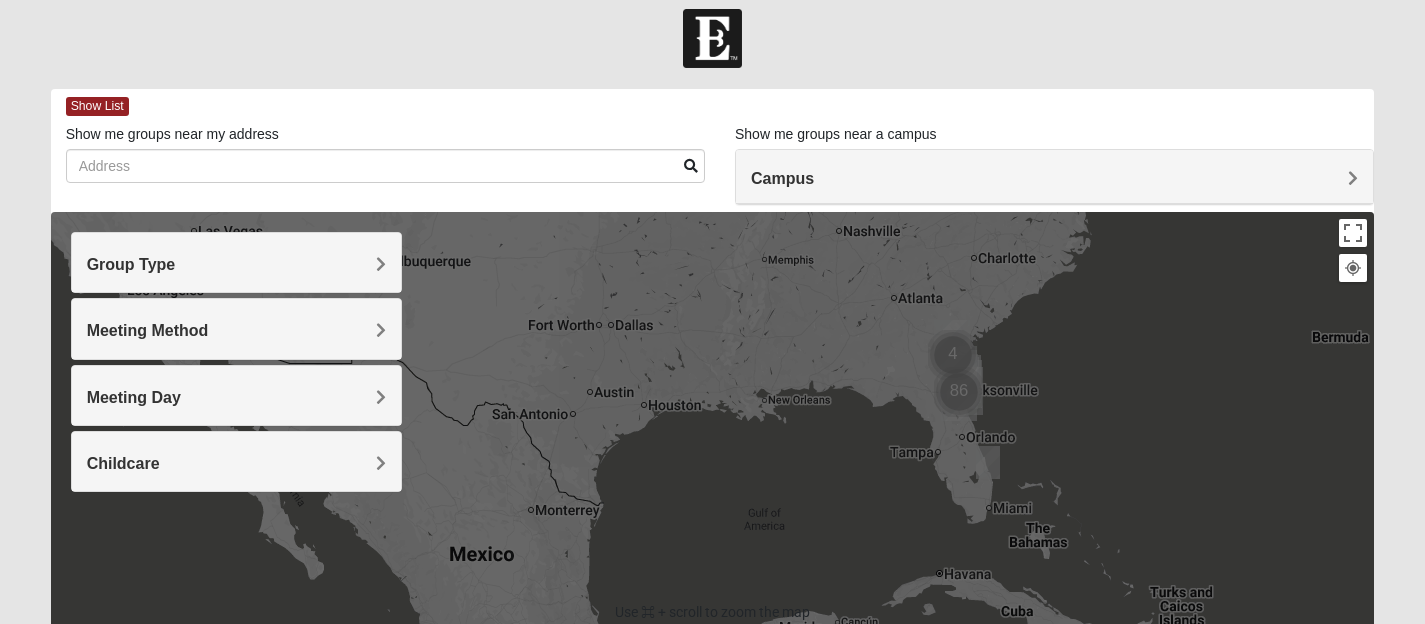 scroll, scrollTop: 37, scrollLeft: 0, axis: vertical 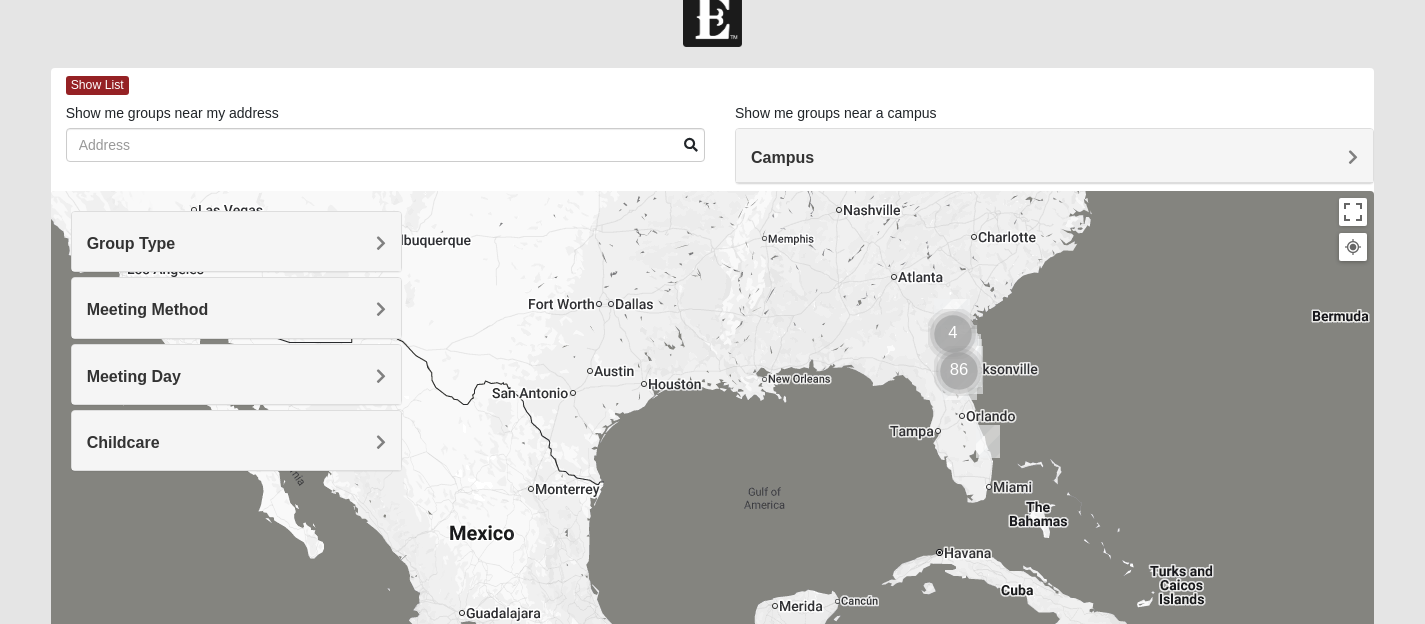 click at bounding box center (1353, 247) 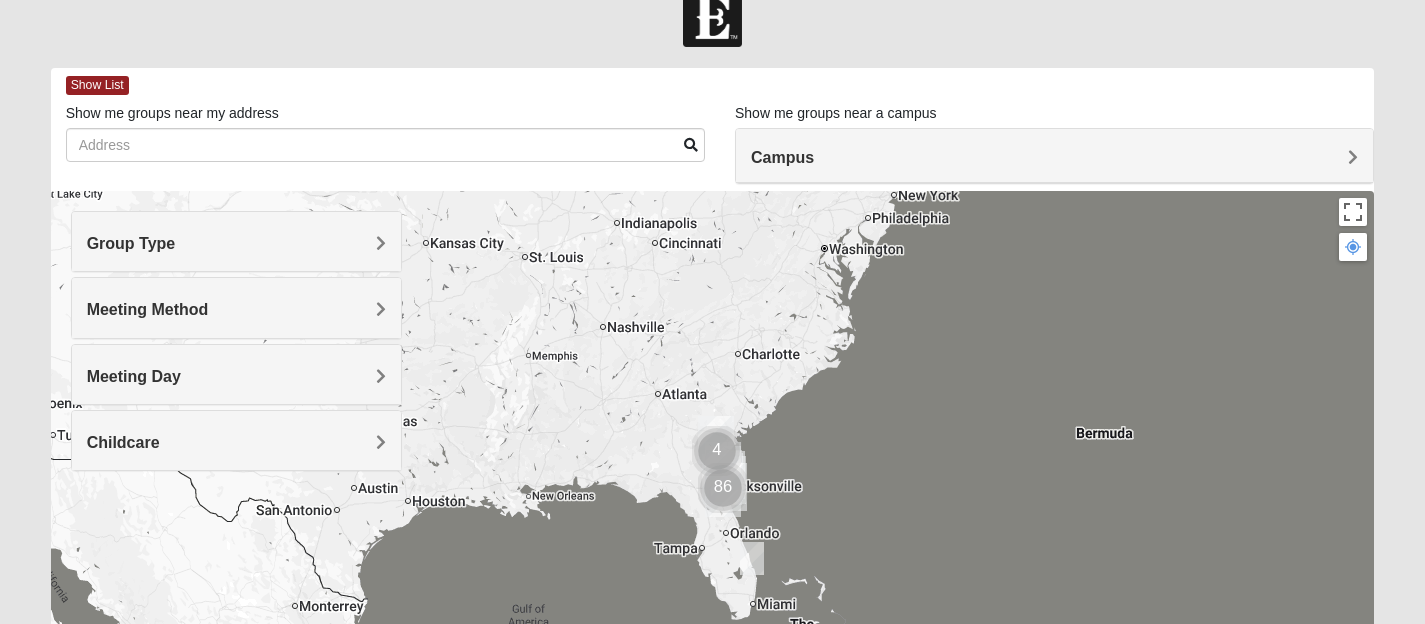 drag, startPoint x: 690, startPoint y: 431, endPoint x: 722, endPoint y: 224, distance: 209.45883 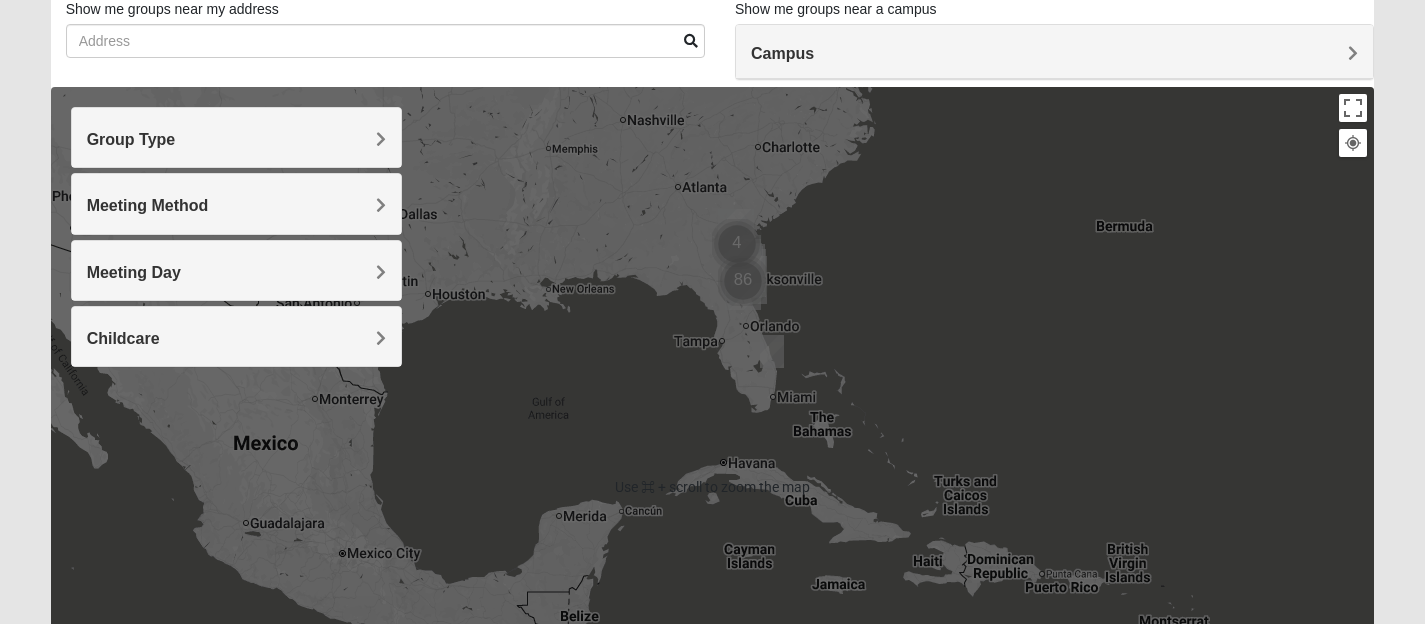 scroll, scrollTop: 154, scrollLeft: 0, axis: vertical 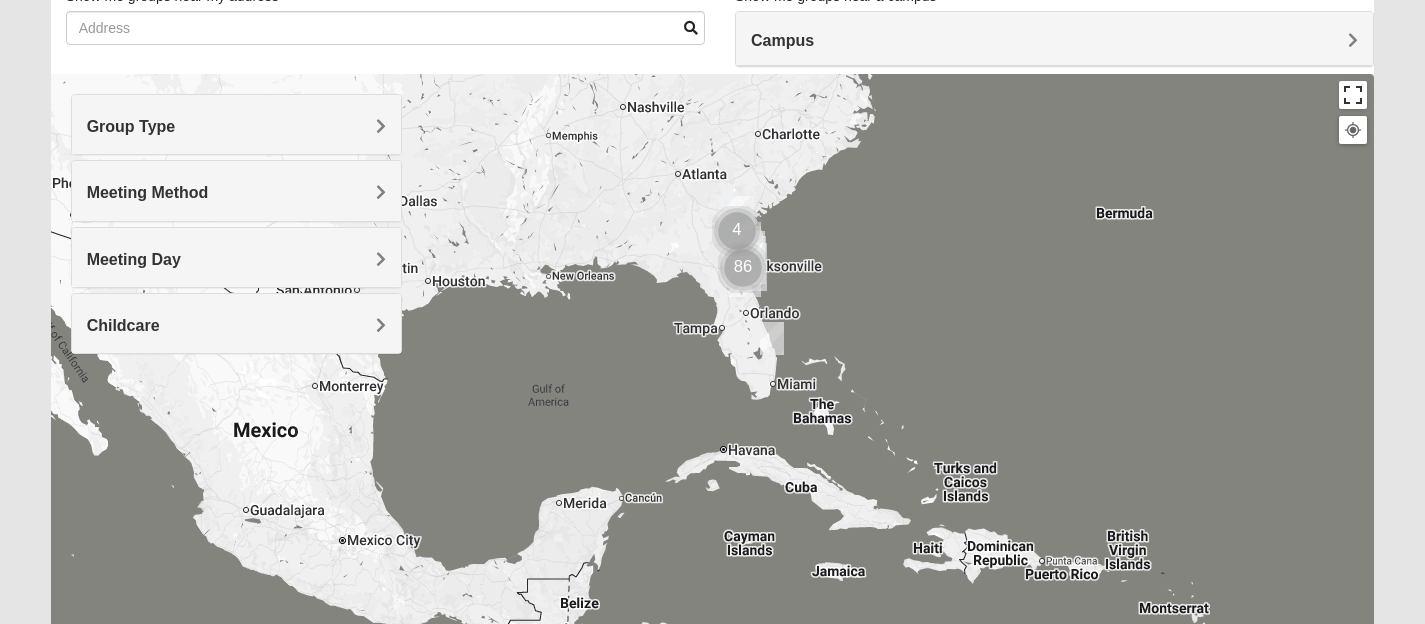 click at bounding box center (1353, 95) 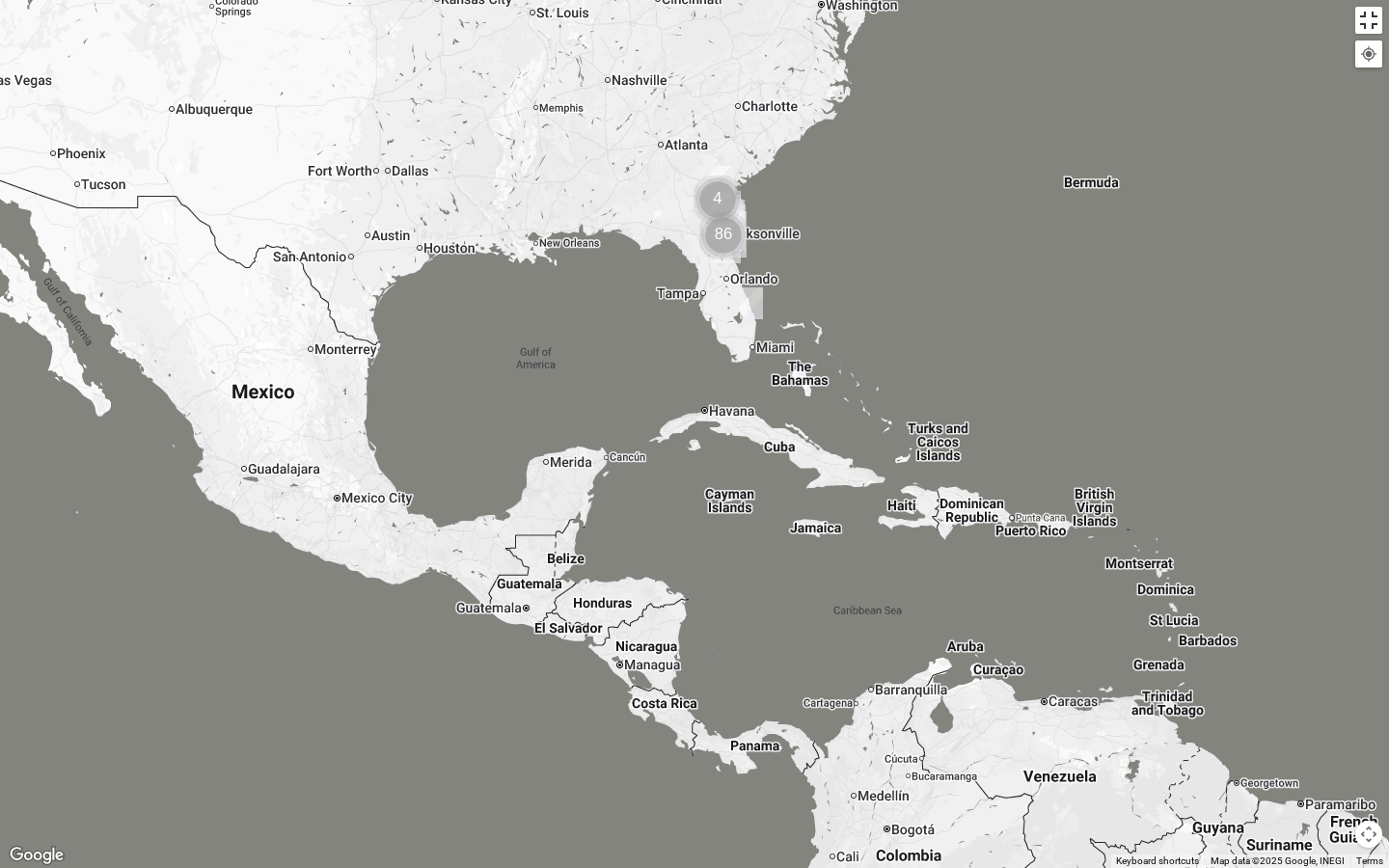 click at bounding box center (694, 434) 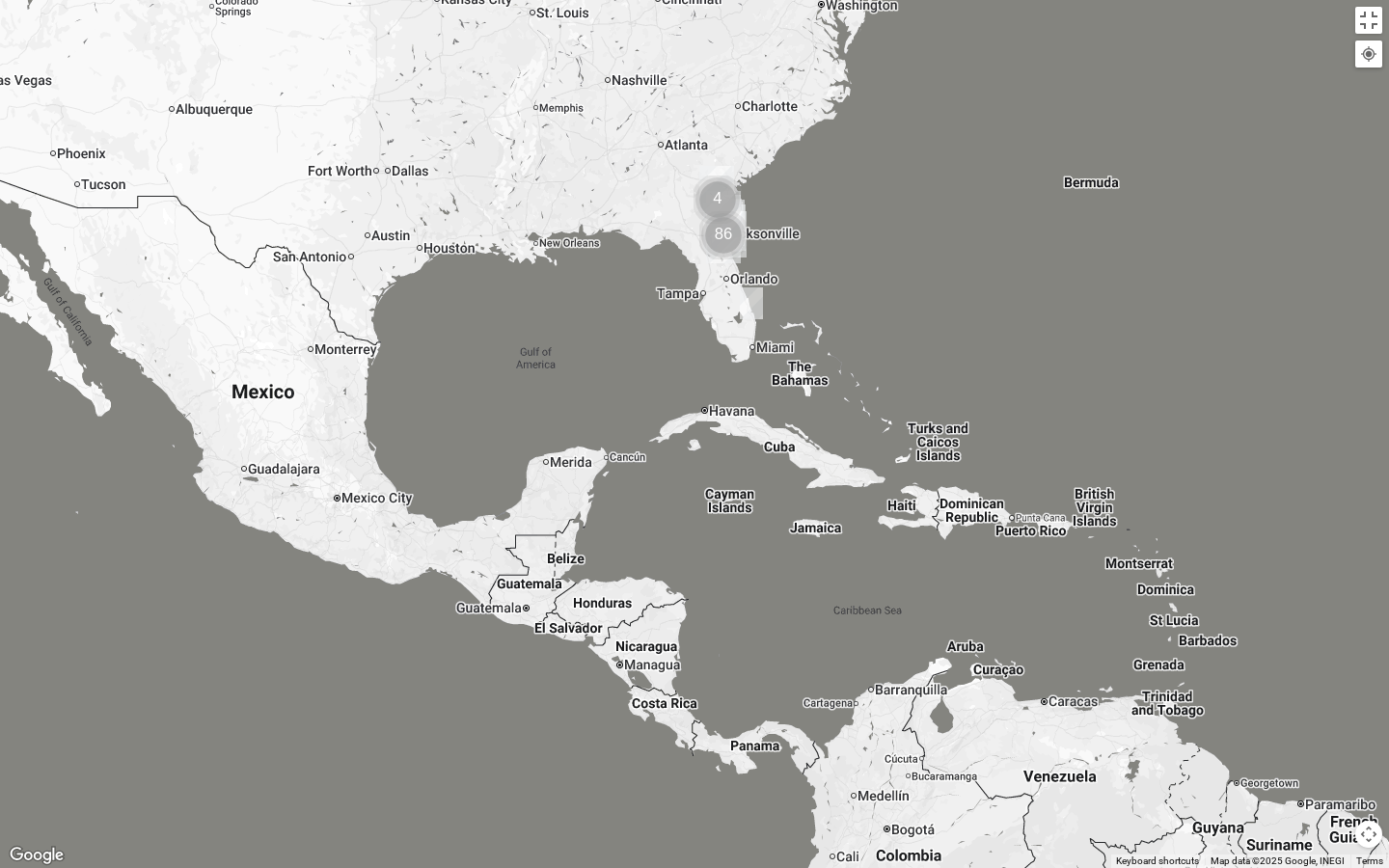 click at bounding box center (1369, 54) 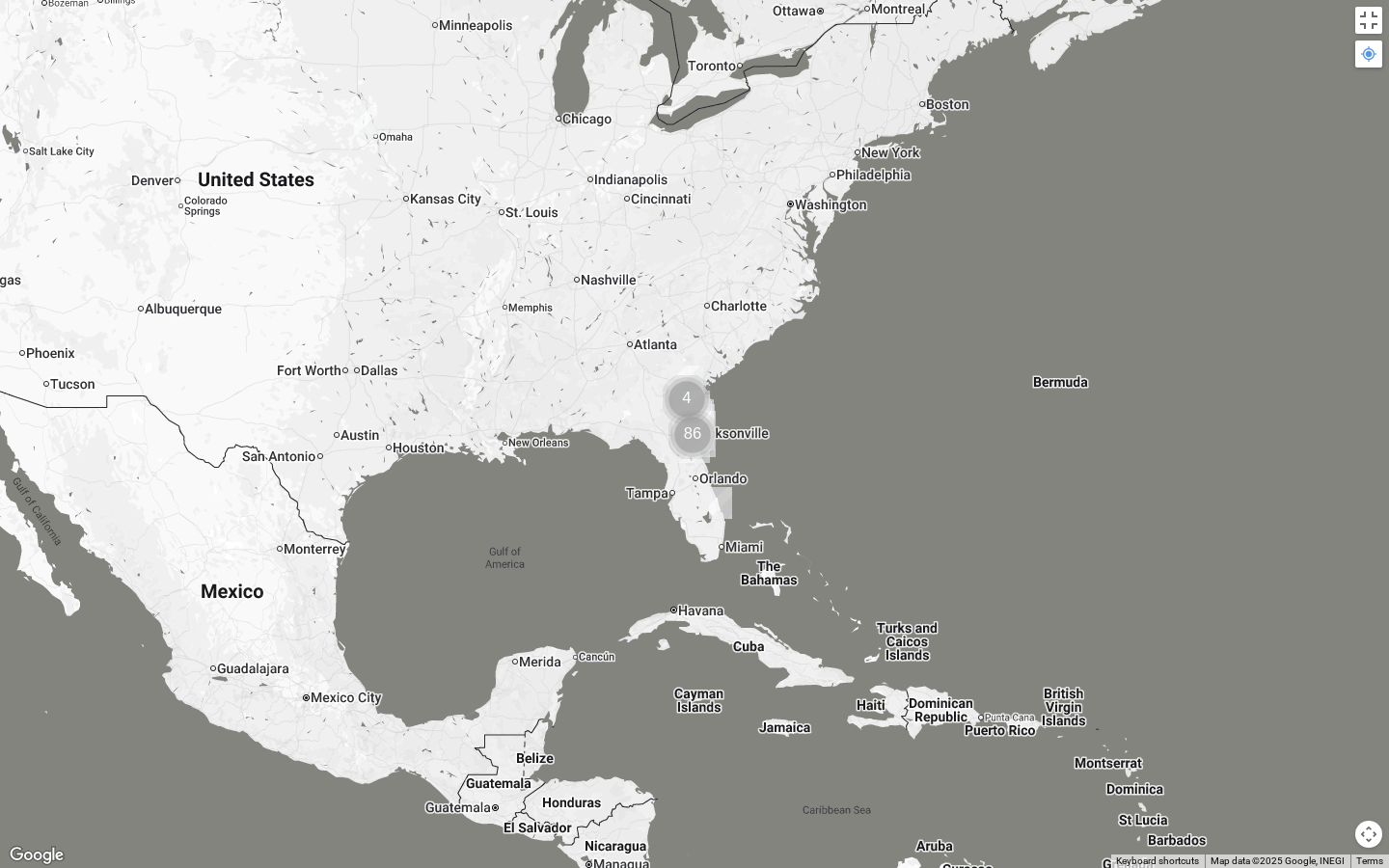 click at bounding box center [1369, 54] 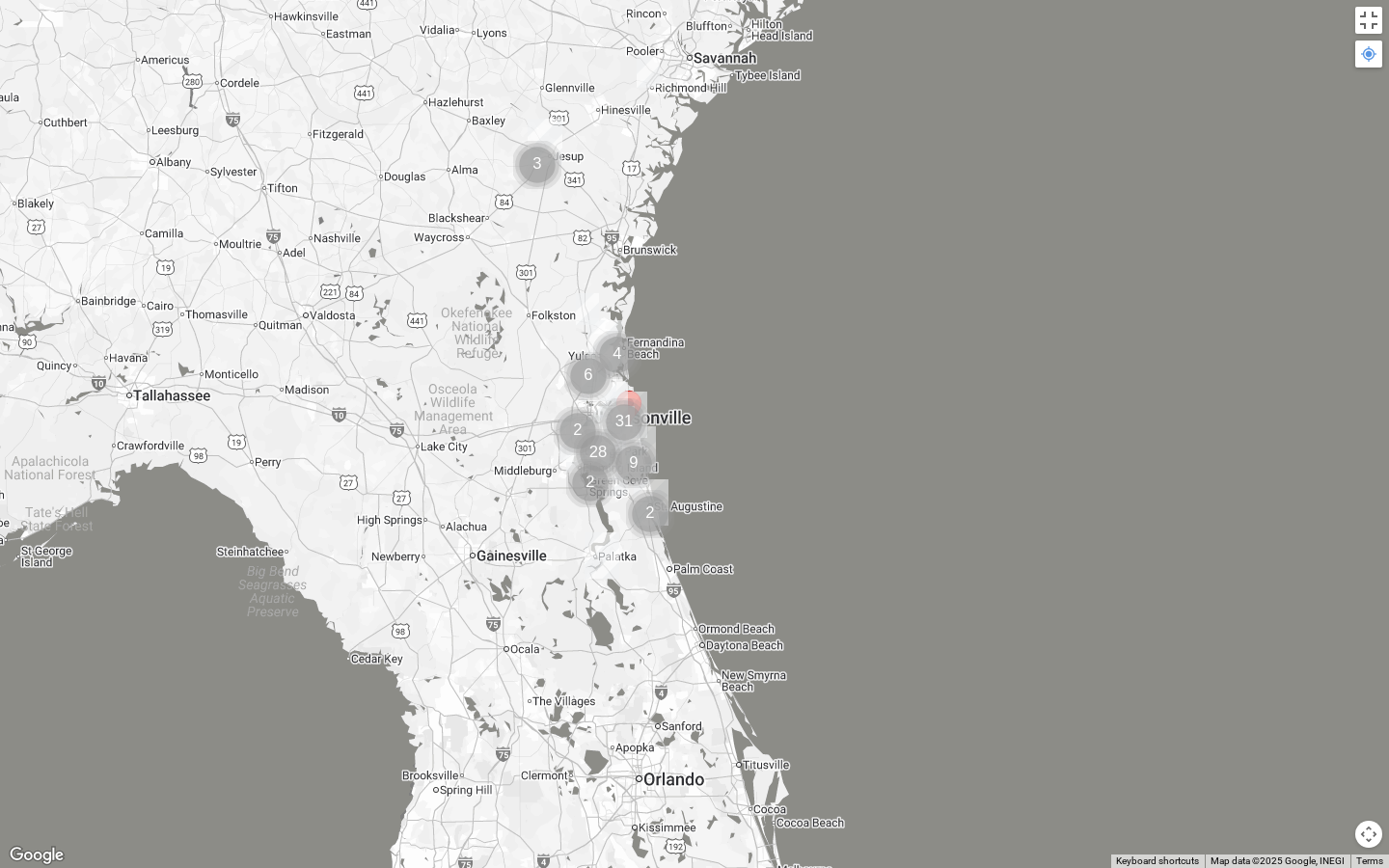 drag, startPoint x: 250, startPoint y: 508, endPoint x: 812, endPoint y: 426, distance: 567.9507 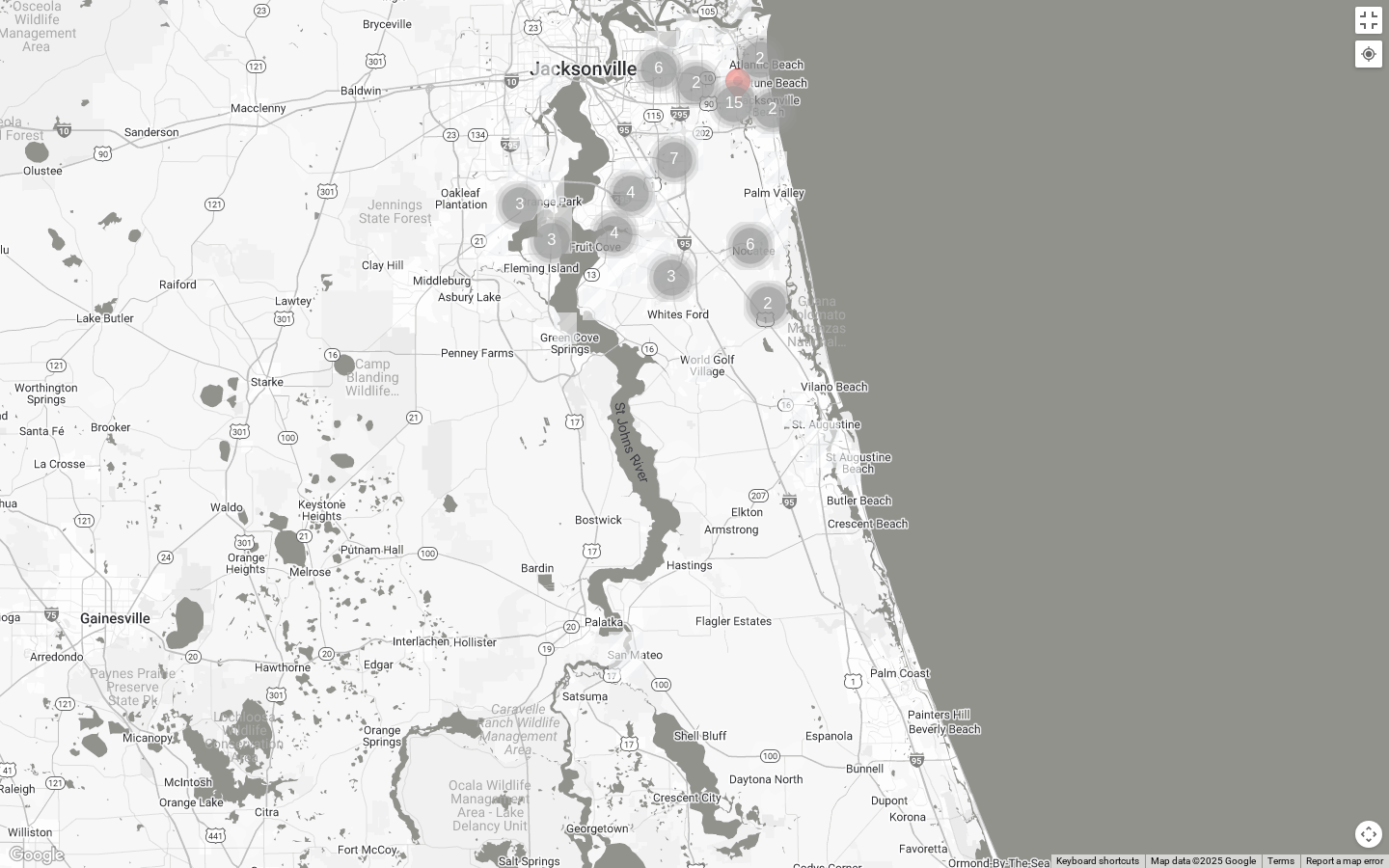 drag, startPoint x: 560, startPoint y: 456, endPoint x: 1226, endPoint y: 131, distance: 741.0675 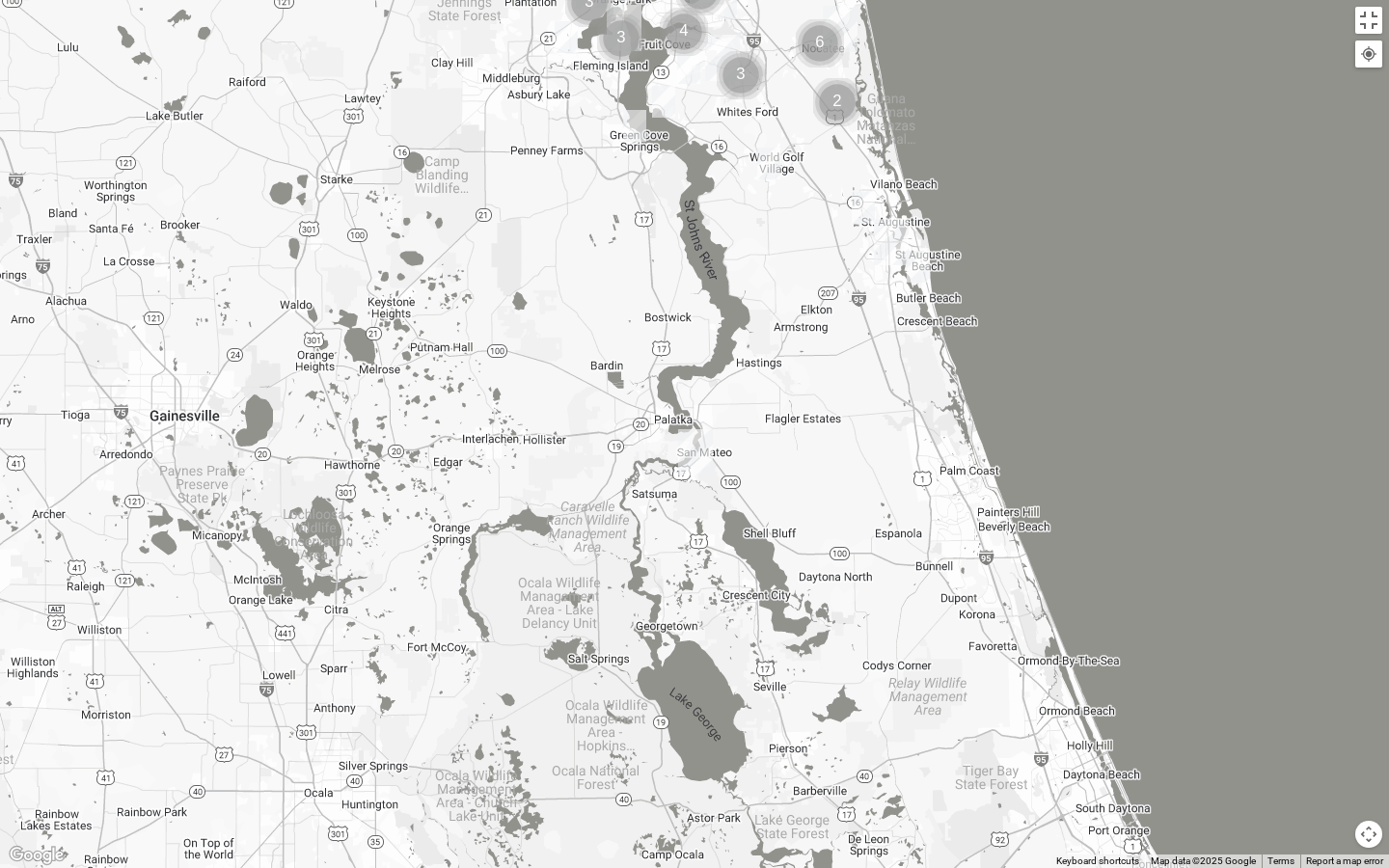 drag, startPoint x: 491, startPoint y: 557, endPoint x: 527, endPoint y: 398, distance: 163.02454 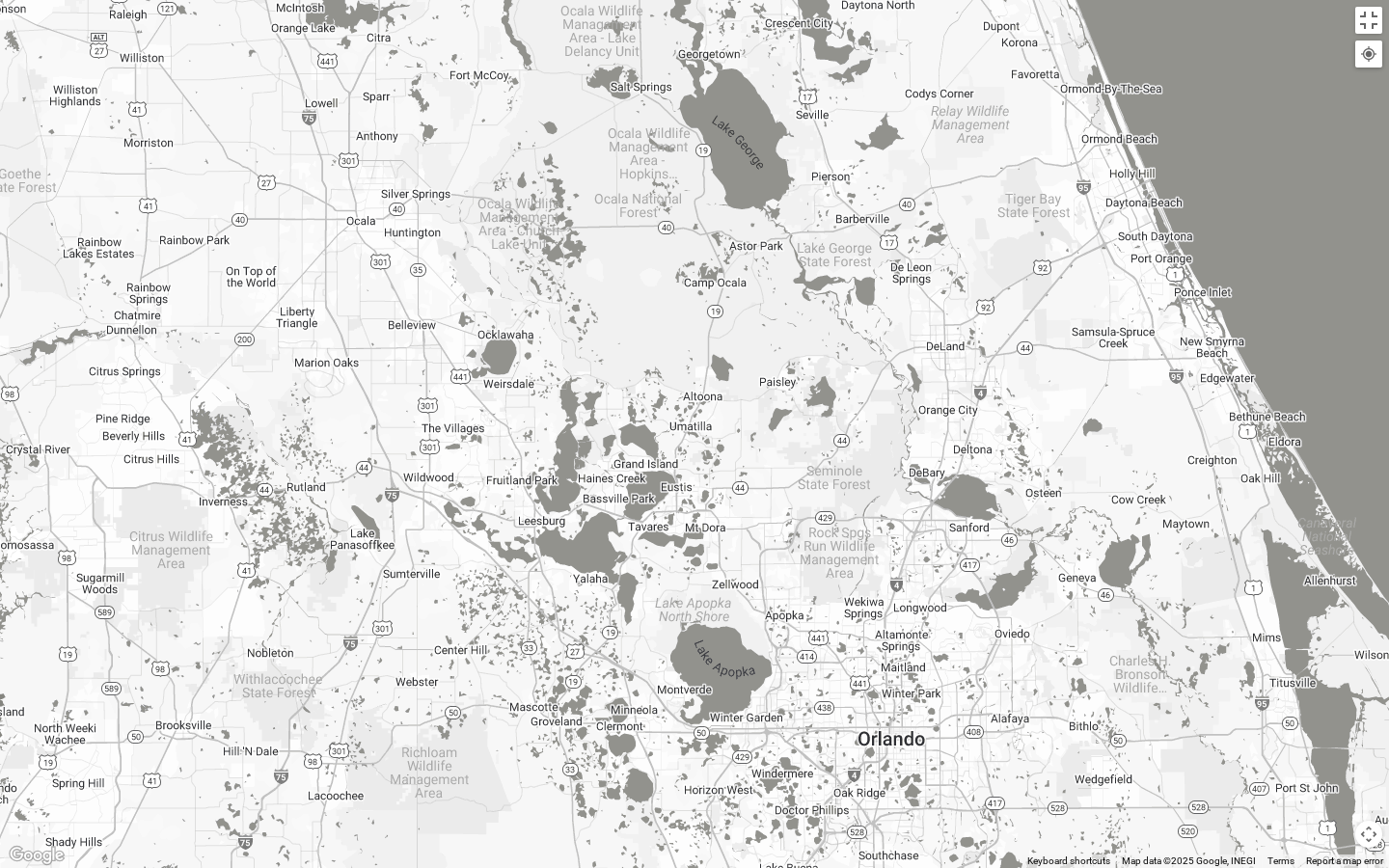 drag, startPoint x: 618, startPoint y: 622, endPoint x: 661, endPoint y: 58, distance: 565.63681 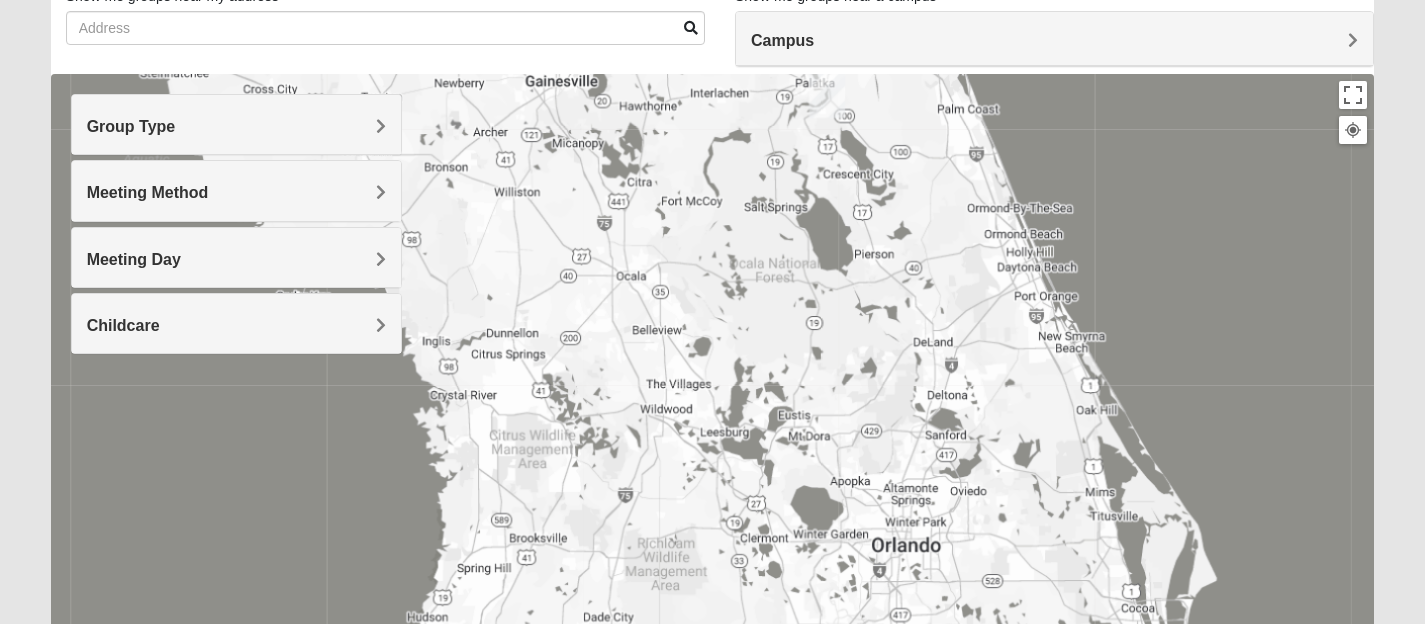 click on "Meeting Method" at bounding box center (148, 192) 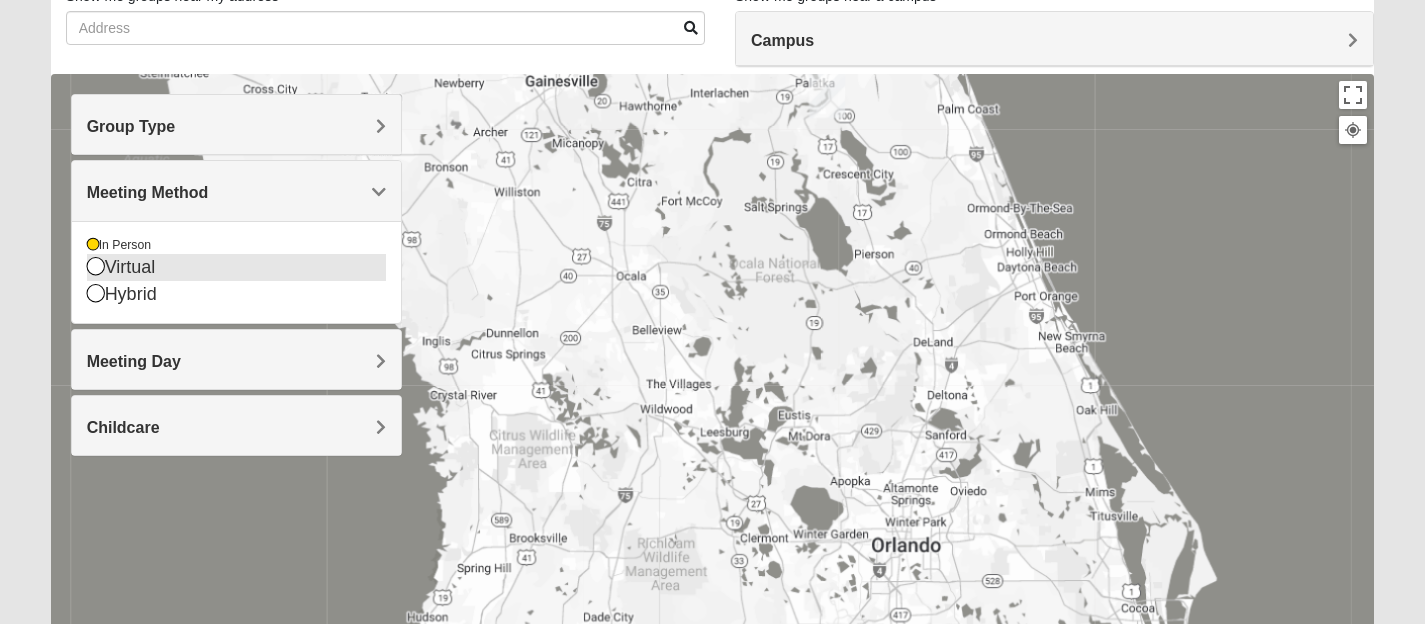 click at bounding box center (96, 266) 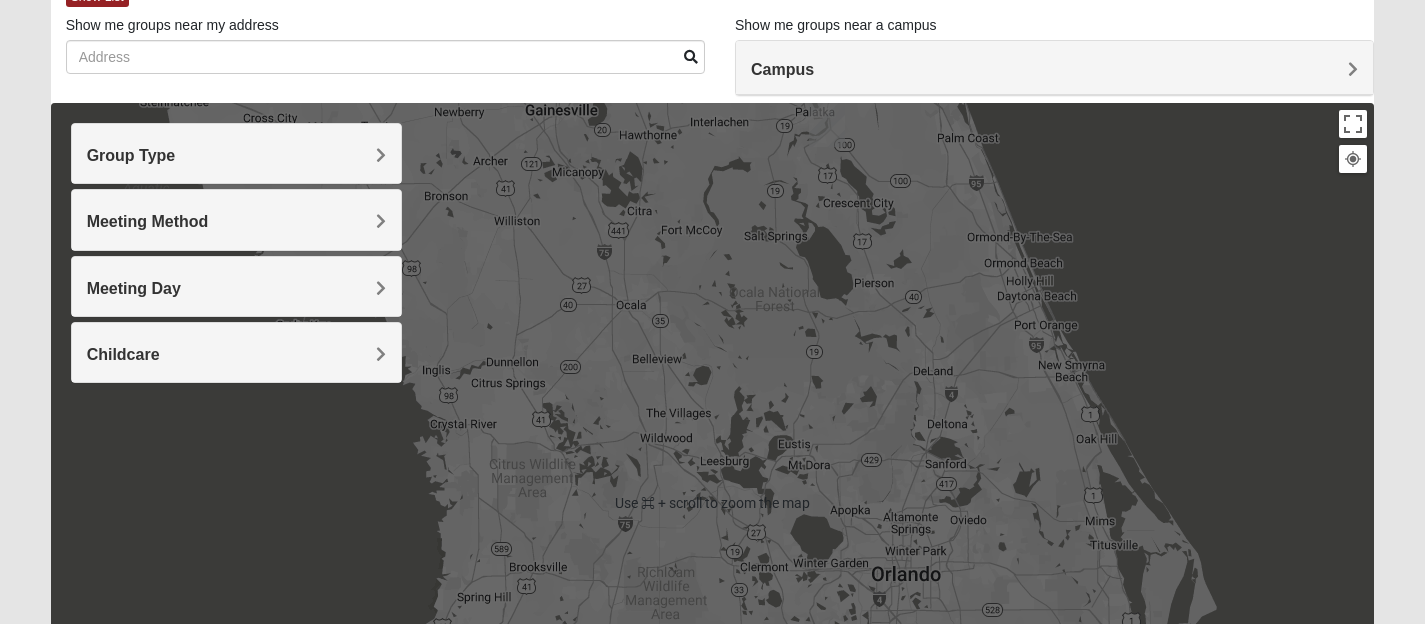 scroll, scrollTop: 110, scrollLeft: 0, axis: vertical 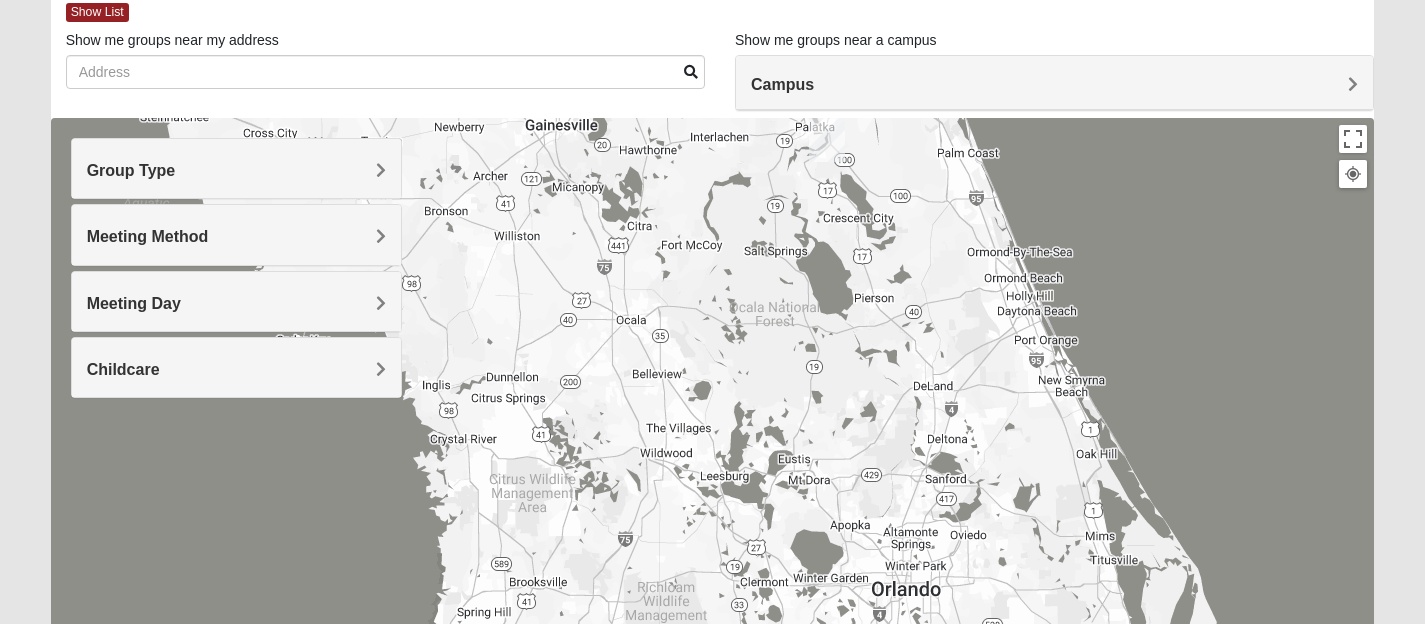 click on "Meeting Method" at bounding box center (148, 236) 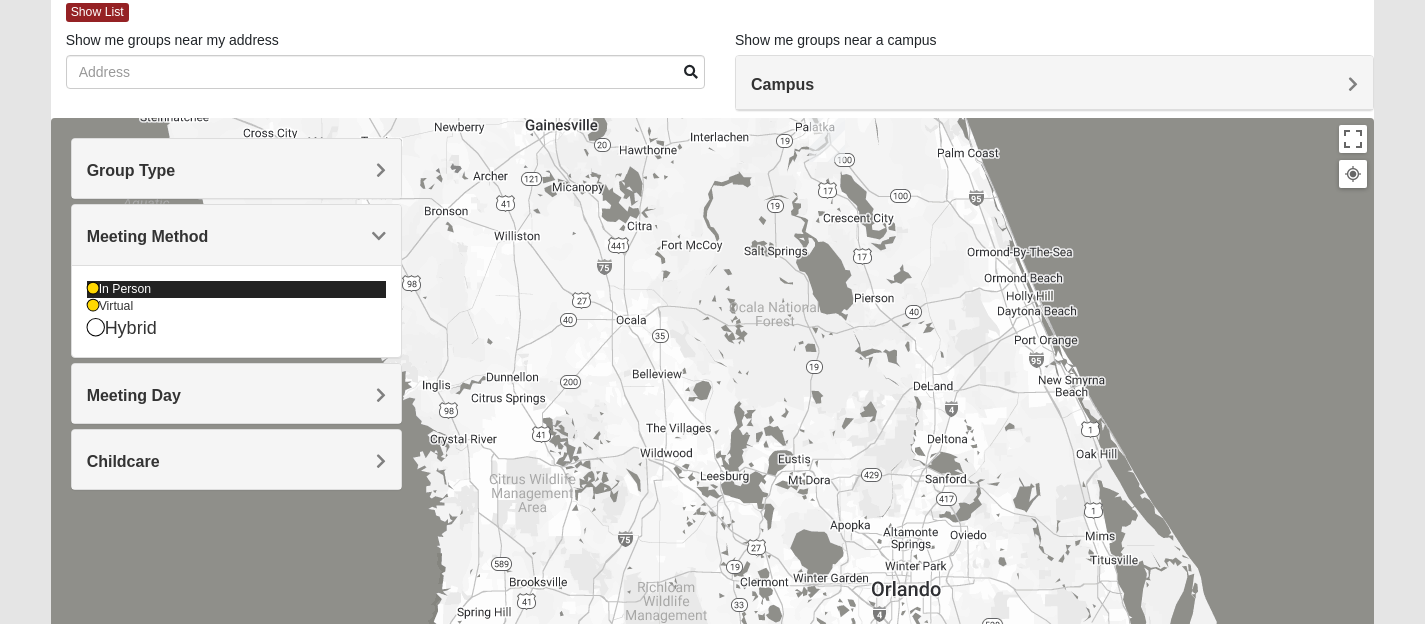 click at bounding box center (93, 289) 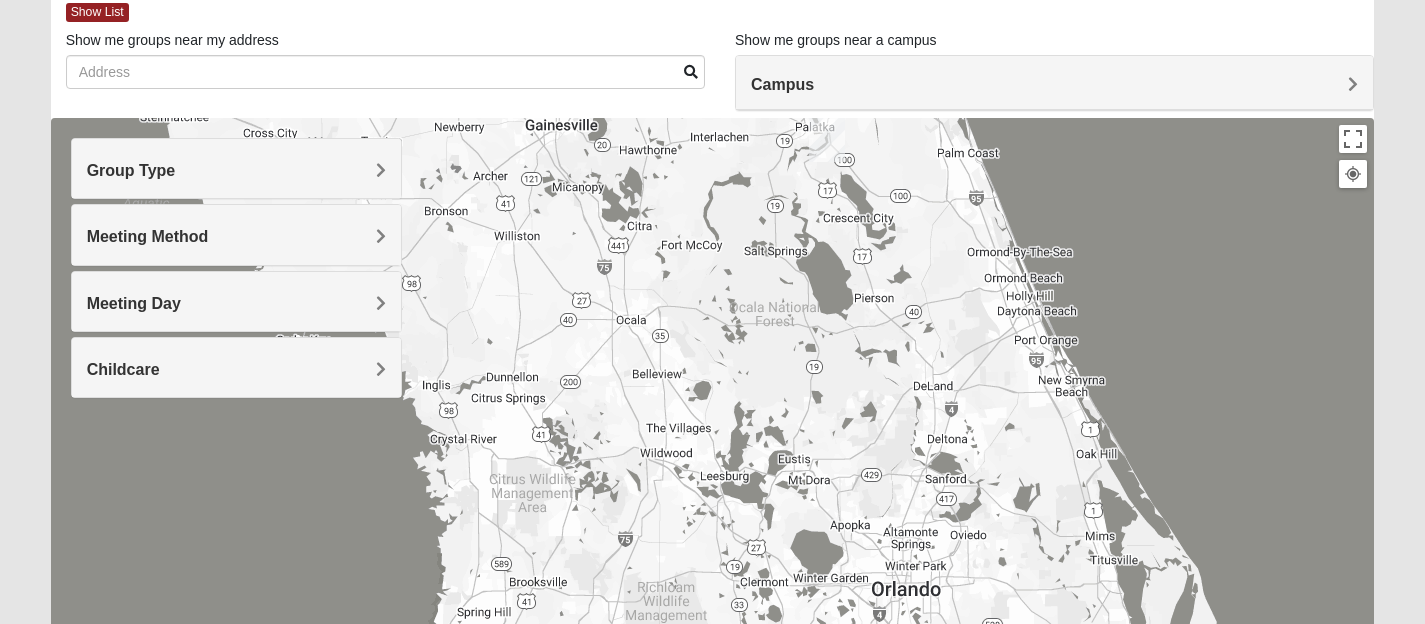 click on "Meeting Method" at bounding box center [148, 236] 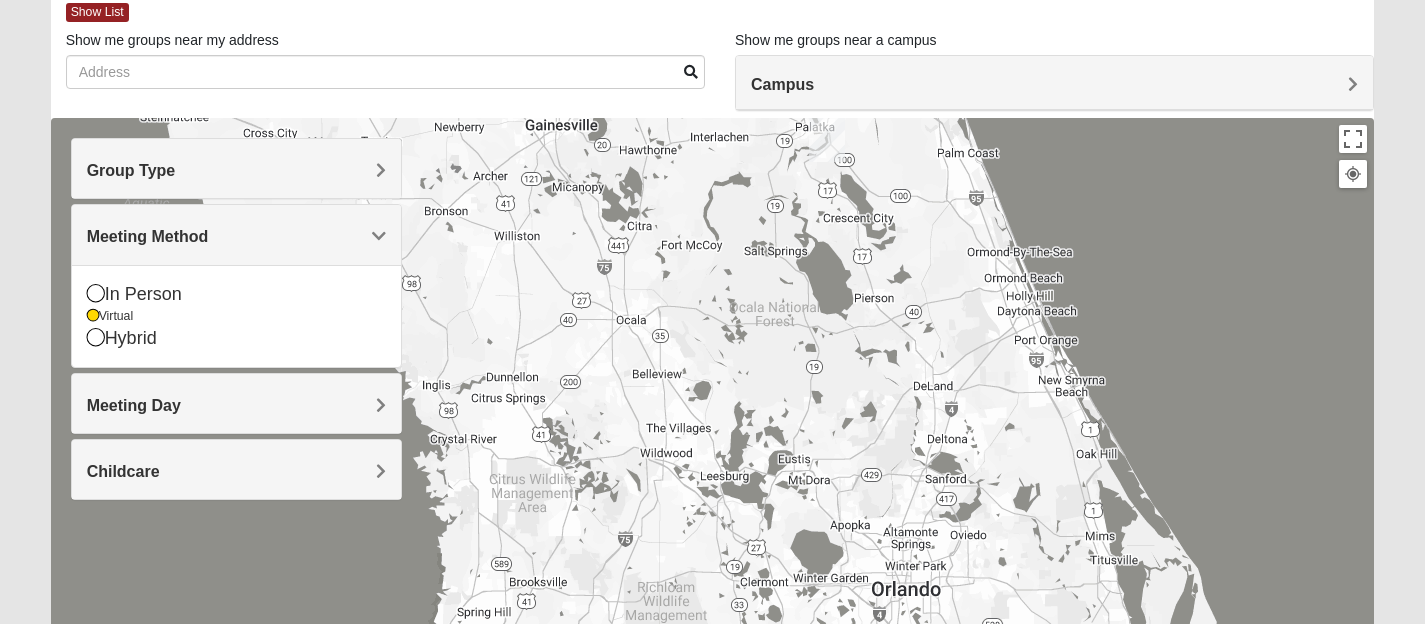 click at bounding box center [713, 518] 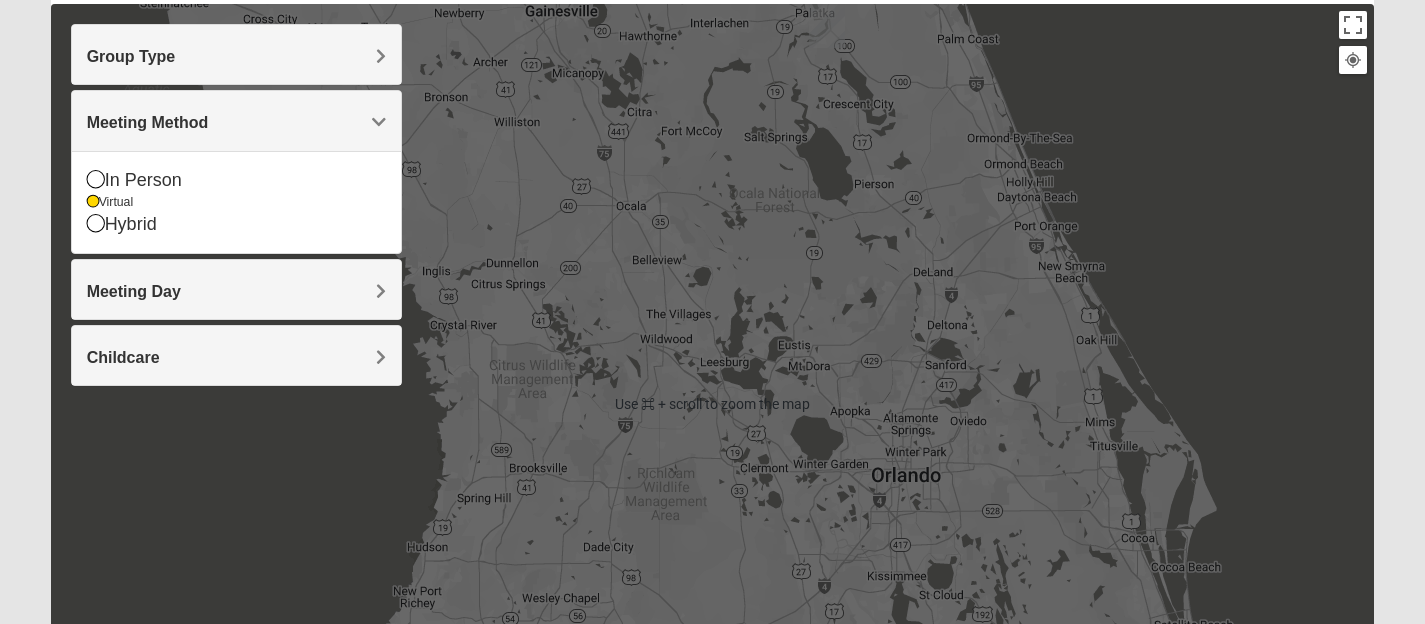 scroll, scrollTop: 150, scrollLeft: 0, axis: vertical 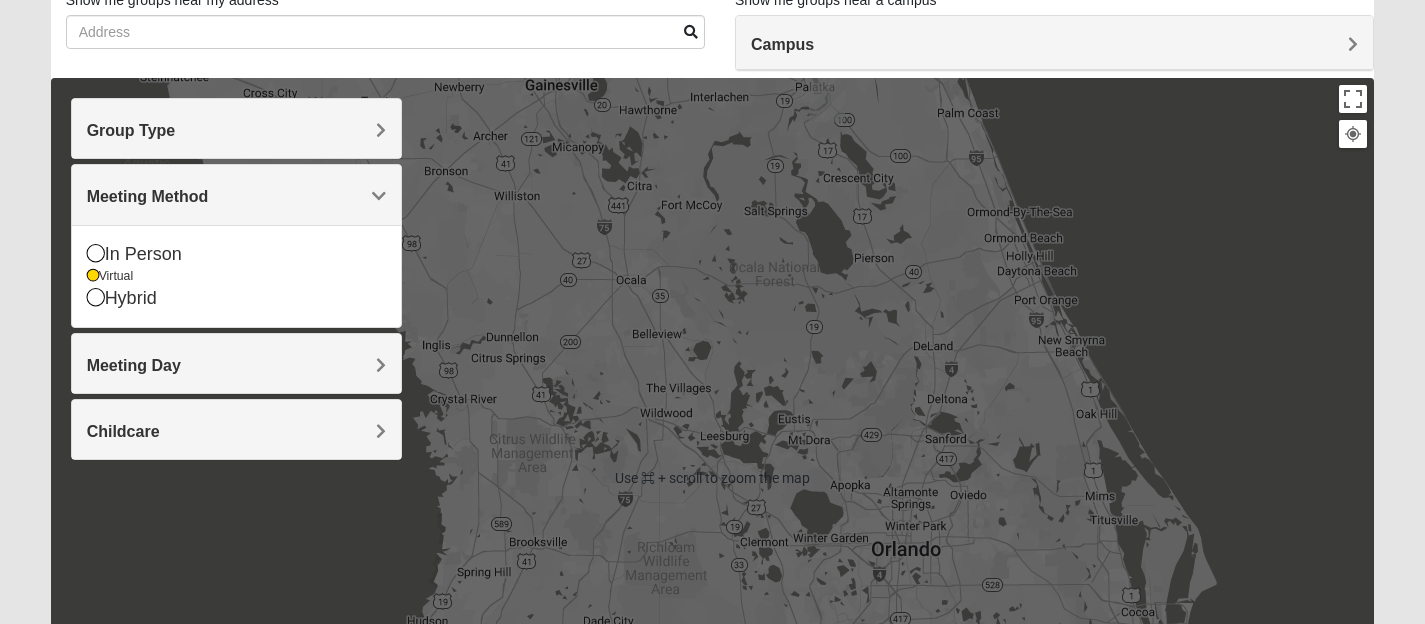 click at bounding box center [713, 478] 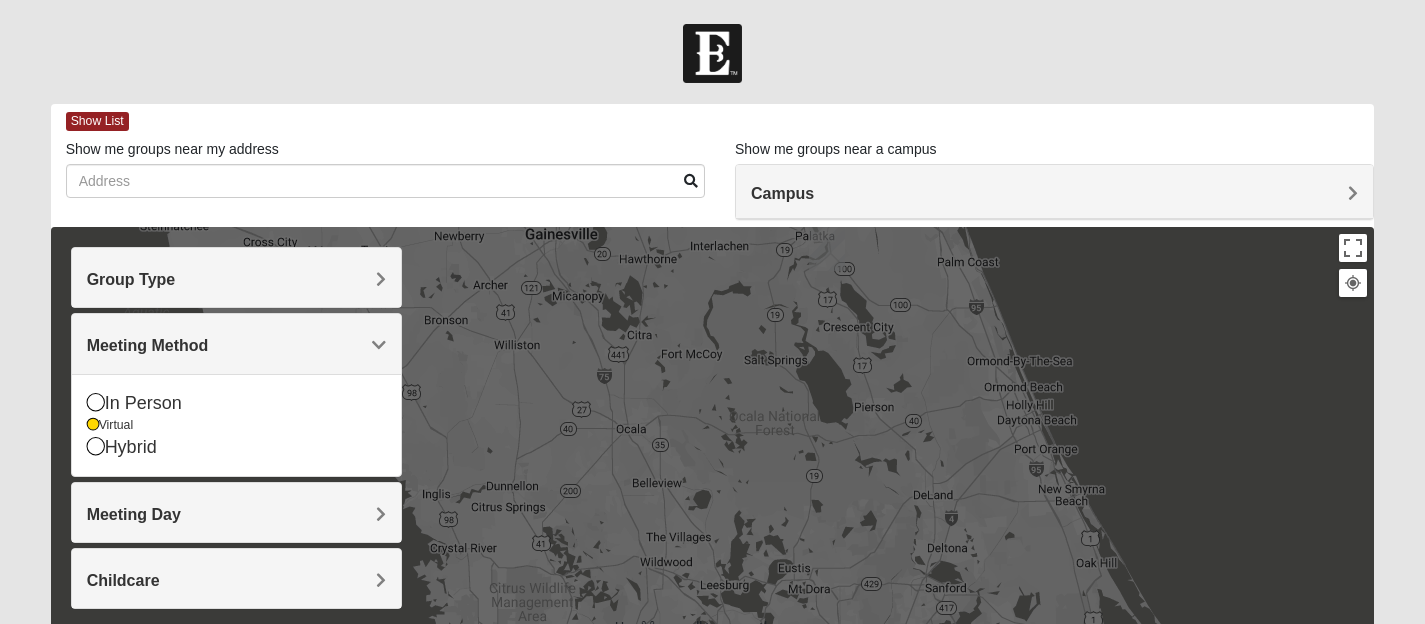scroll, scrollTop: 0, scrollLeft: 0, axis: both 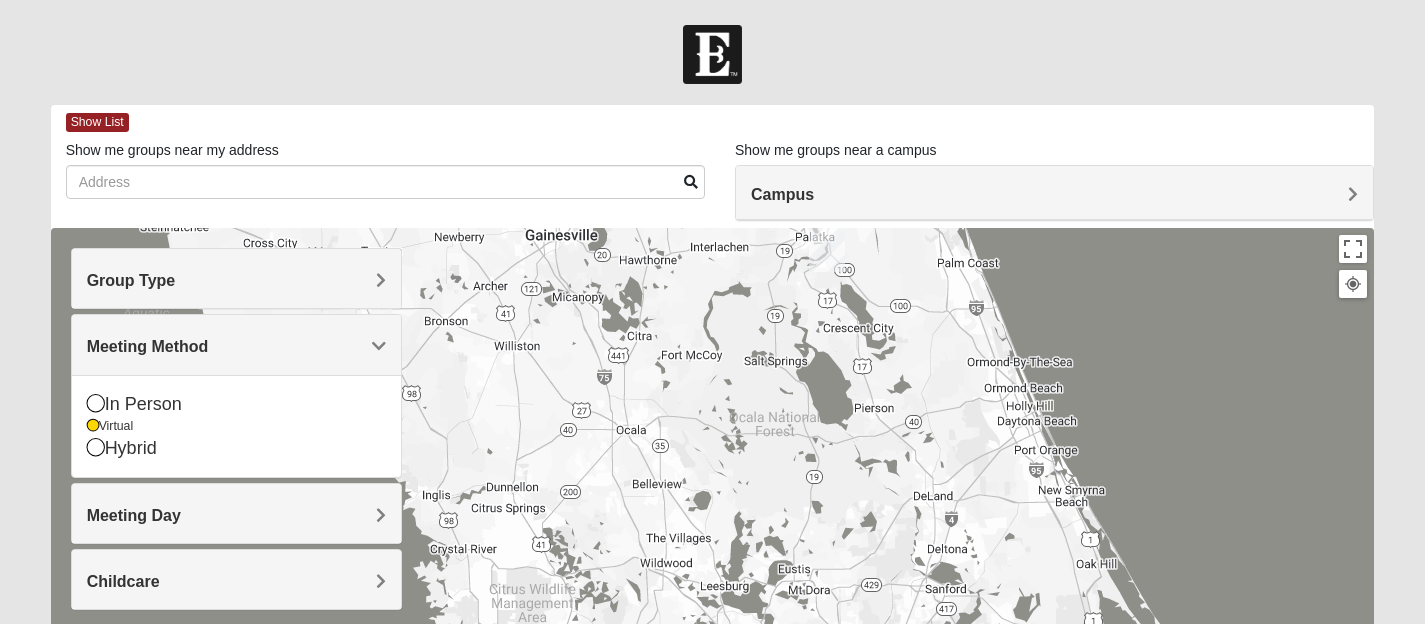 click on "Group Type" at bounding box center [131, 280] 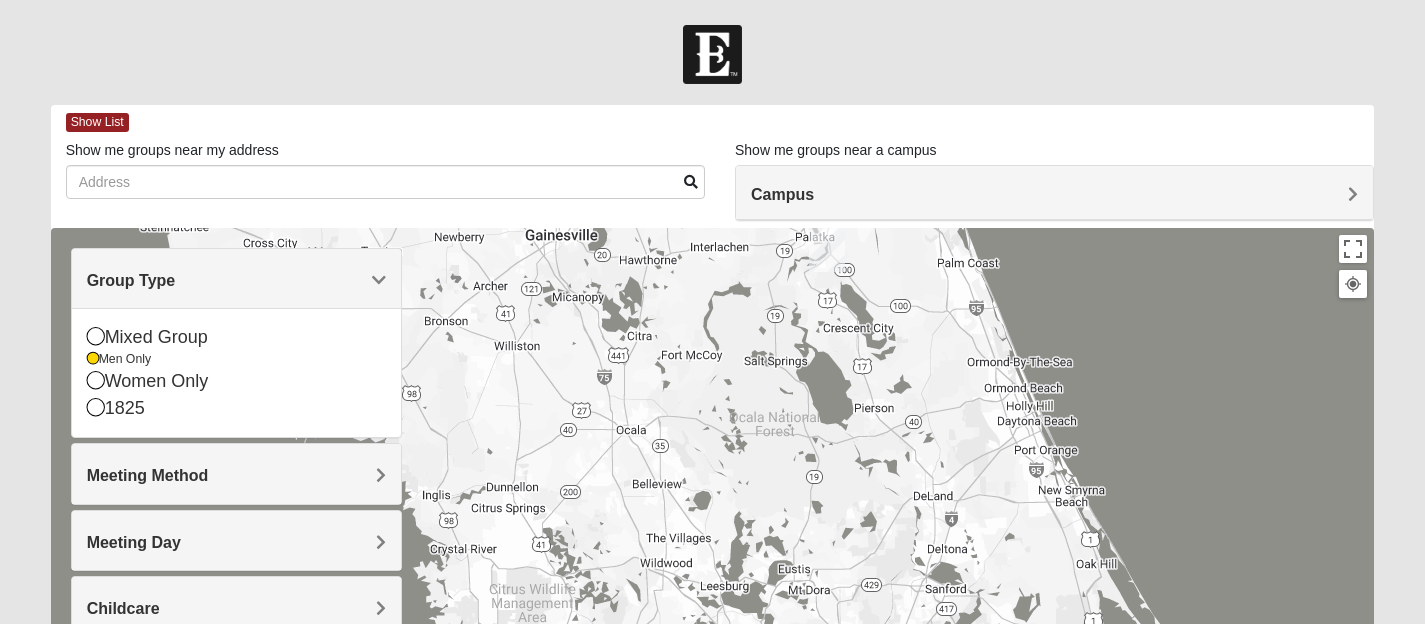 click at bounding box center [713, 628] 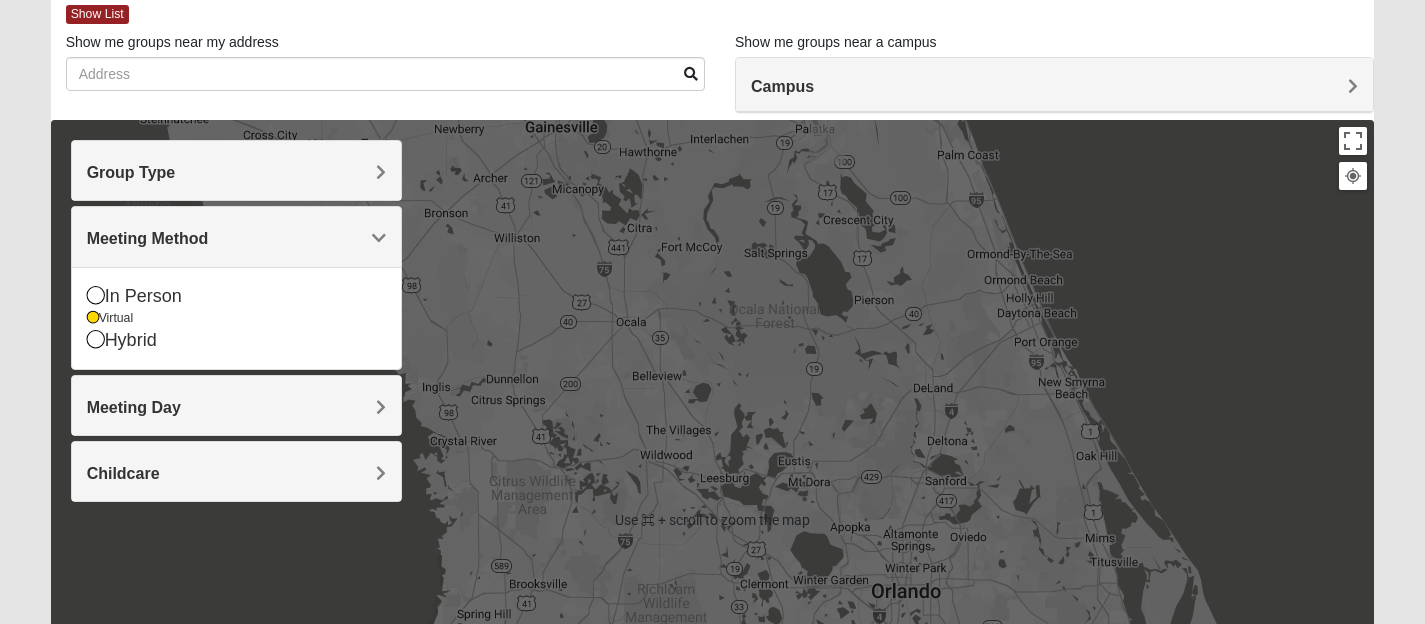 scroll, scrollTop: 138, scrollLeft: 0, axis: vertical 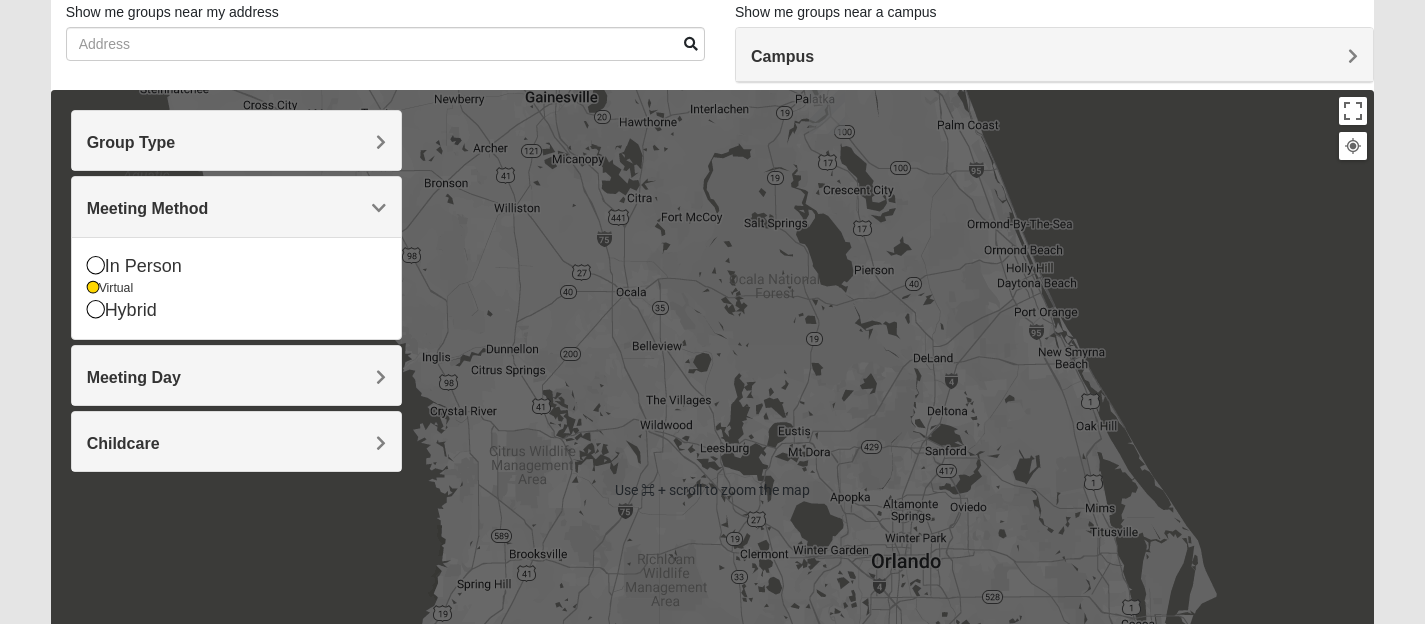 click at bounding box center (713, 490) 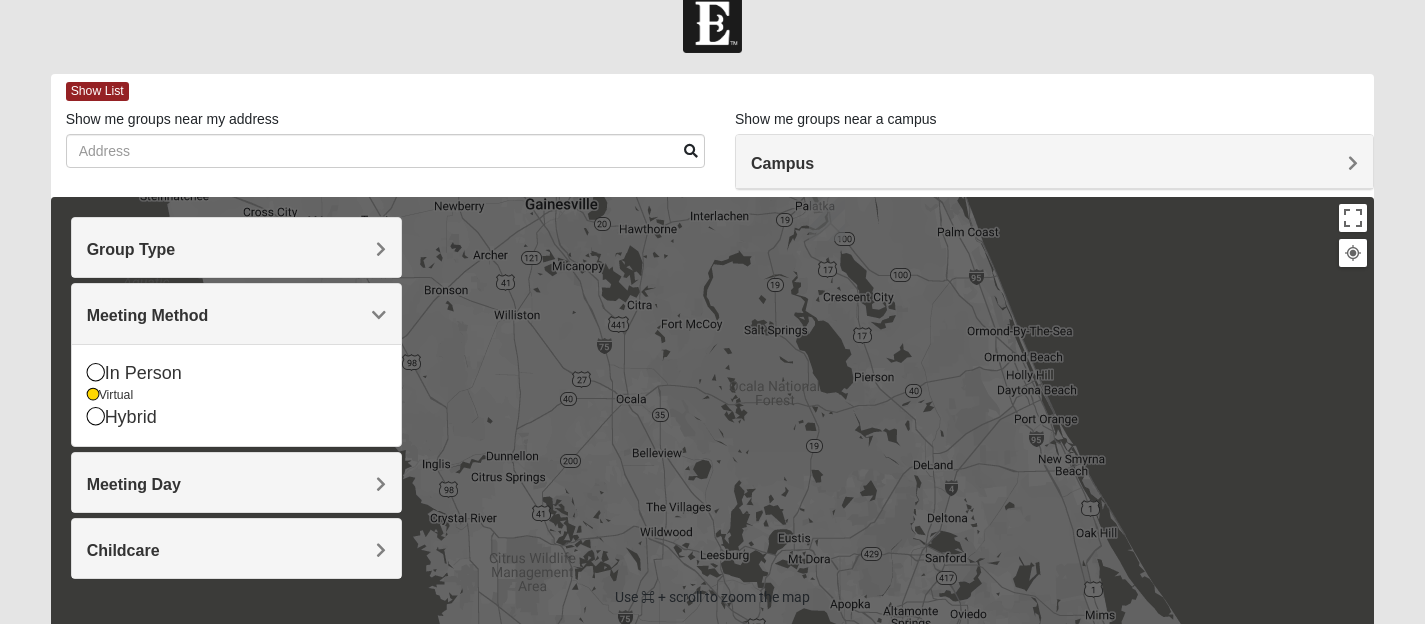 scroll, scrollTop: 0, scrollLeft: 0, axis: both 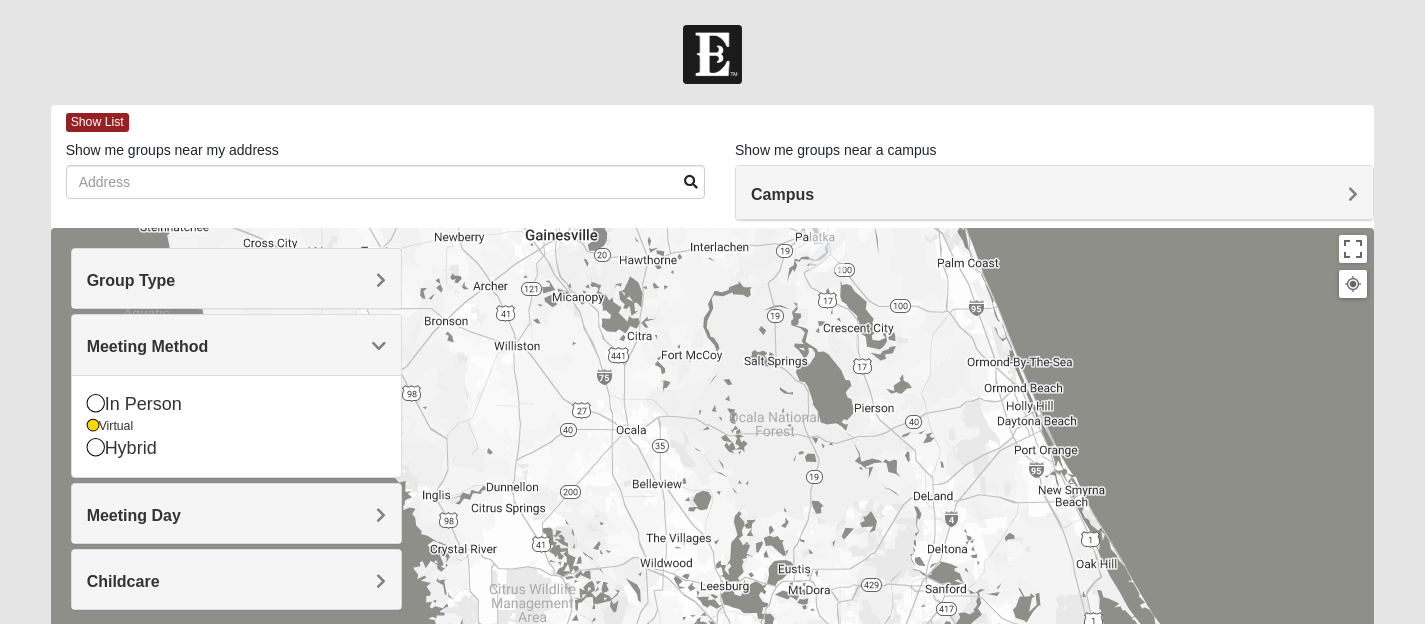 click on "Campus" at bounding box center (782, 194) 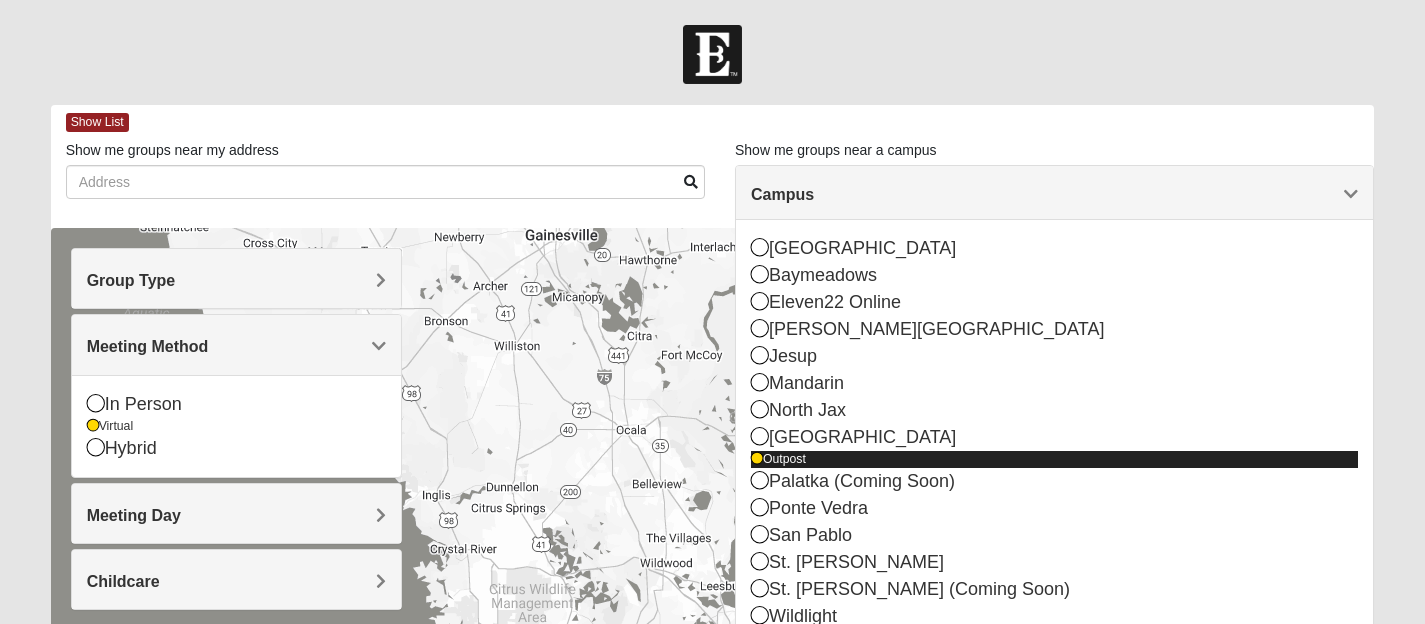 click on "Outpost" at bounding box center (1054, 459) 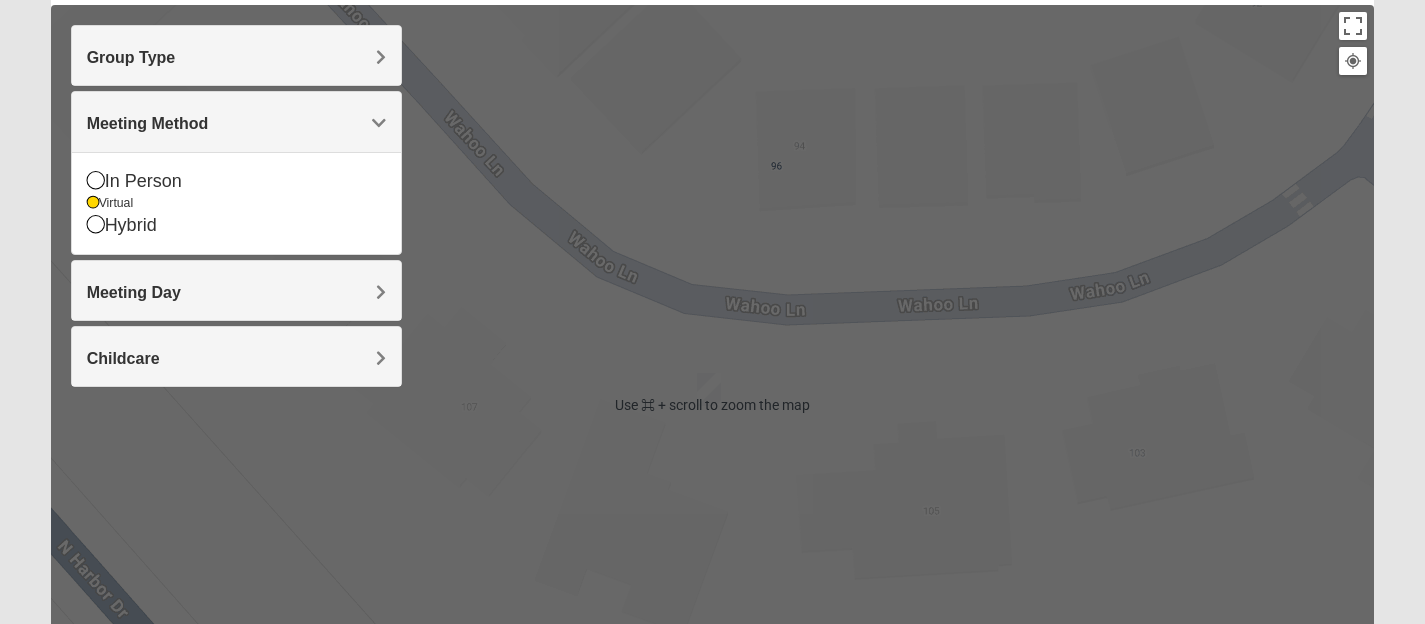 scroll, scrollTop: 194, scrollLeft: 0, axis: vertical 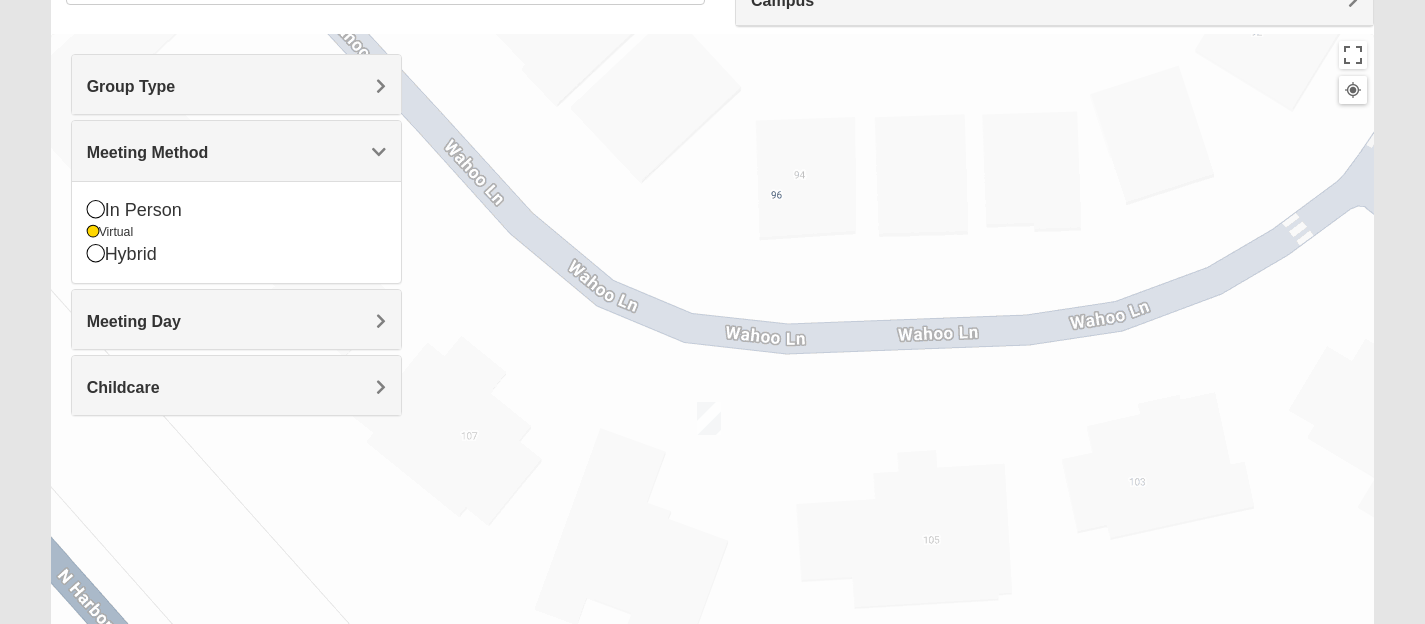 click at bounding box center (709, 418) 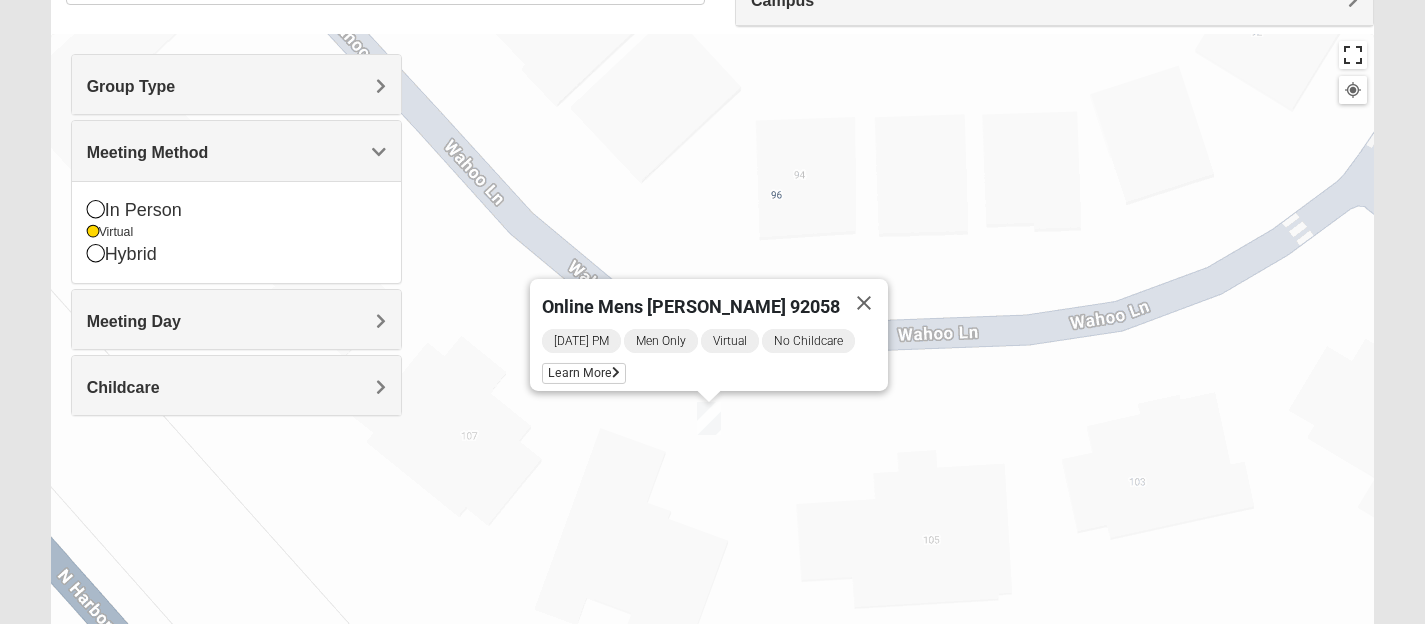 click at bounding box center (1353, 55) 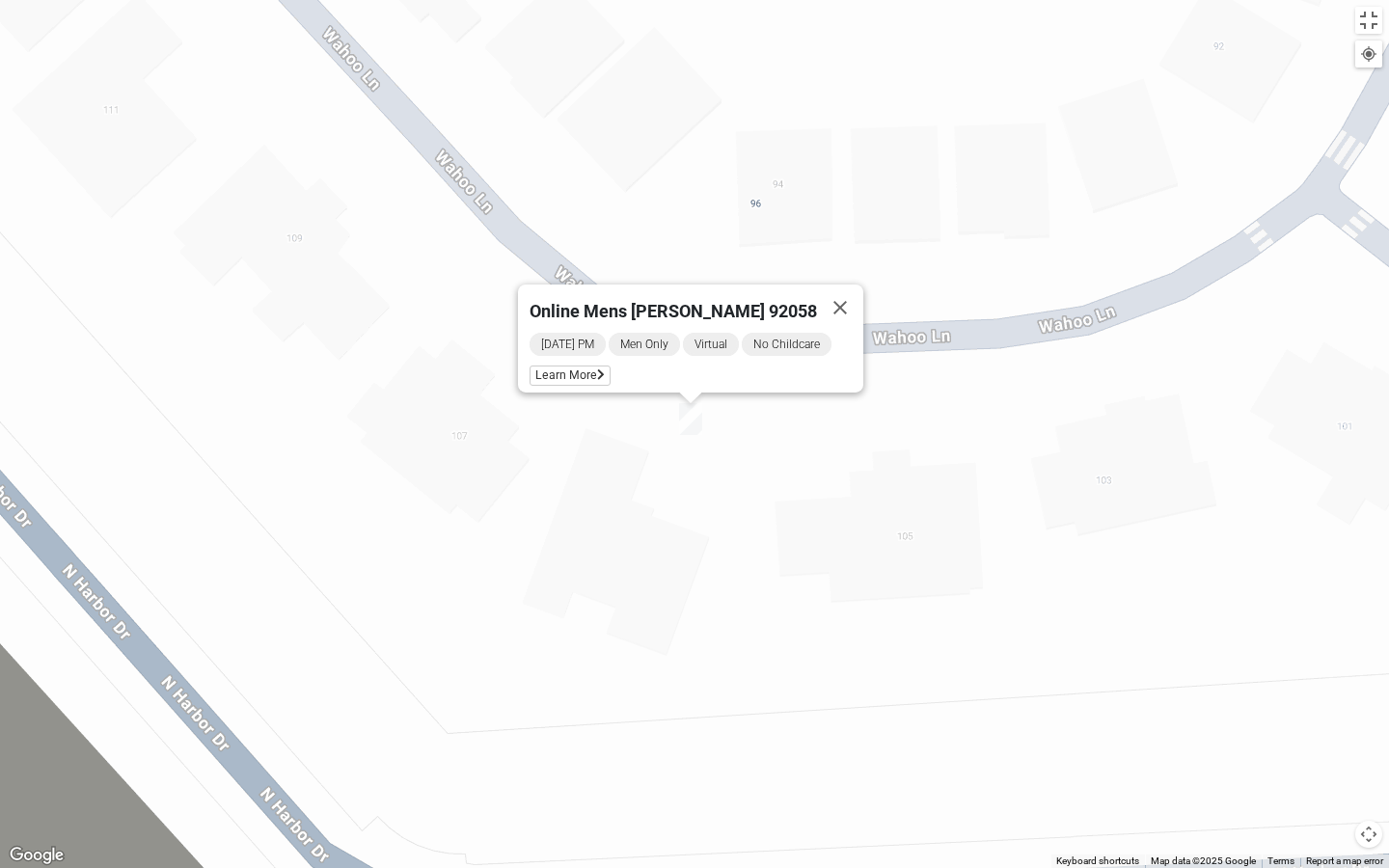 click at bounding box center (1369, 54) 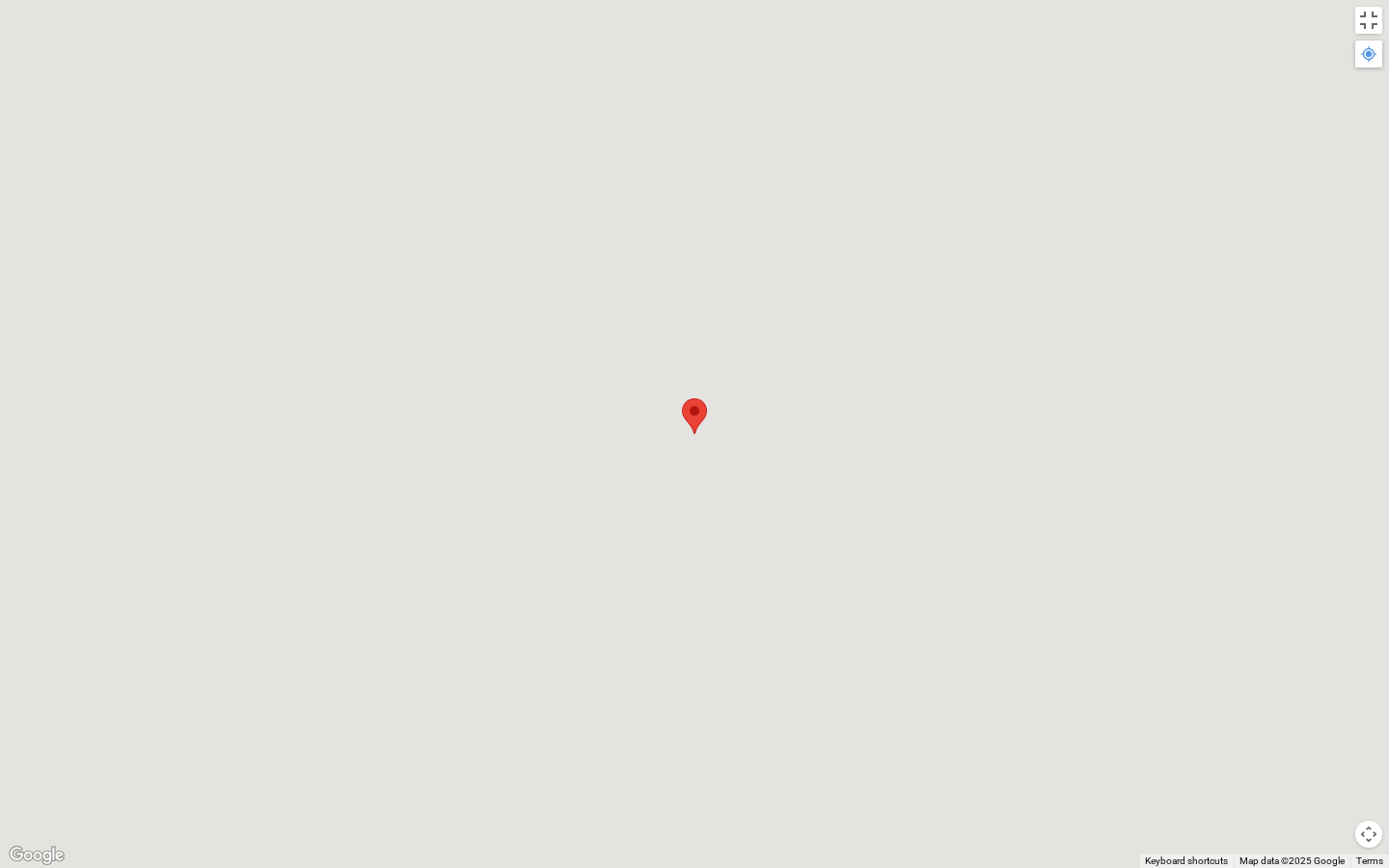 click at bounding box center (1369, 54) 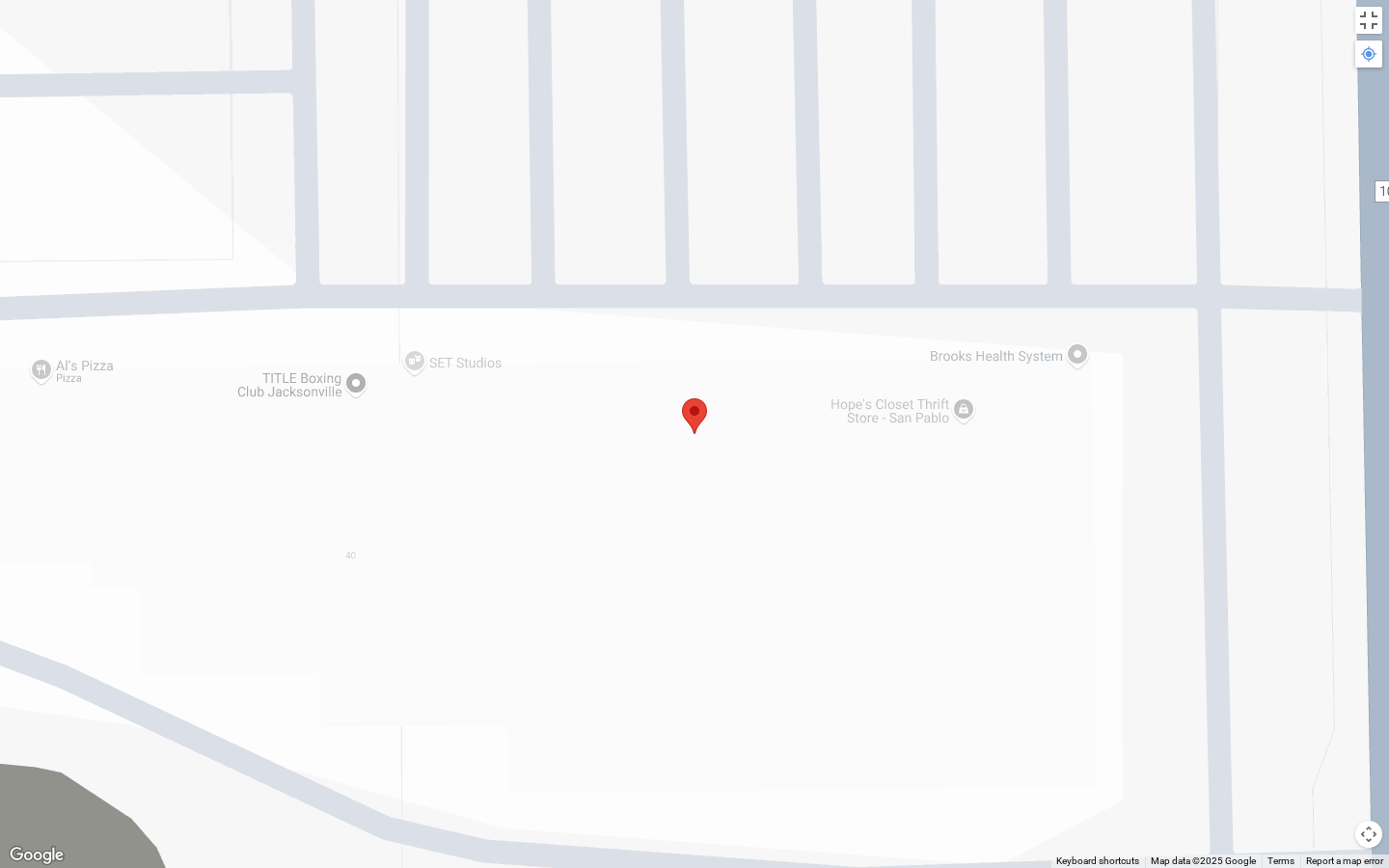 click at bounding box center (1369, 54) 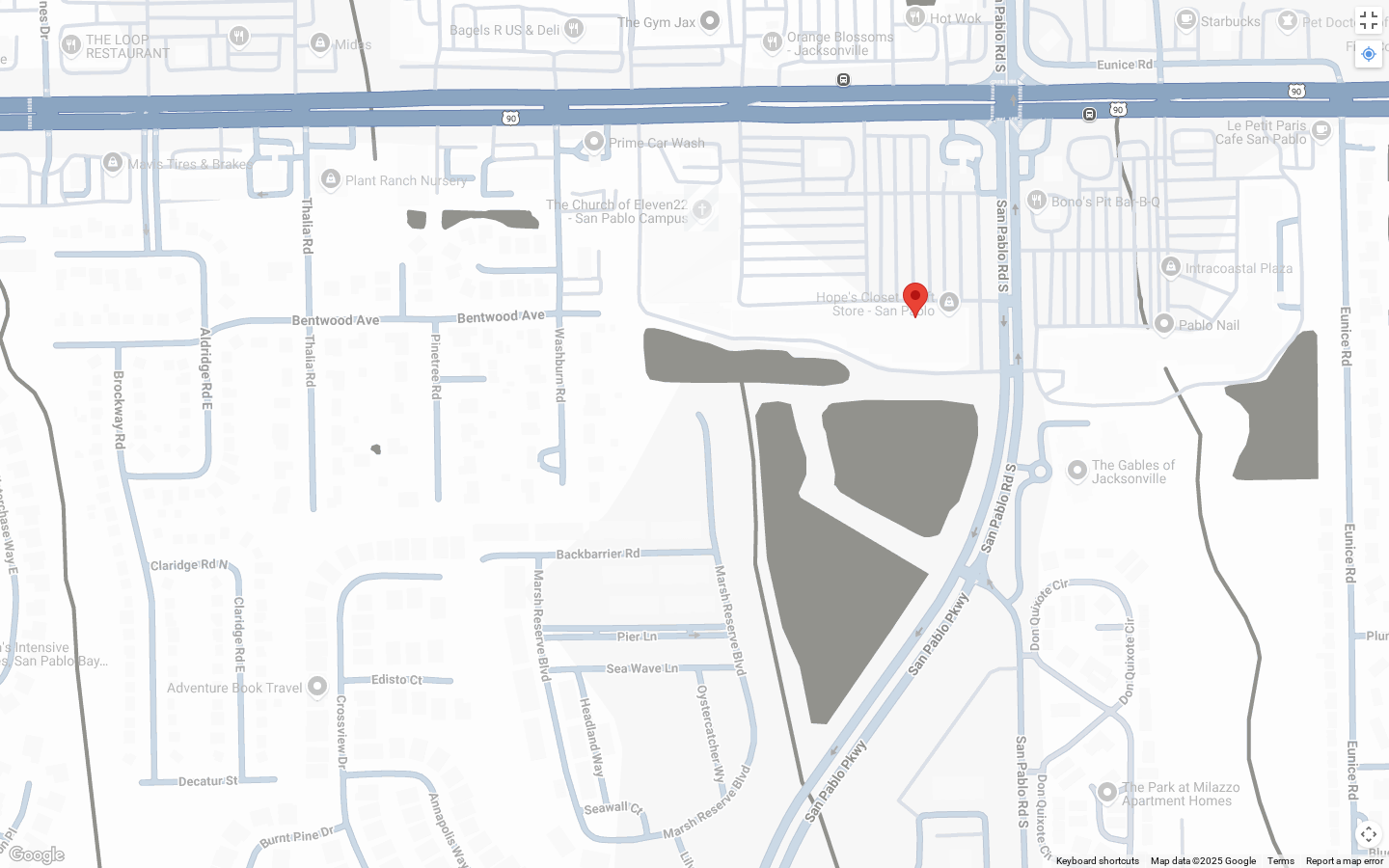 click at bounding box center [701, 208] 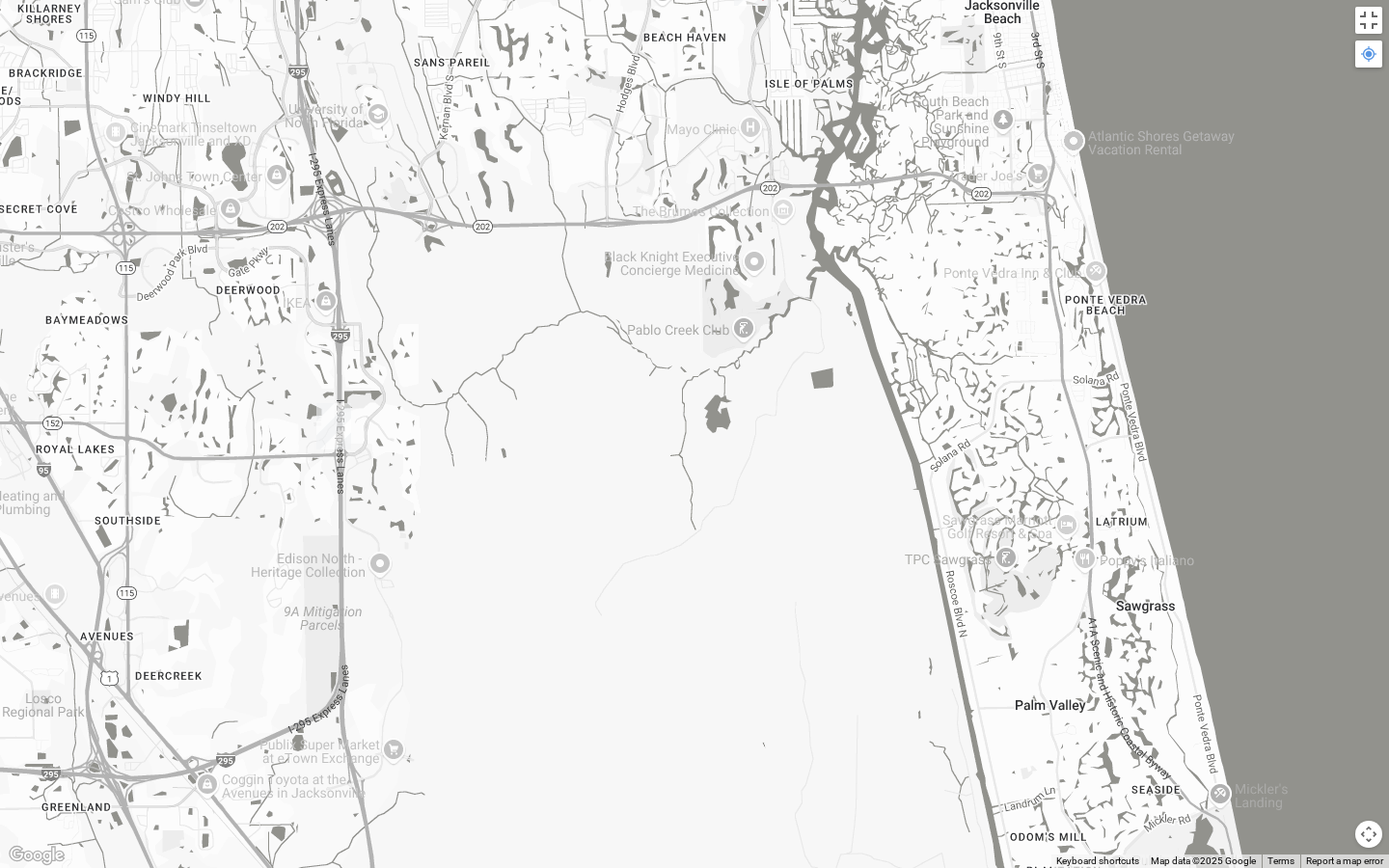 drag, startPoint x: 717, startPoint y: 638, endPoint x: 712, endPoint y: 37, distance: 601.02 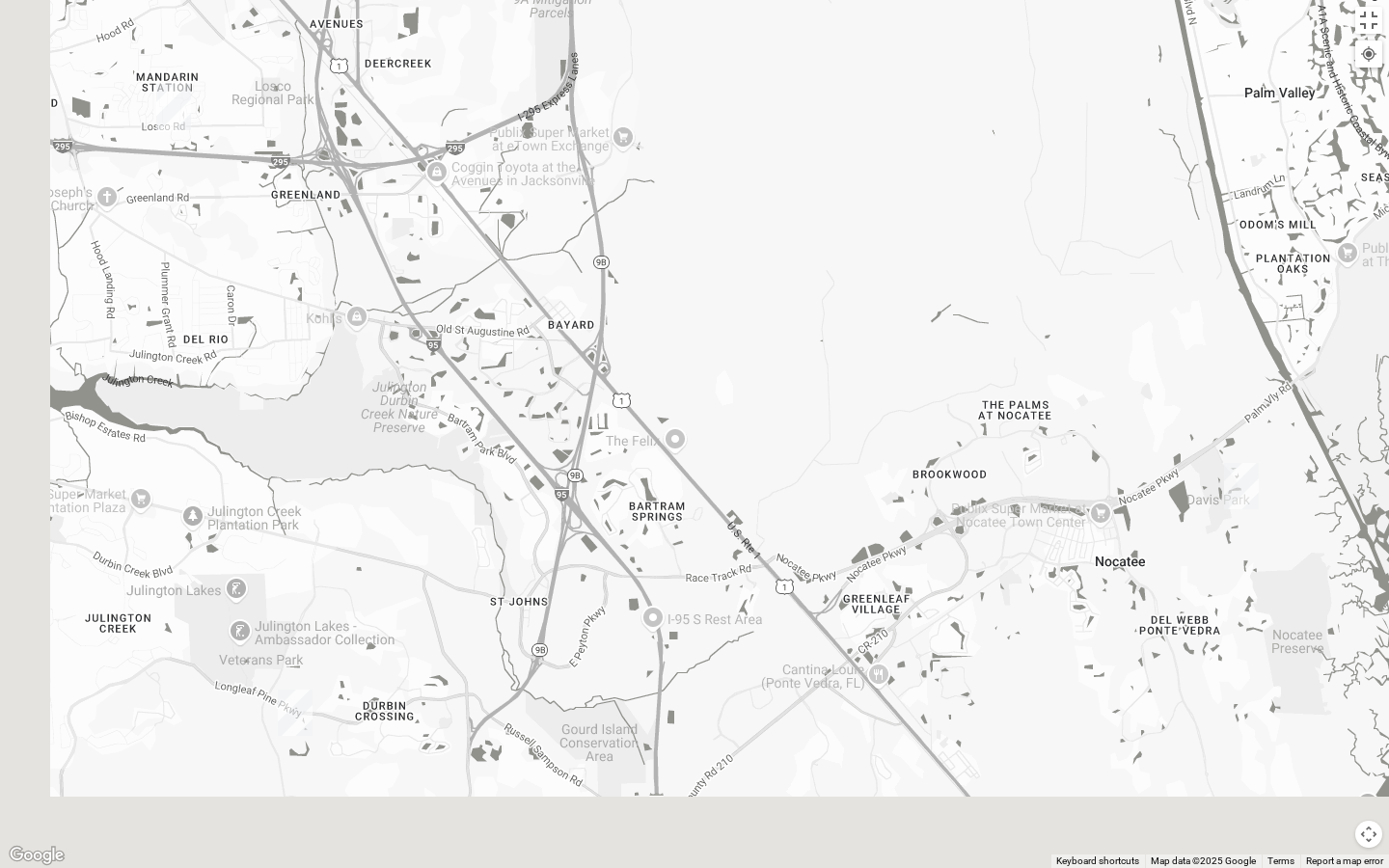 drag, startPoint x: 559, startPoint y: 599, endPoint x: 788, endPoint y: 79, distance: 568.191 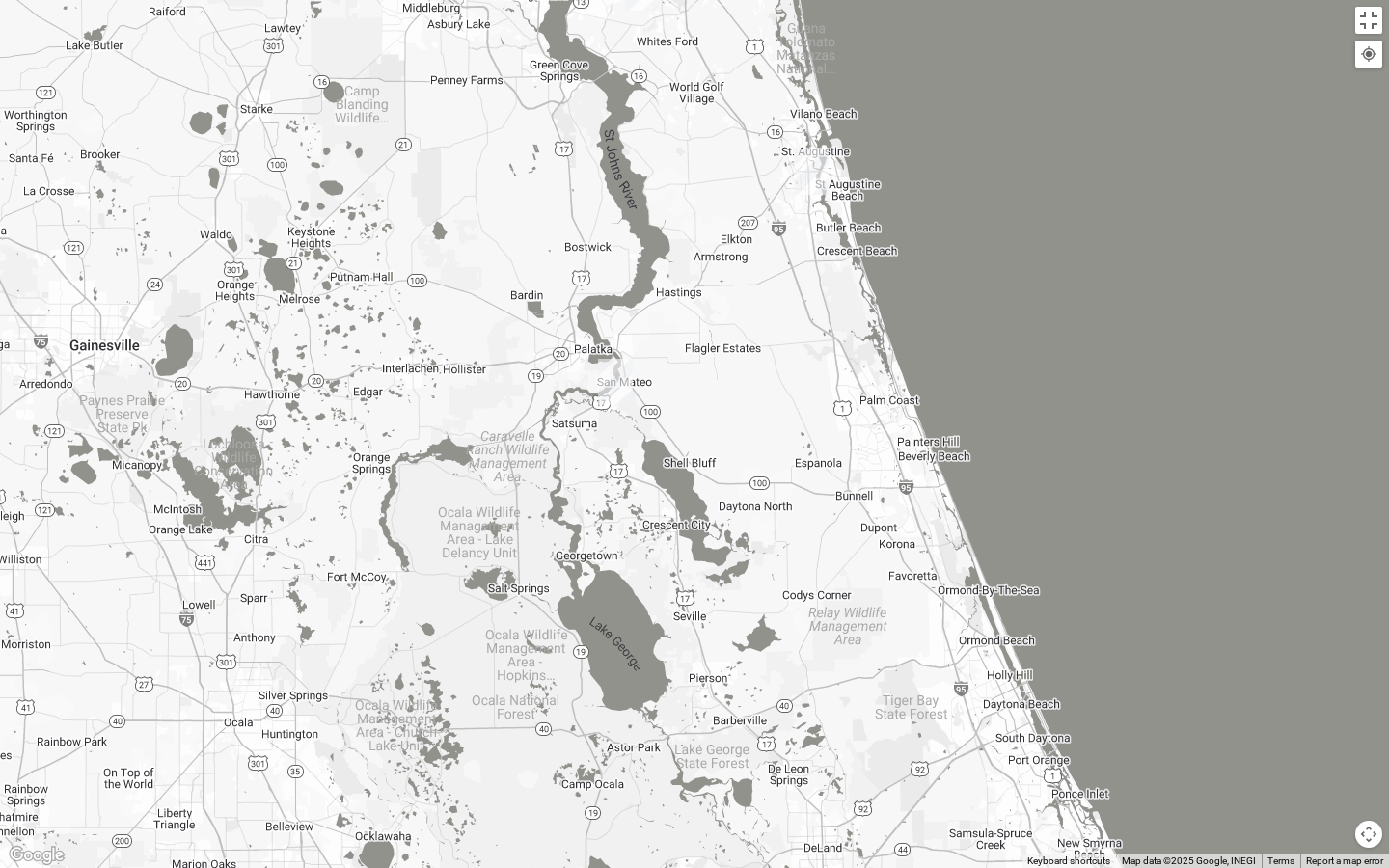 drag, startPoint x: 670, startPoint y: 773, endPoint x: 634, endPoint y: 198, distance: 576.1259 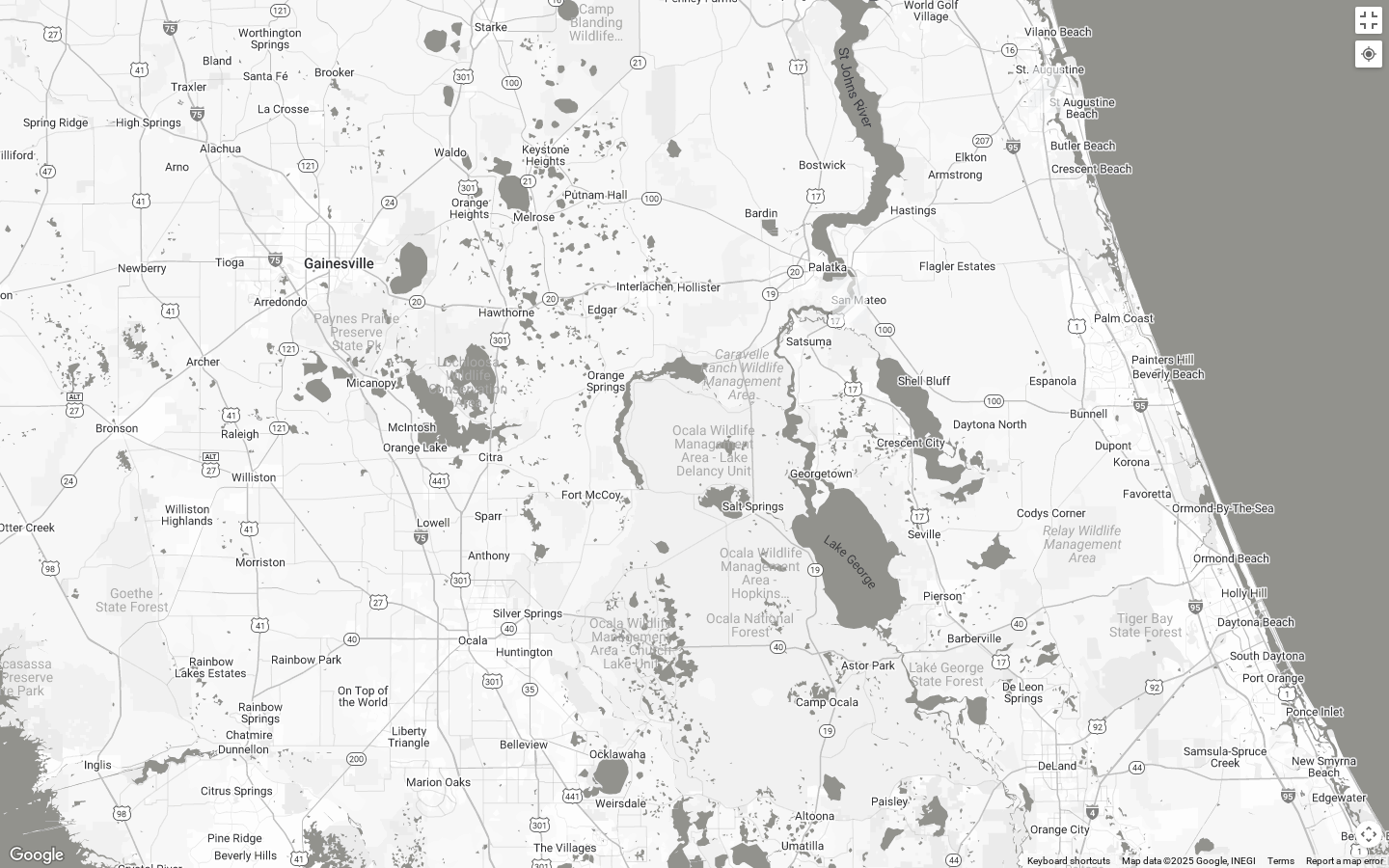 drag, startPoint x: 553, startPoint y: 616, endPoint x: 760, endPoint y: 626, distance: 207.24141 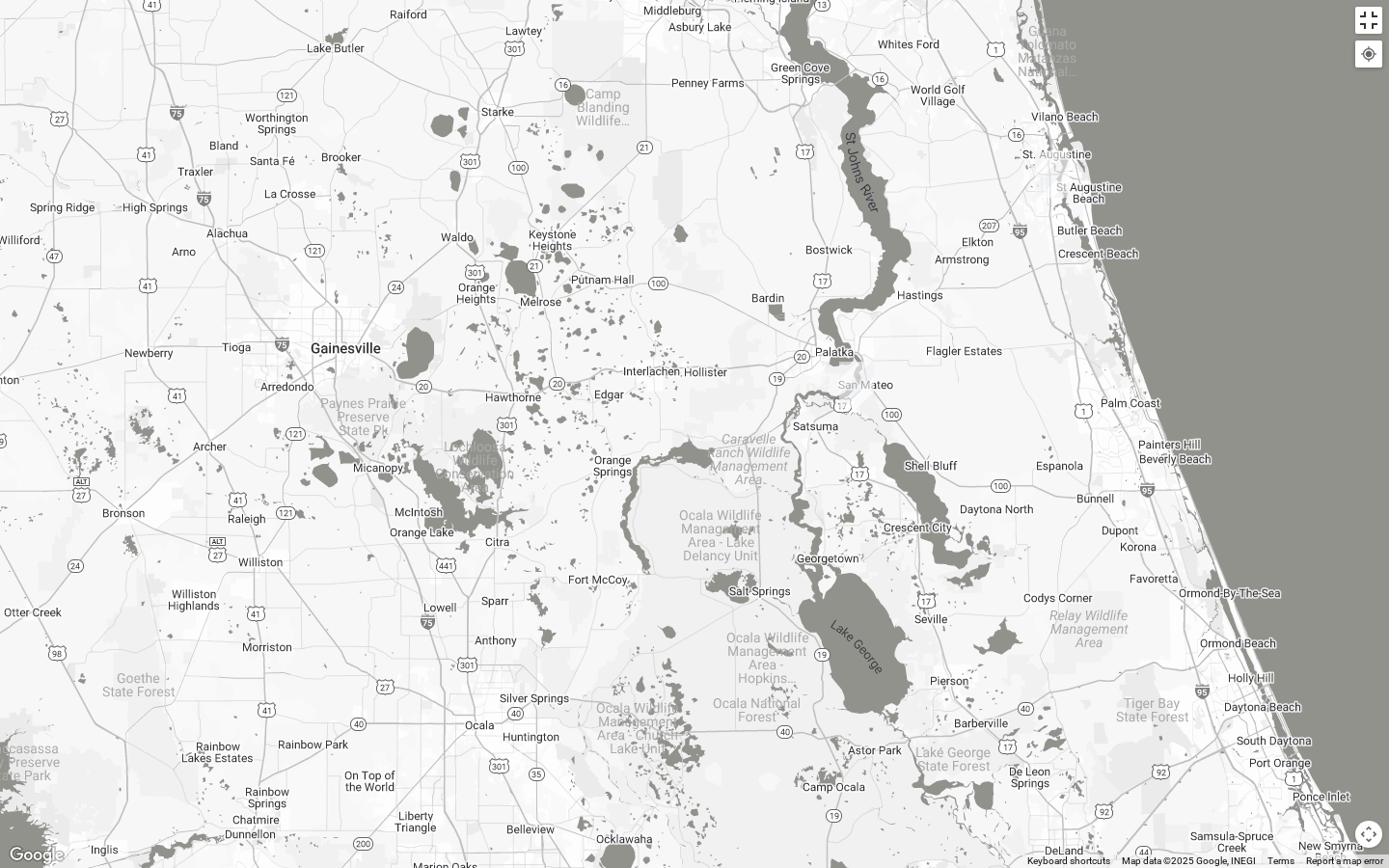 click at bounding box center (1369, 20) 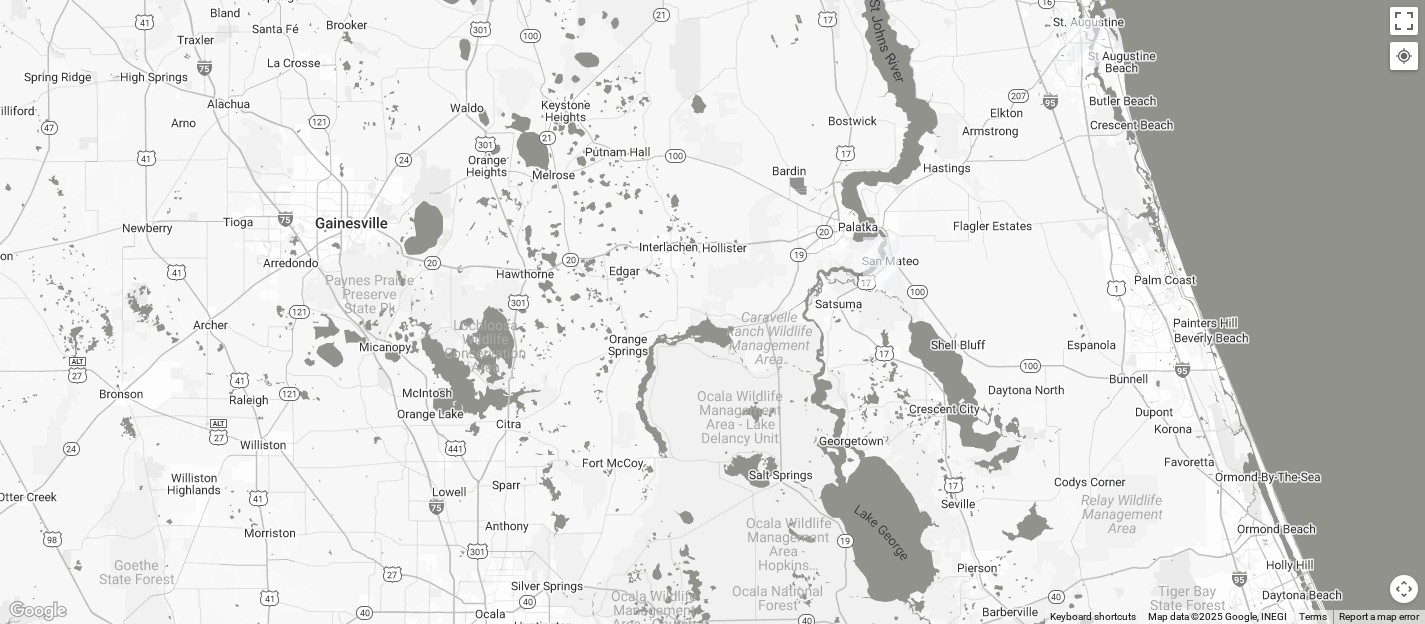 click on "Group Type" at bounding box center (131, 86) 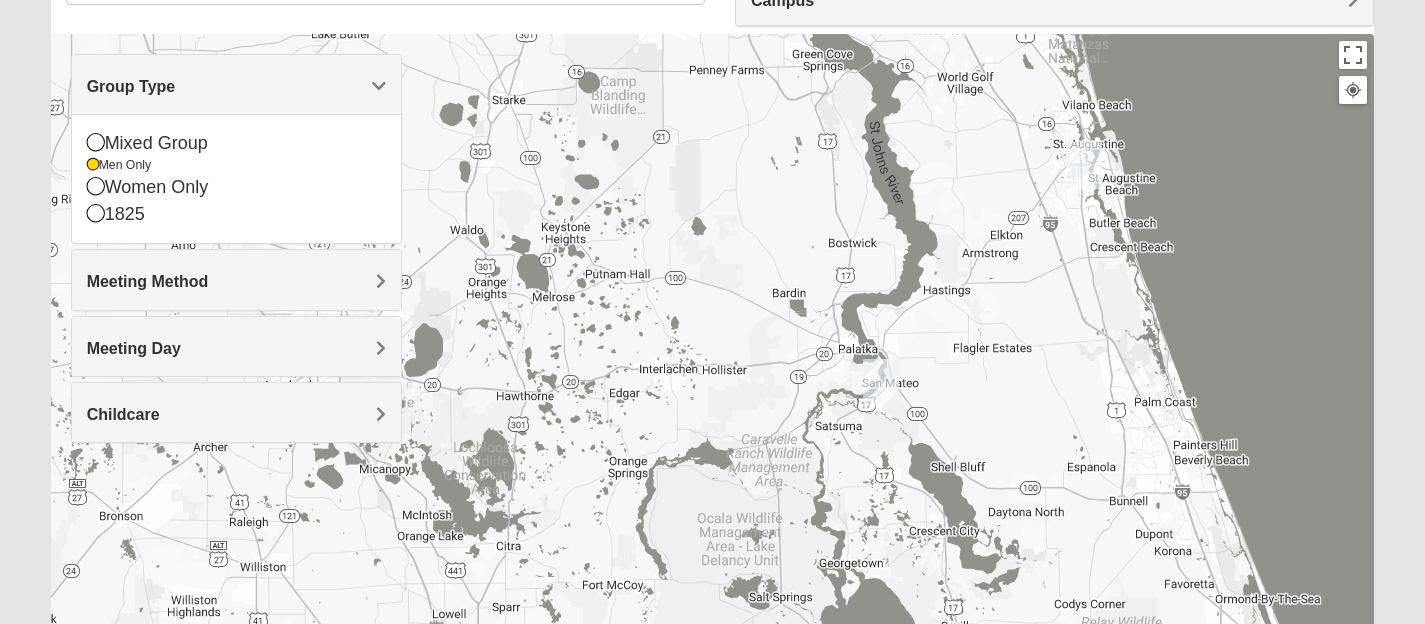 click on "Group Type" at bounding box center [131, 86] 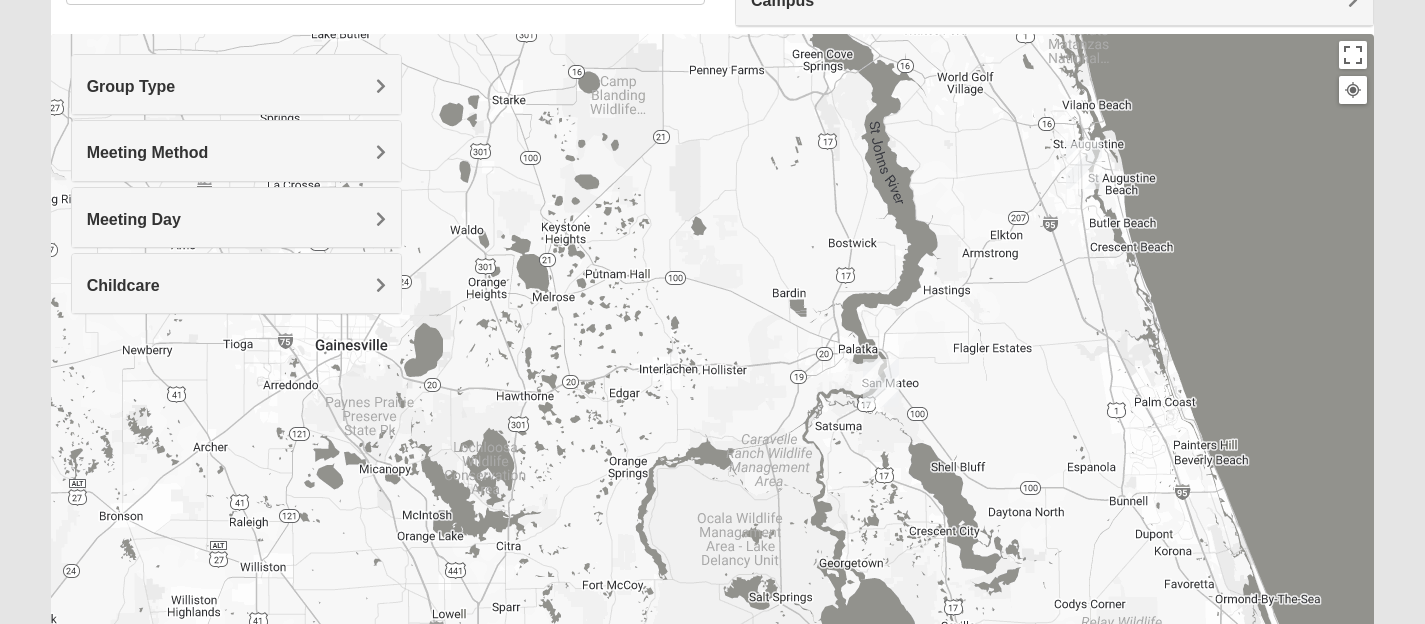 click on "Meeting Method" at bounding box center [148, 152] 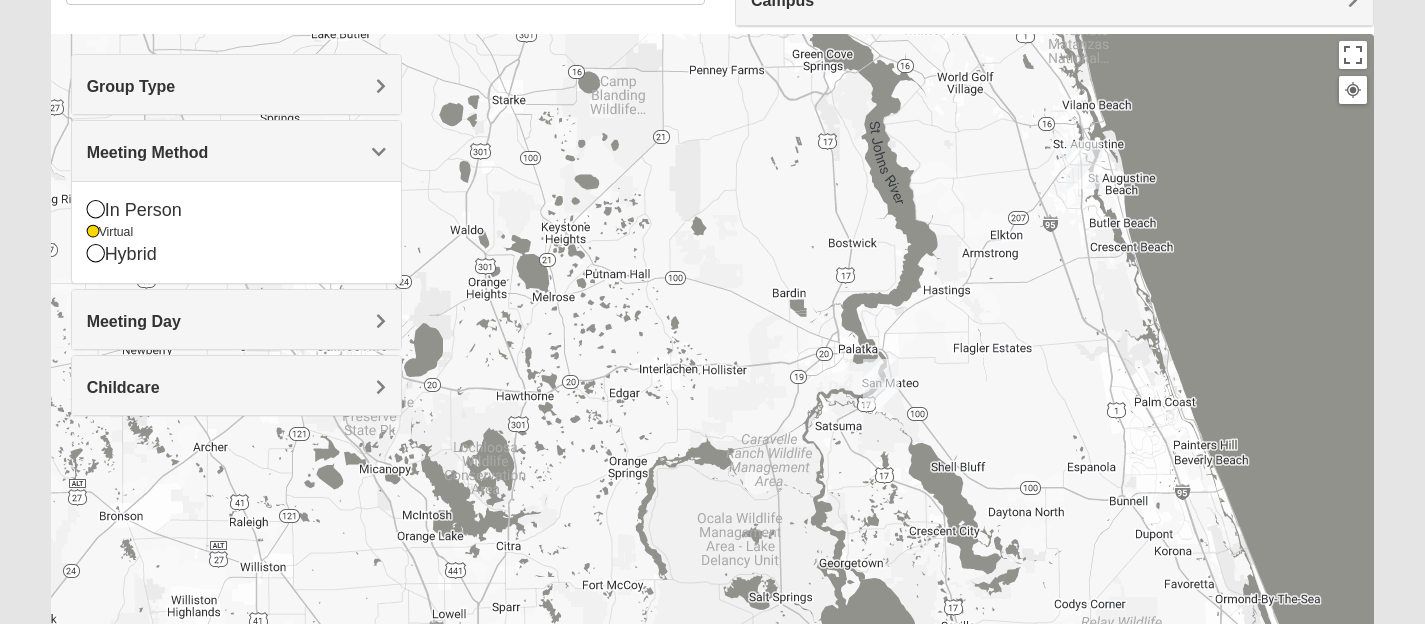 click on "Meeting Method" at bounding box center (148, 152) 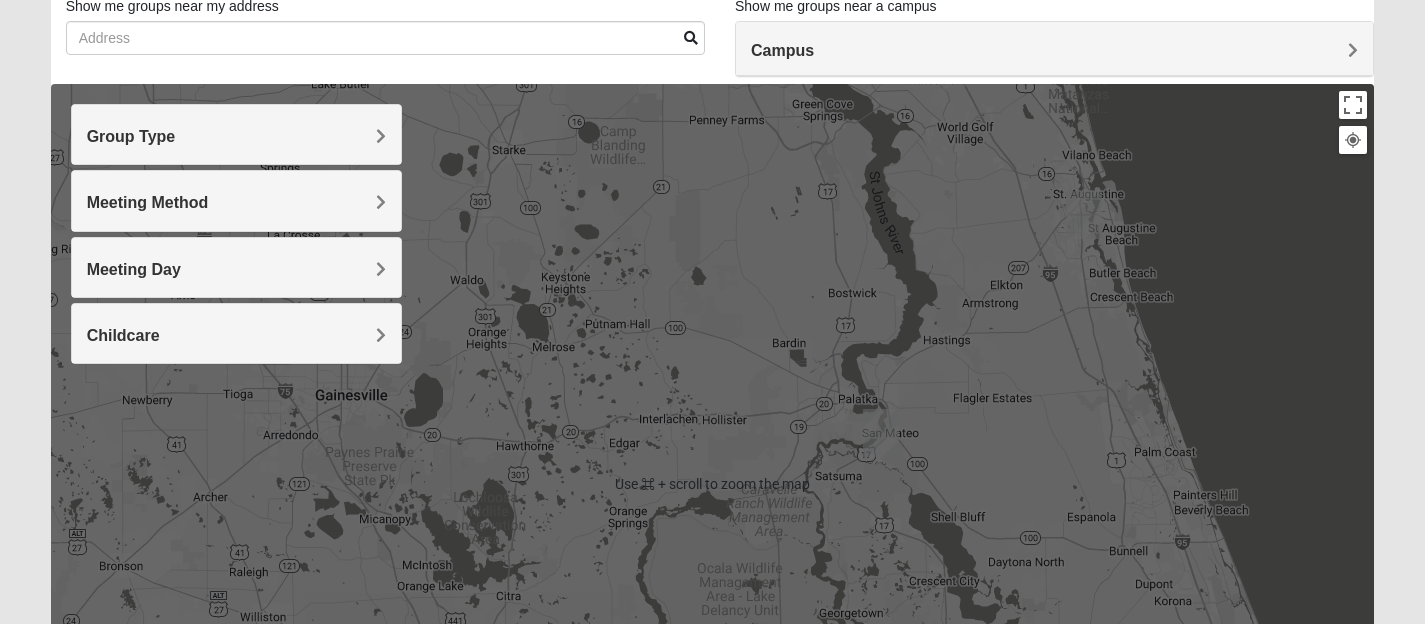 scroll, scrollTop: 99, scrollLeft: 0, axis: vertical 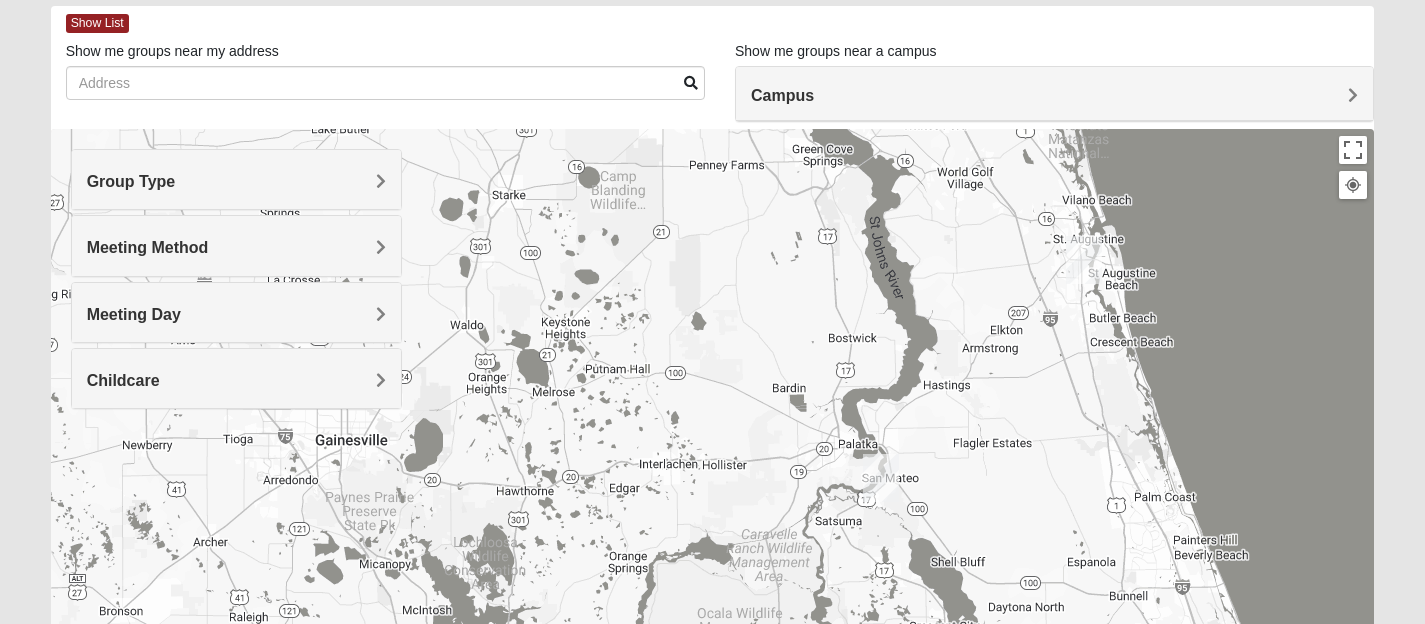 click on "Campus" at bounding box center [1054, 95] 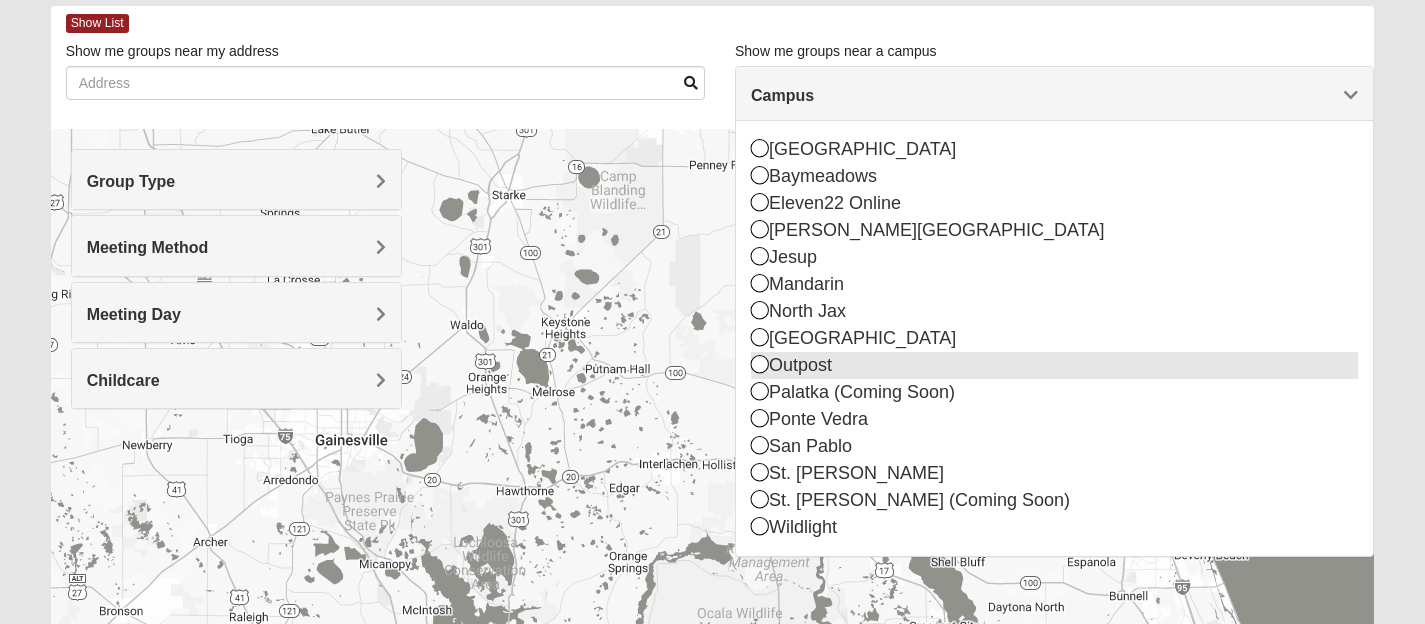 click at bounding box center (760, 364) 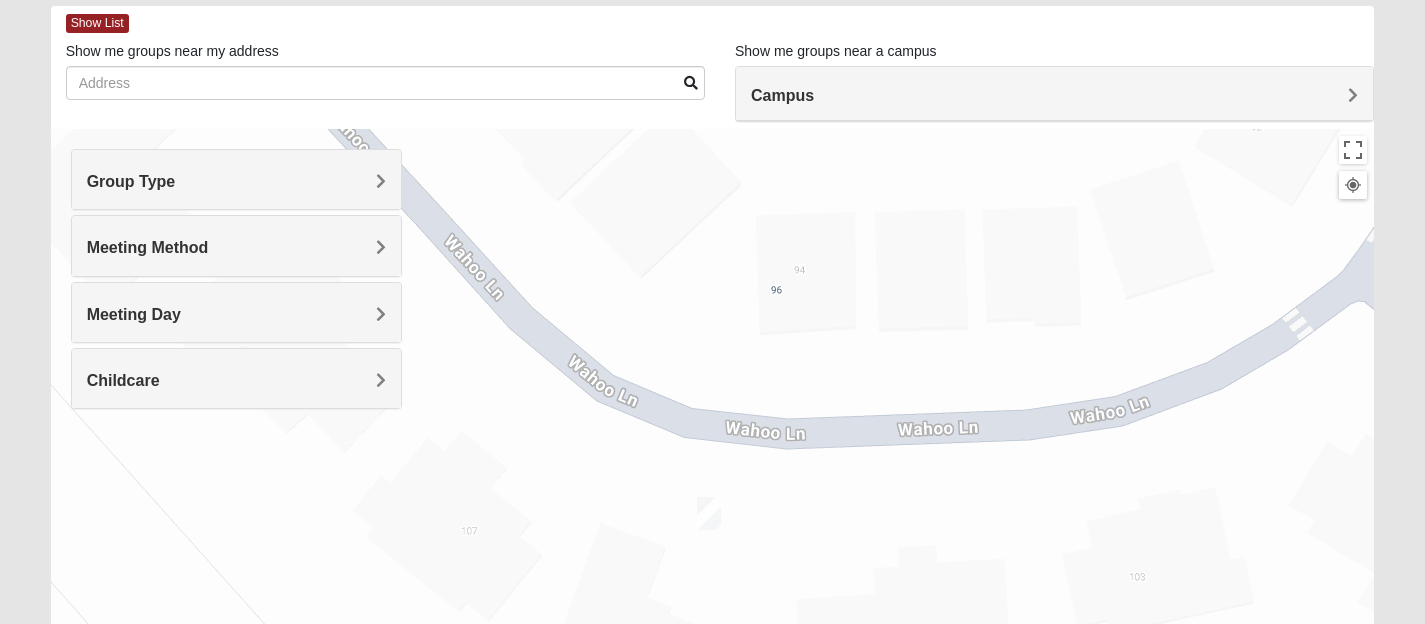 click at bounding box center (709, 513) 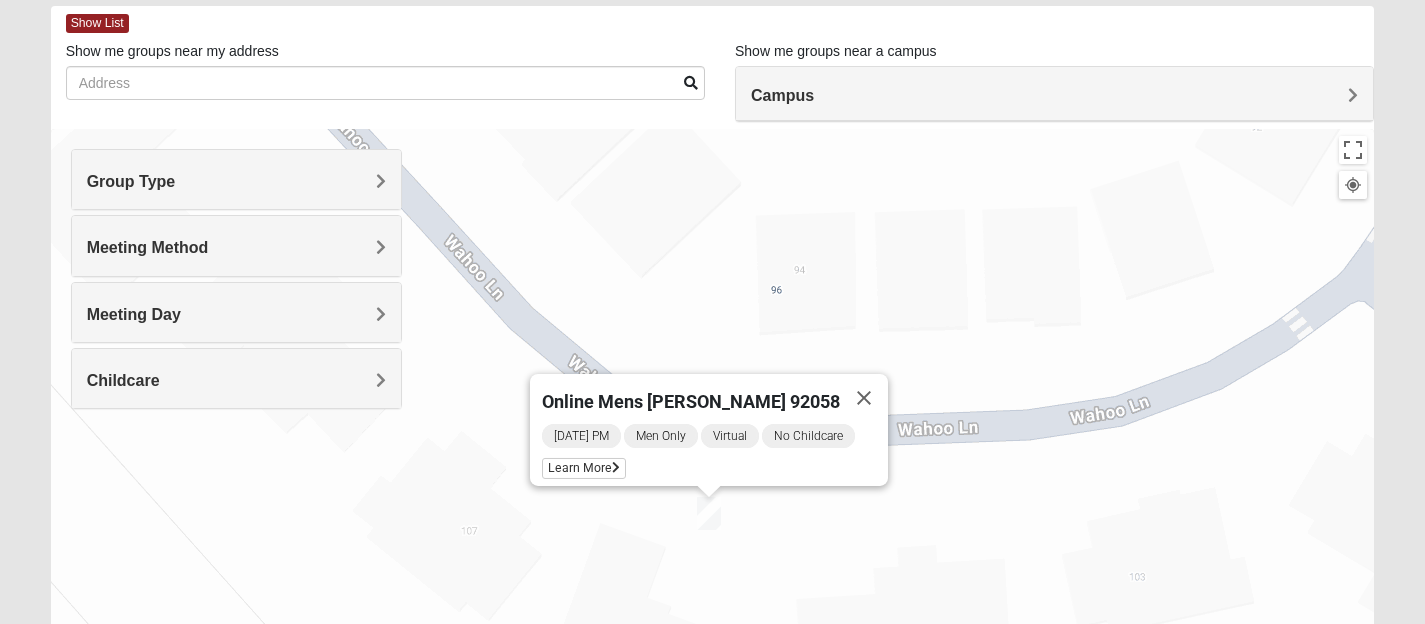 click on "Online Mens Brannen 92058          Wednesday PM      Men Only      Virtual      No Childcare Learn More" at bounding box center [713, 529] 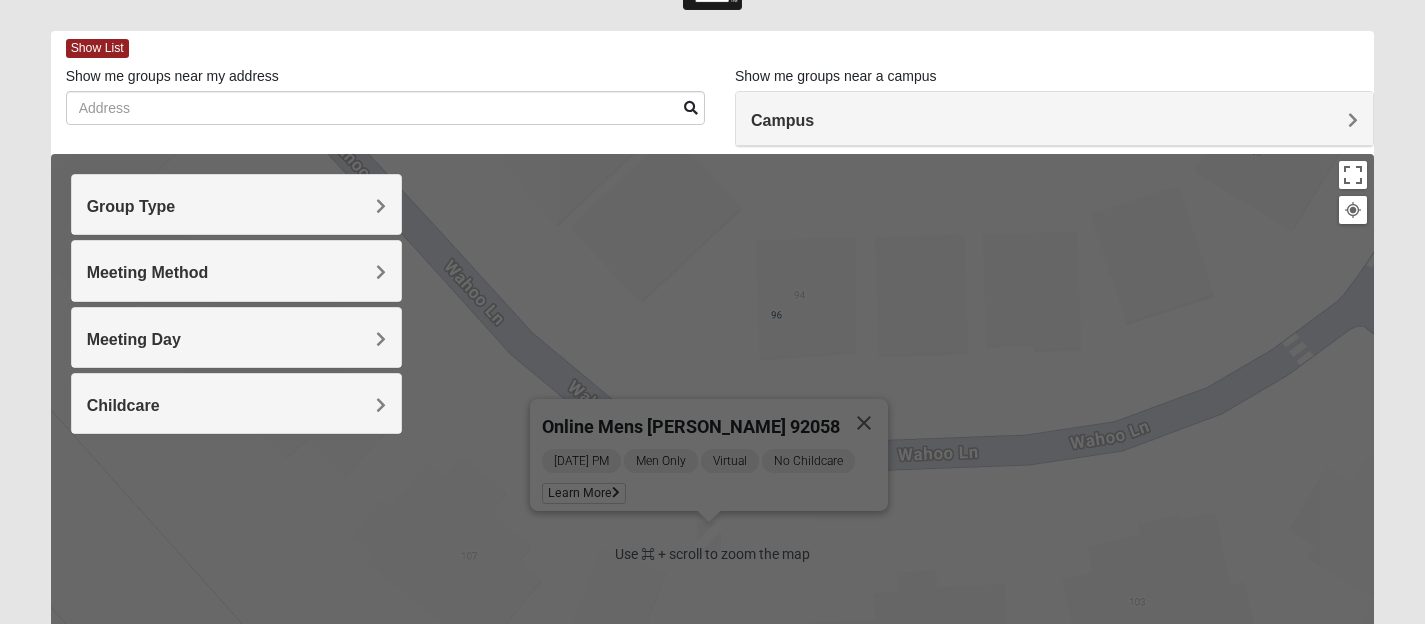 scroll, scrollTop: 118, scrollLeft: 0, axis: vertical 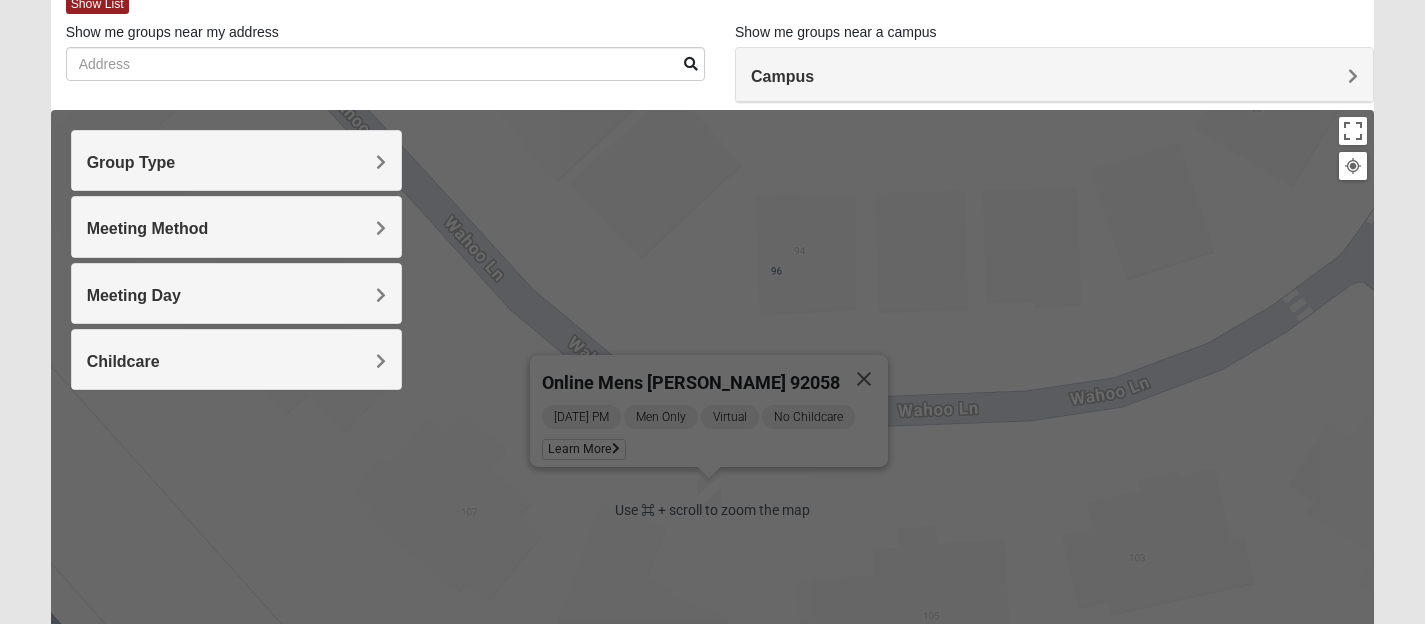 click on "Online Mens Brannen 92058          Wednesday PM      Men Only      Virtual      No Childcare Learn More" at bounding box center [713, 510] 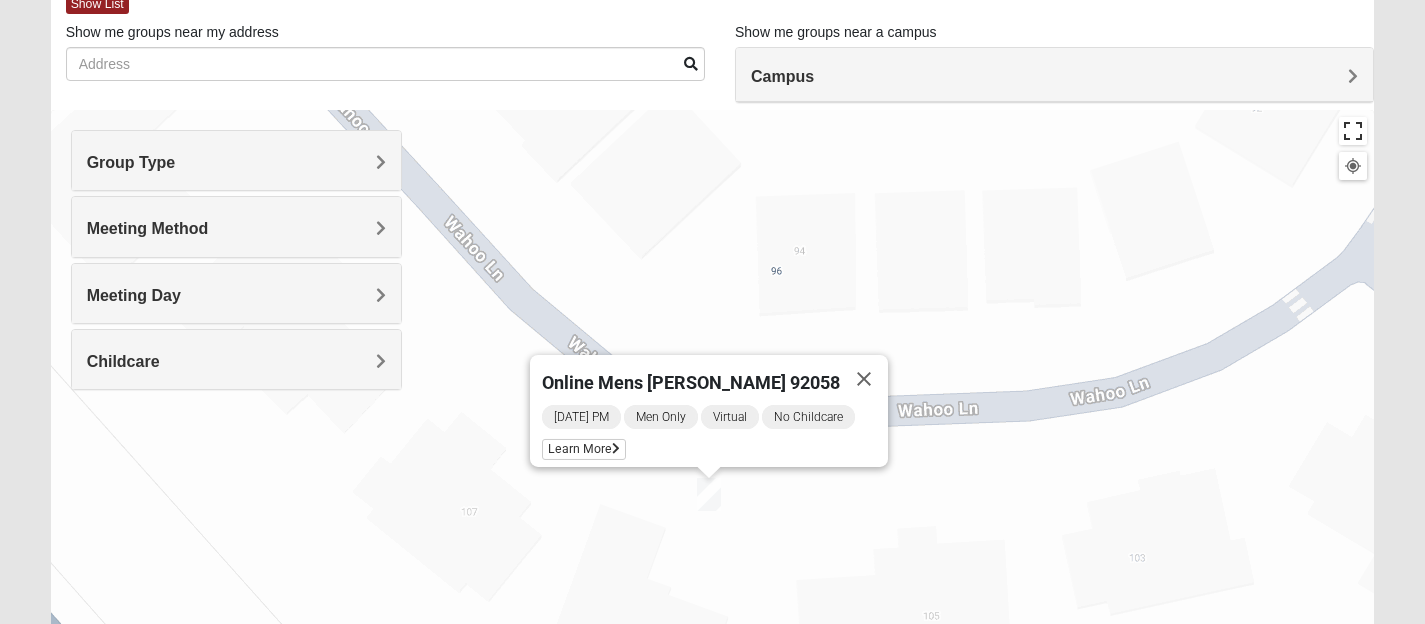 click at bounding box center (1353, 131) 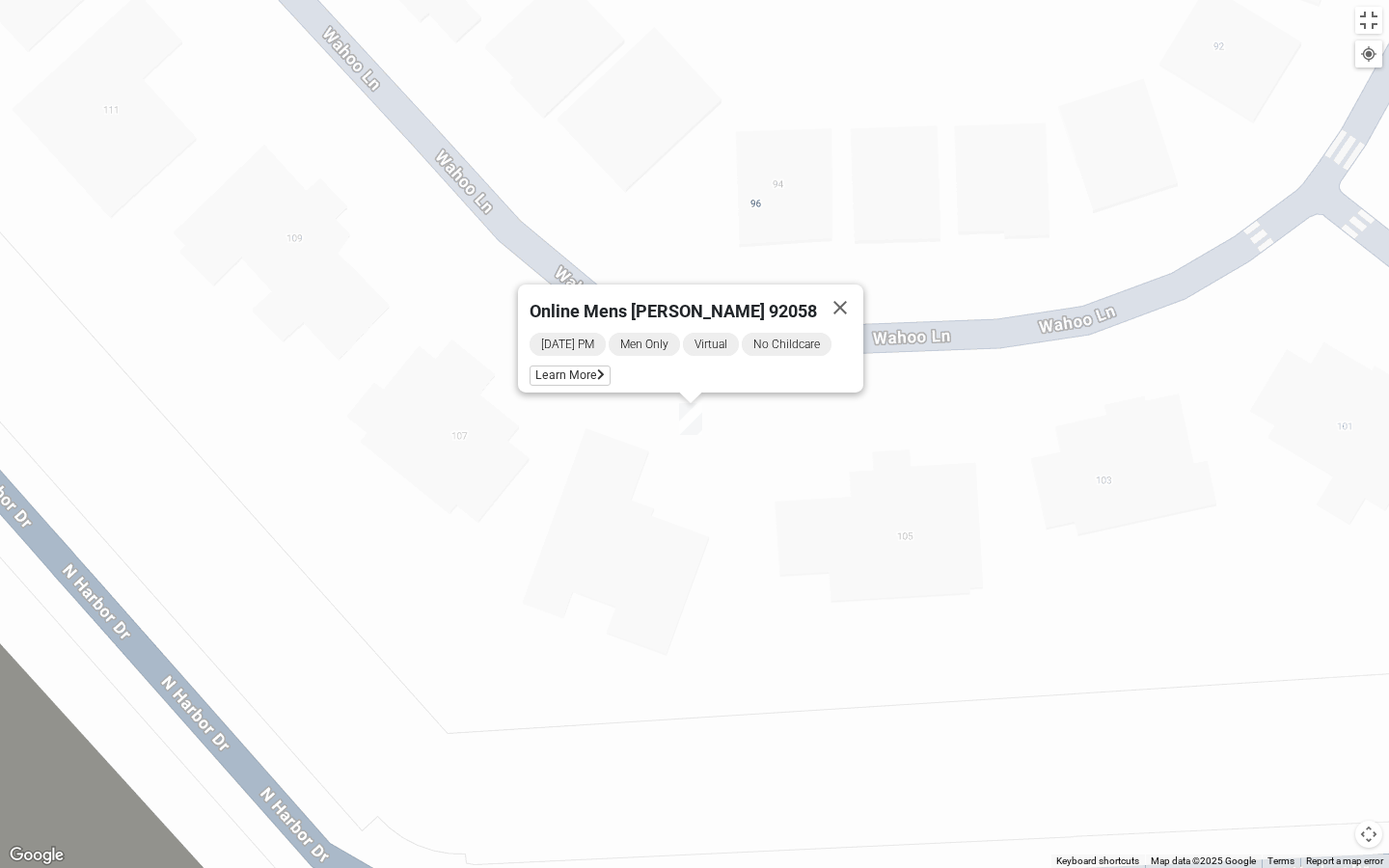 click at bounding box center (1369, 54) 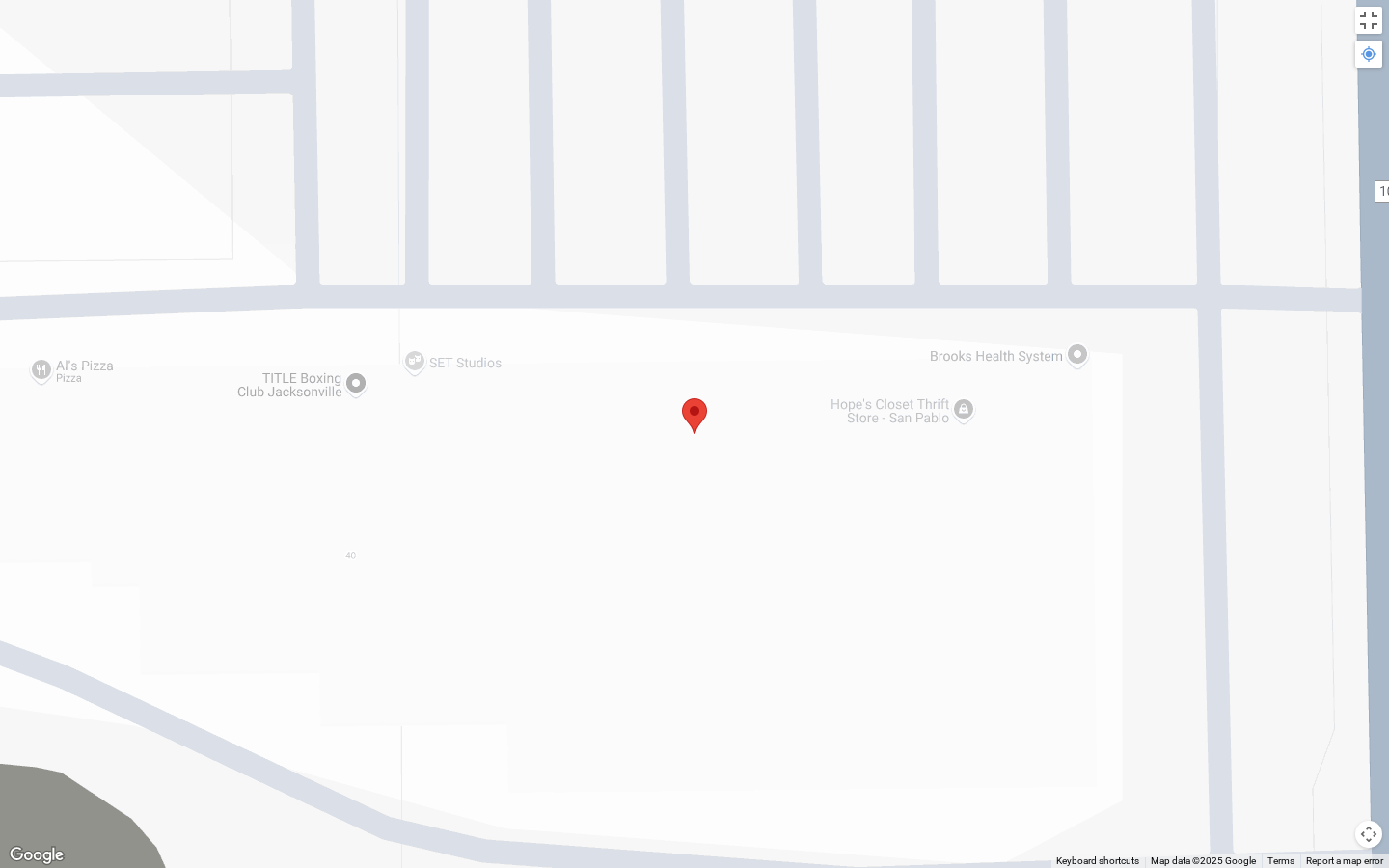 click at bounding box center (1369, 54) 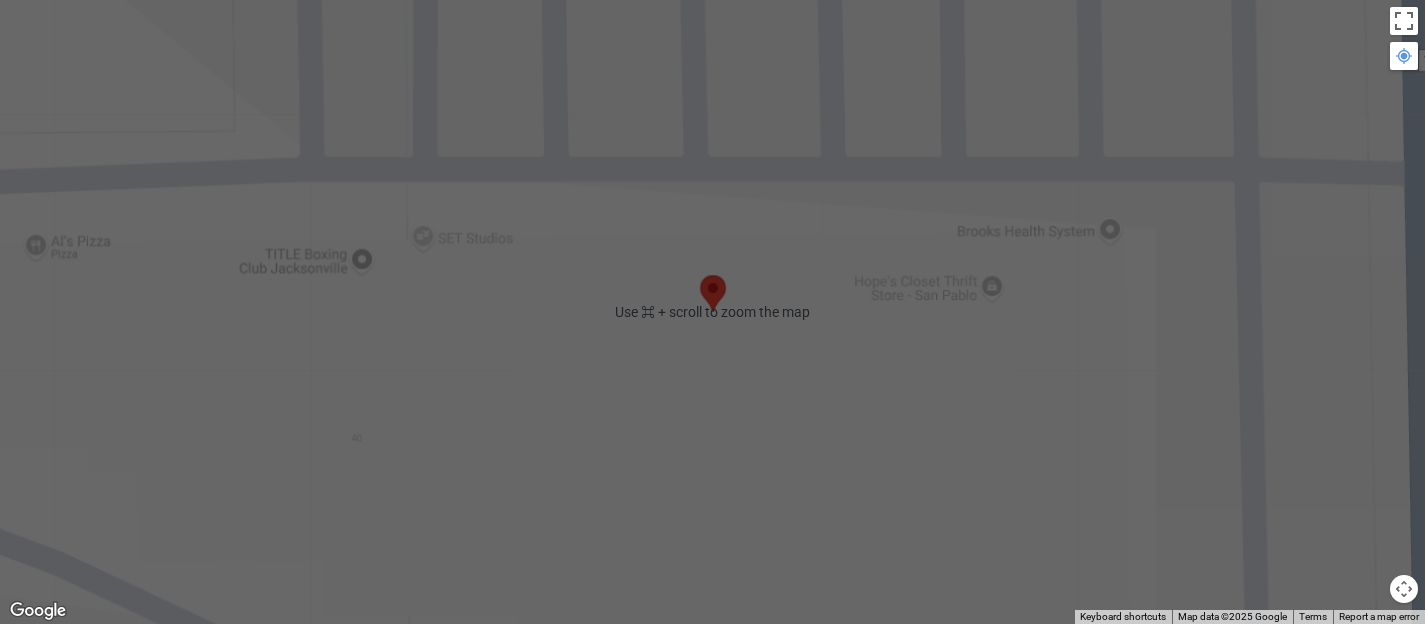 scroll, scrollTop: 36, scrollLeft: 0, axis: vertical 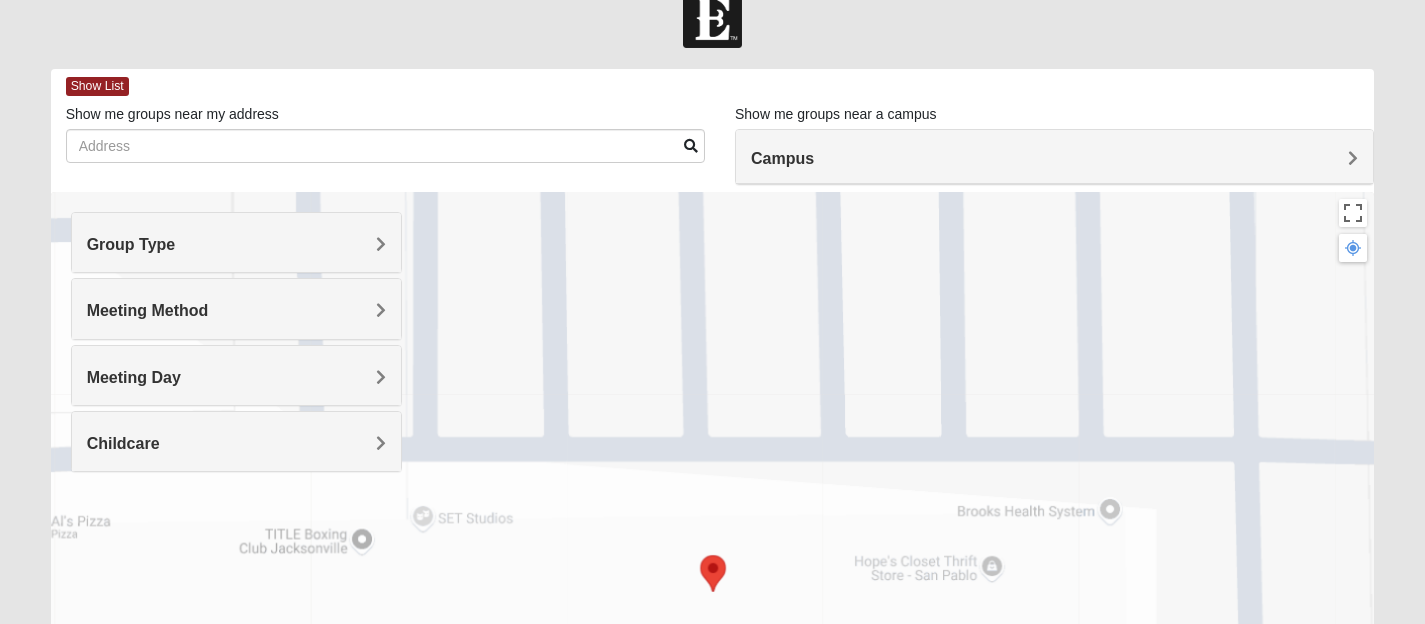 click on "Campus" at bounding box center [782, 158] 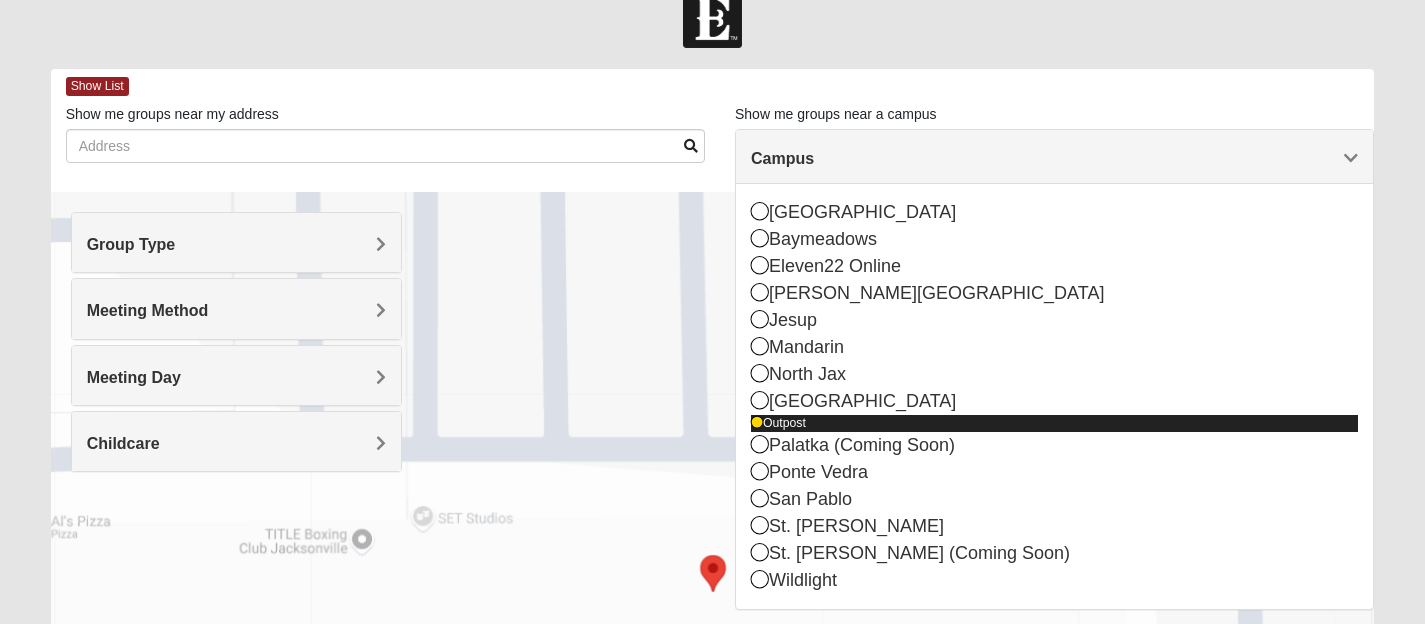 click on "Outpost" at bounding box center (1054, 423) 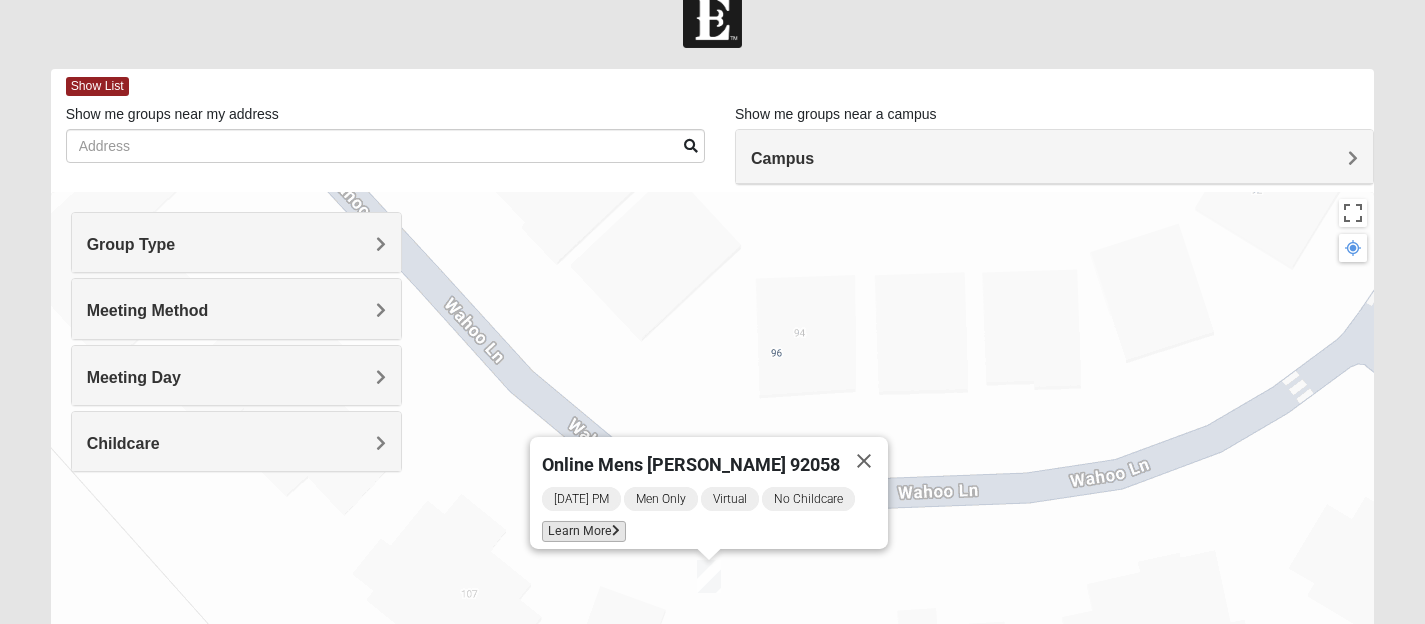 click on "Learn More" at bounding box center (584, 531) 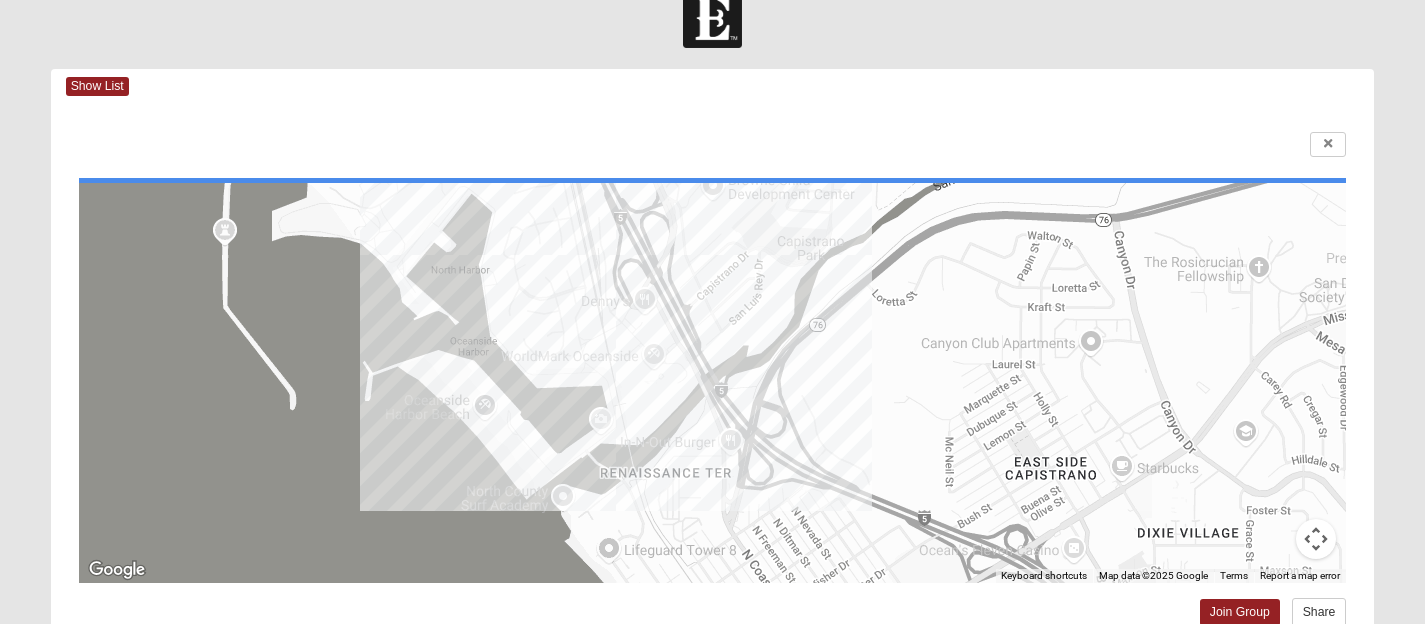 drag, startPoint x: 1092, startPoint y: 467, endPoint x: 916, endPoint y: 444, distance: 177.49648 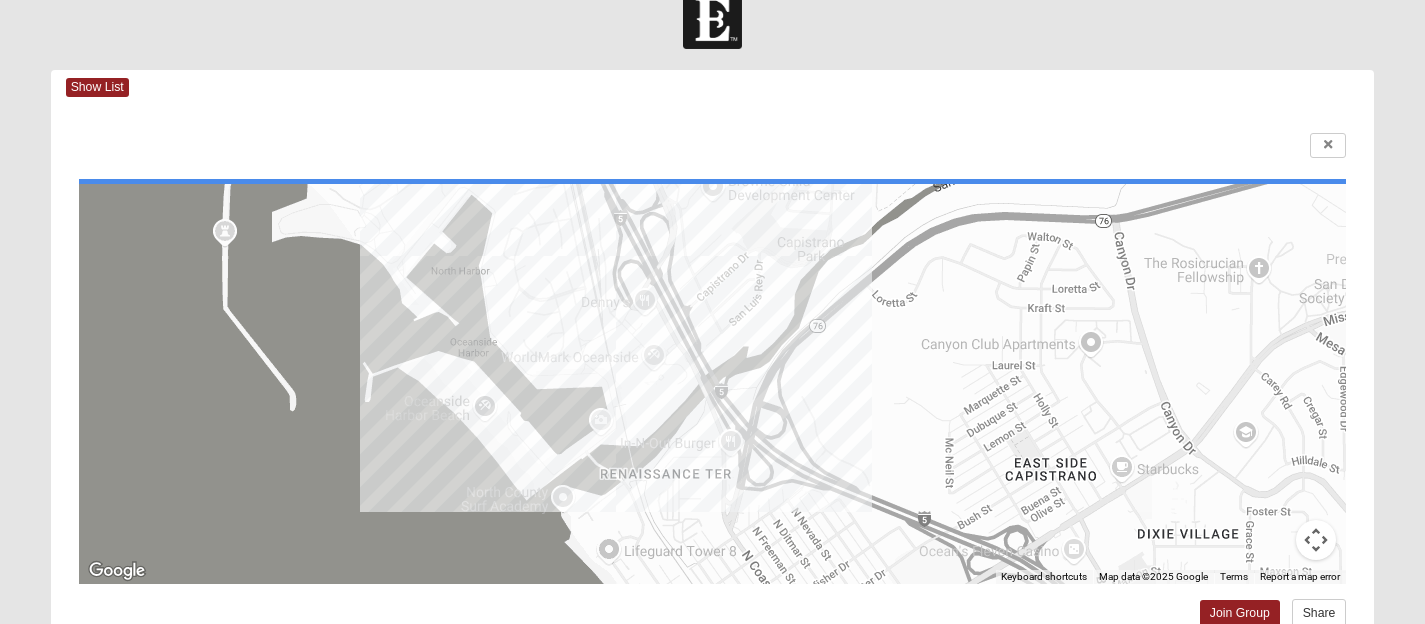 scroll, scrollTop: 0, scrollLeft: 0, axis: both 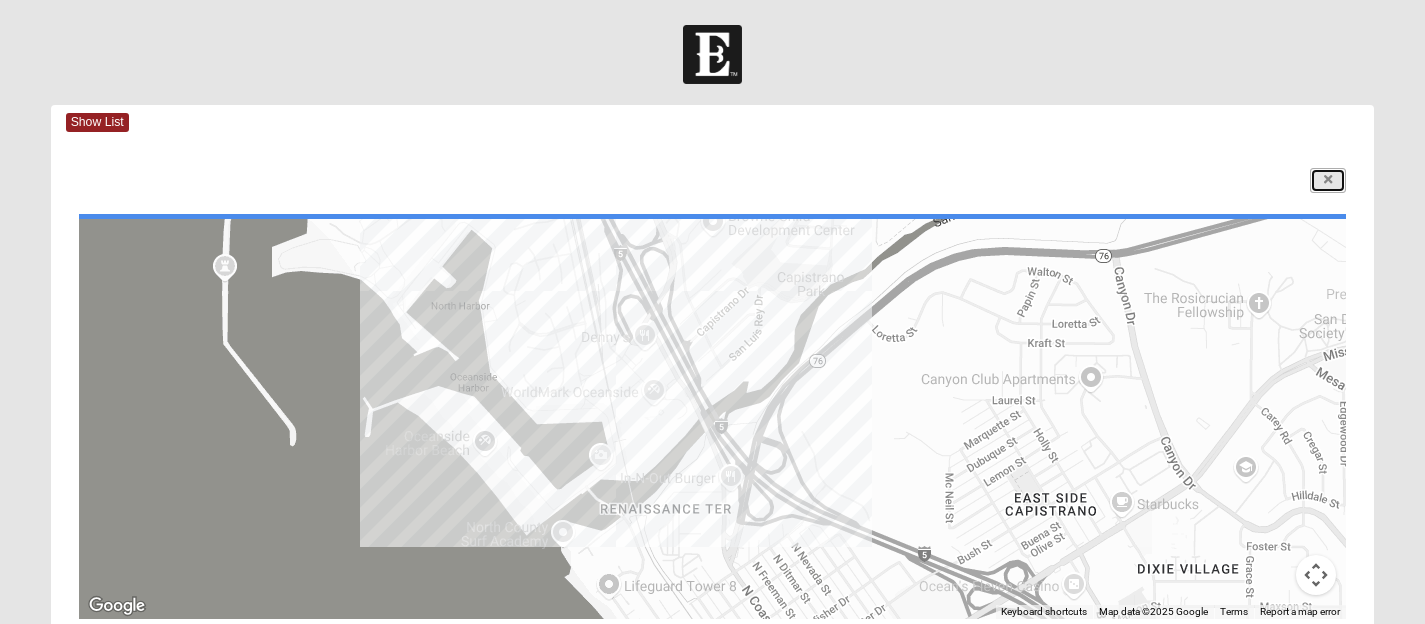 click at bounding box center [1328, 180] 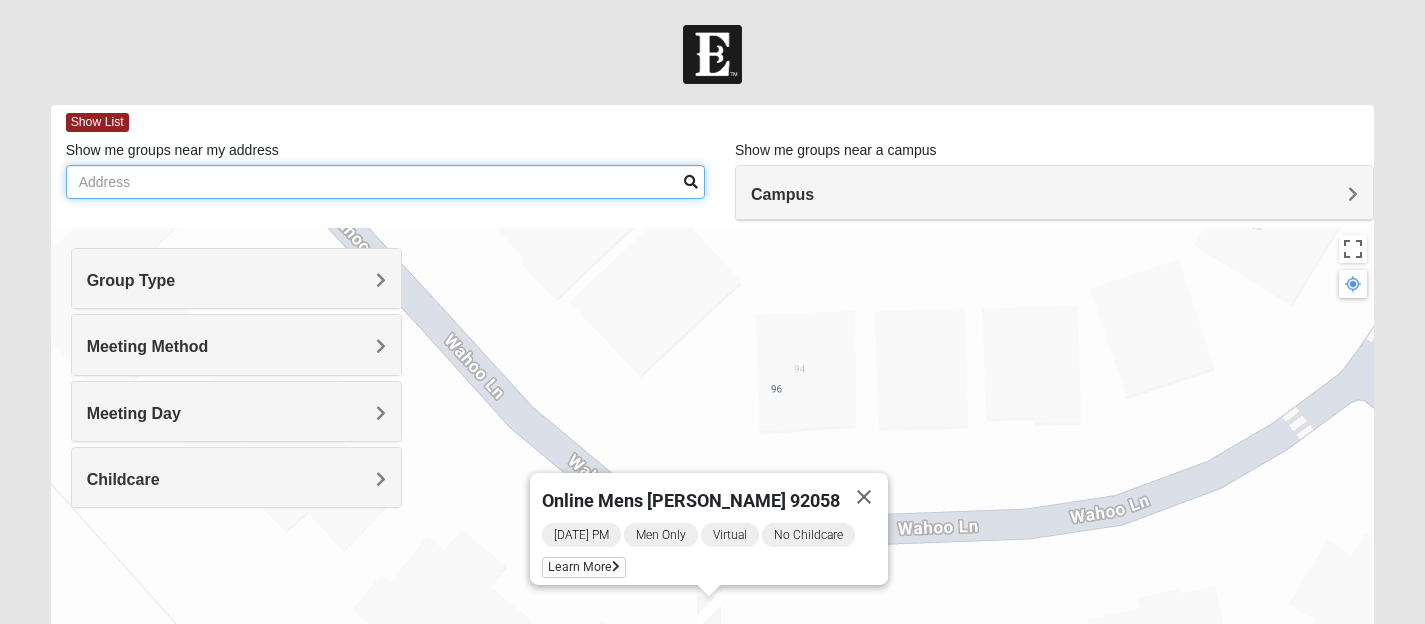 click on "Show me groups near my address" at bounding box center [385, 182] 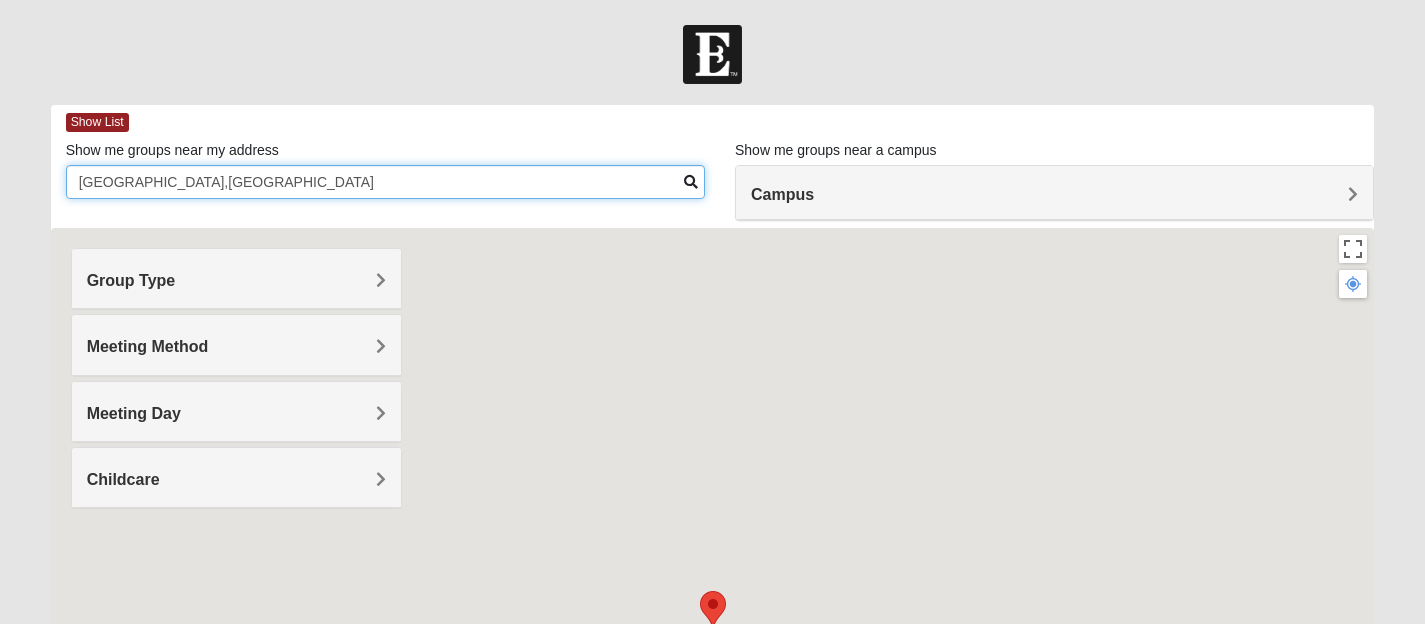 type on "Orlando,Fl" 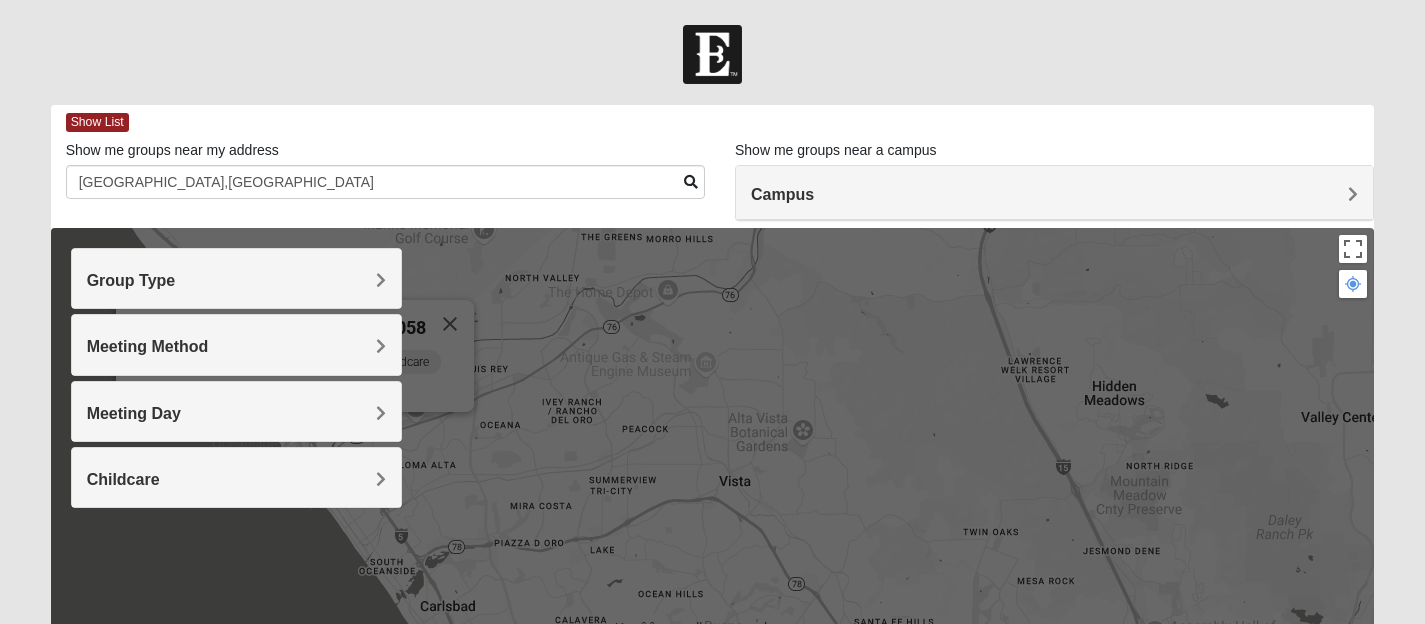 scroll, scrollTop: 477, scrollLeft: 0, axis: vertical 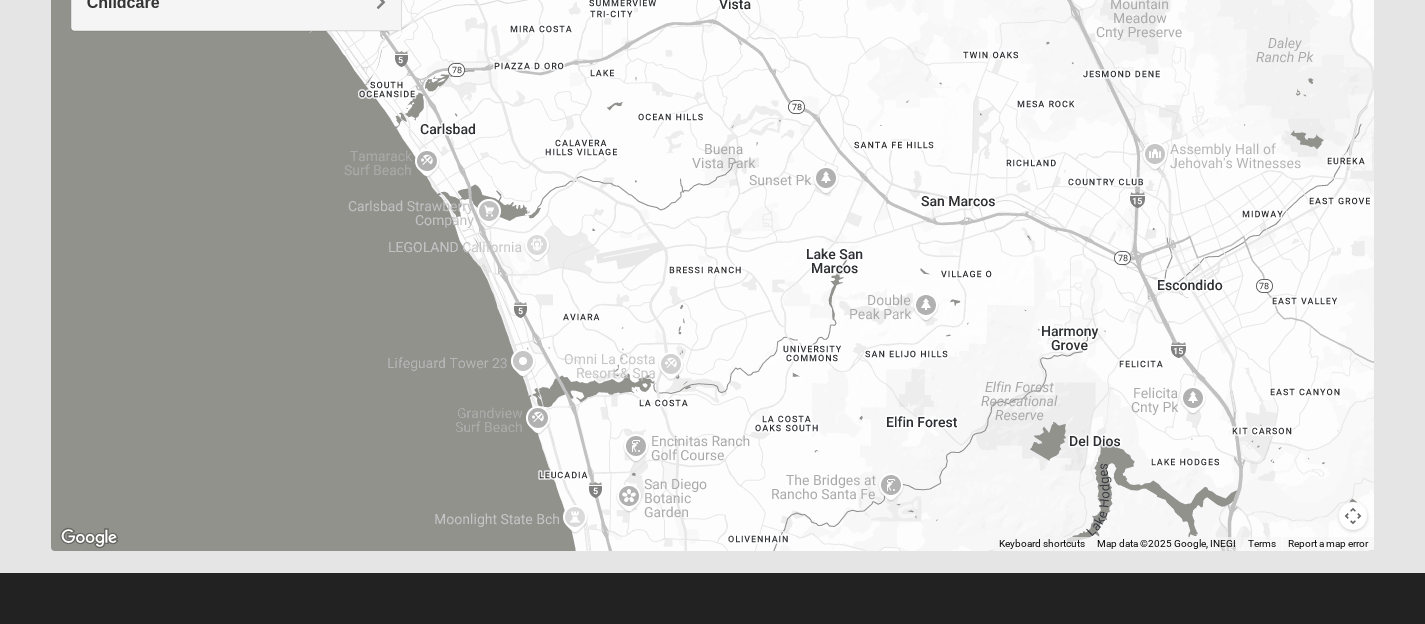 click at bounding box center [1353, 516] 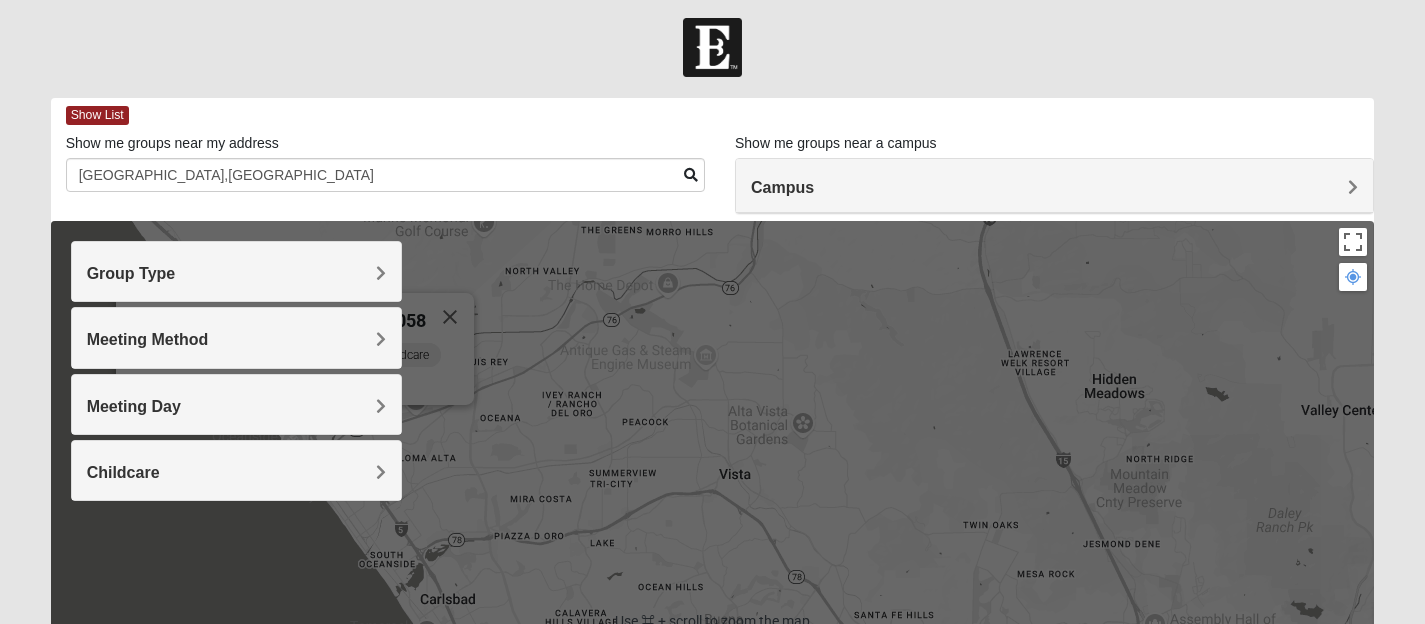 scroll, scrollTop: 6, scrollLeft: 0, axis: vertical 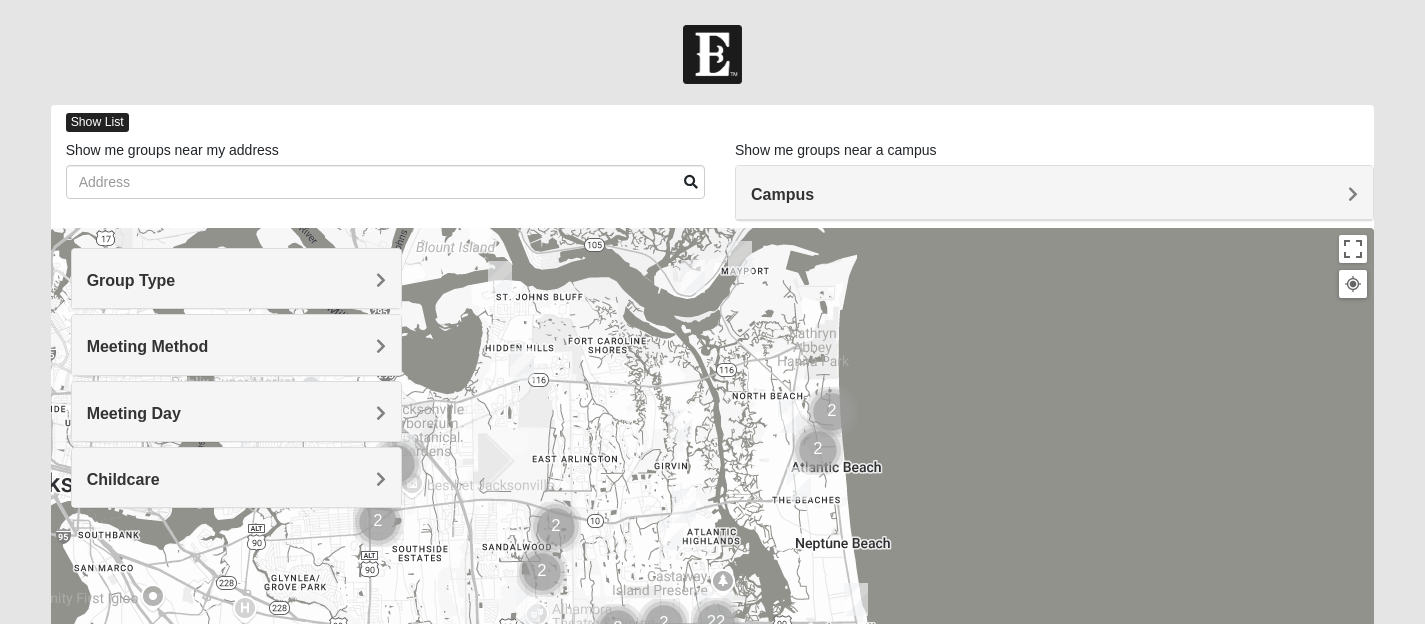 click on "Show List" at bounding box center [97, 122] 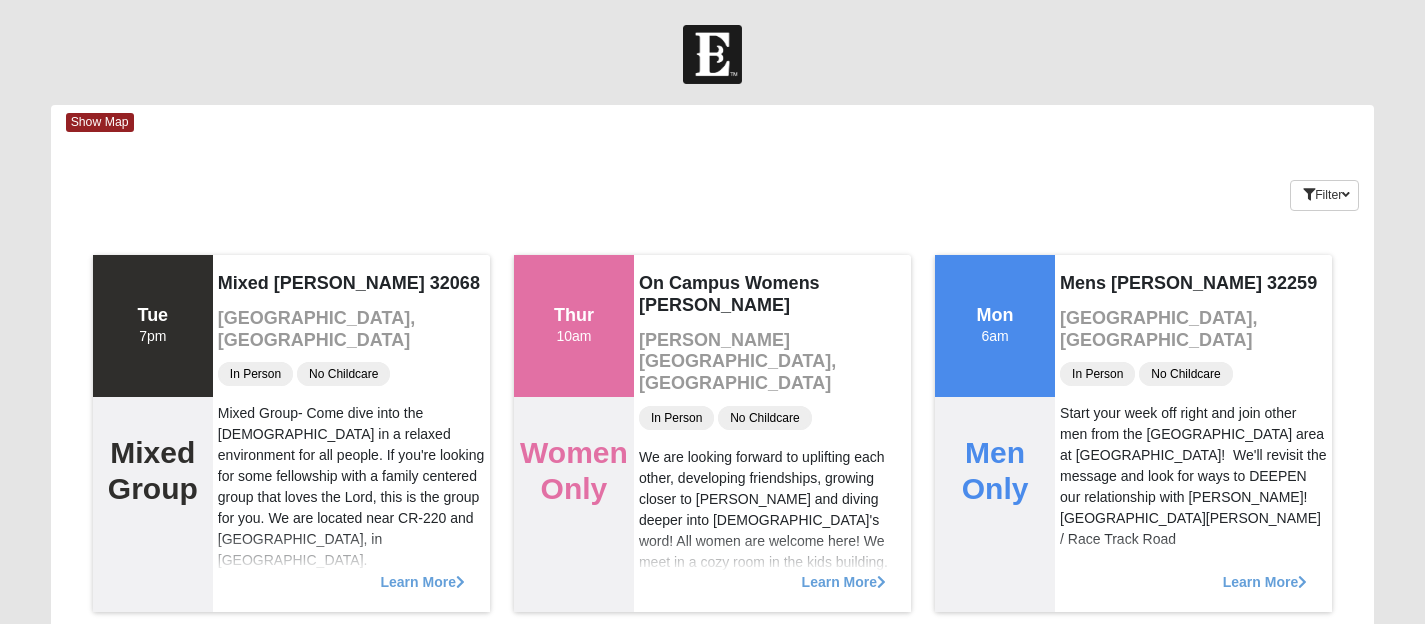 click on "Show Map" at bounding box center (720, 122) 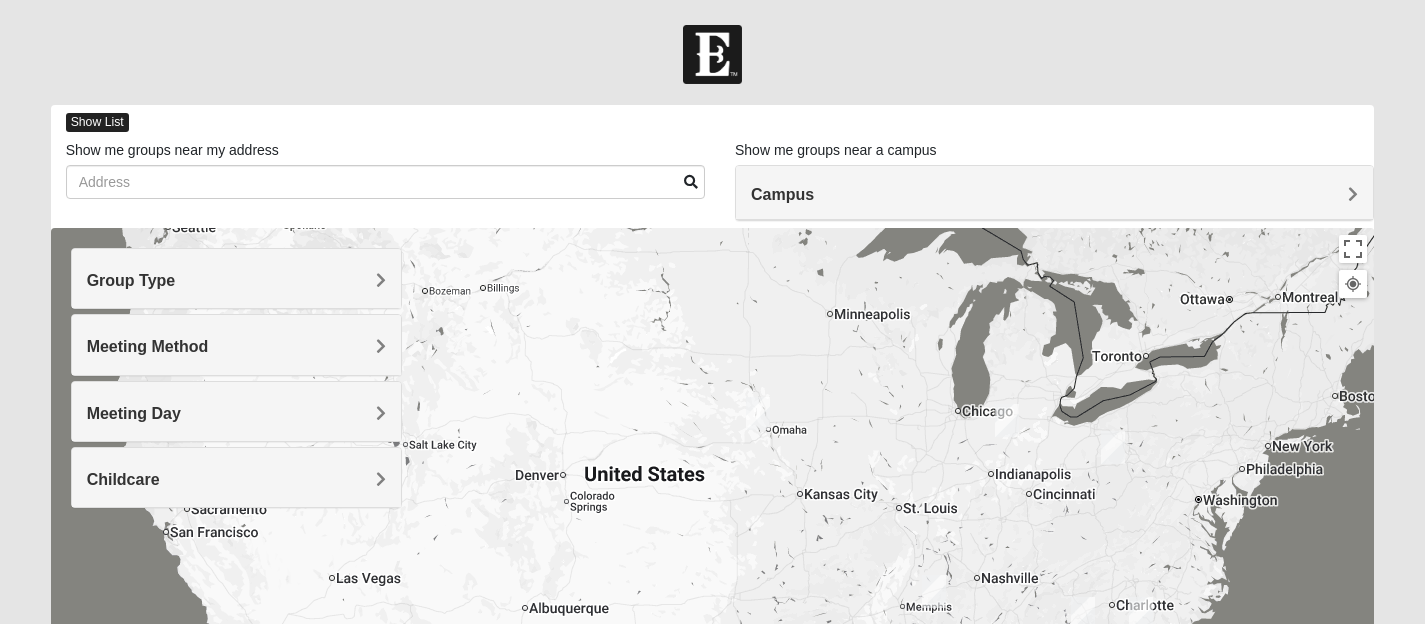 click on "Show List" at bounding box center [97, 122] 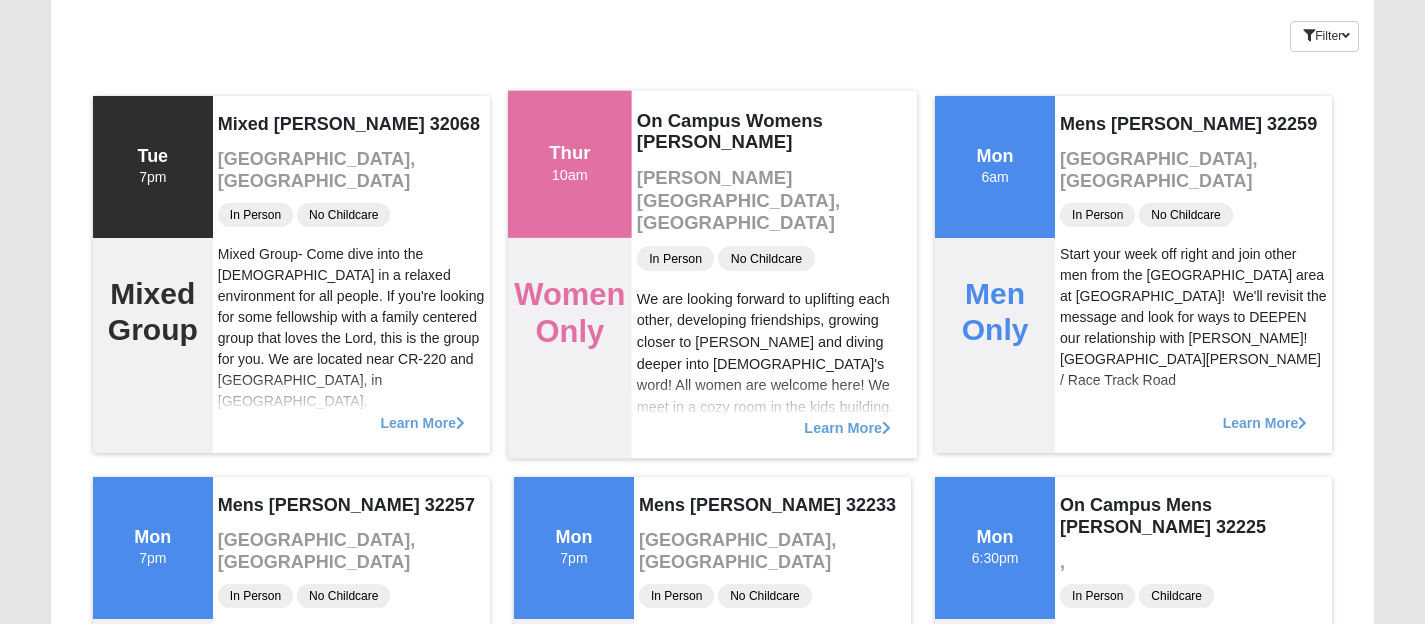 scroll, scrollTop: 152, scrollLeft: 0, axis: vertical 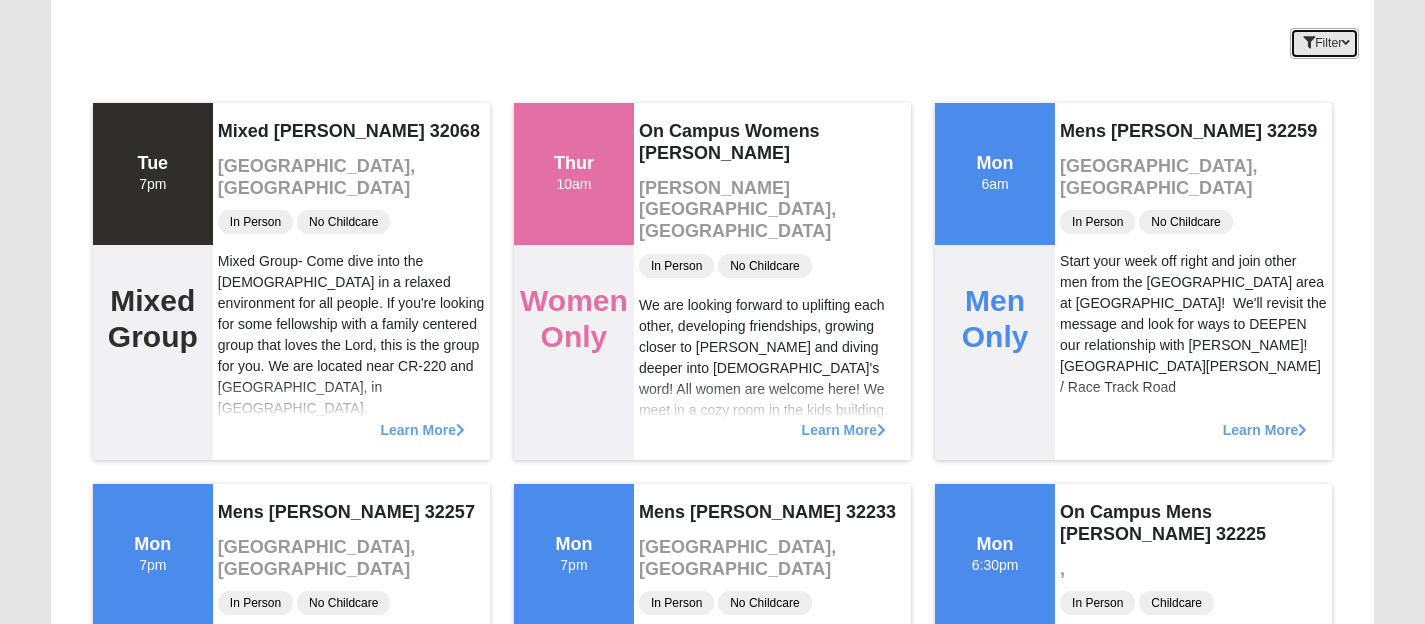 click on "Filter" at bounding box center (1324, 43) 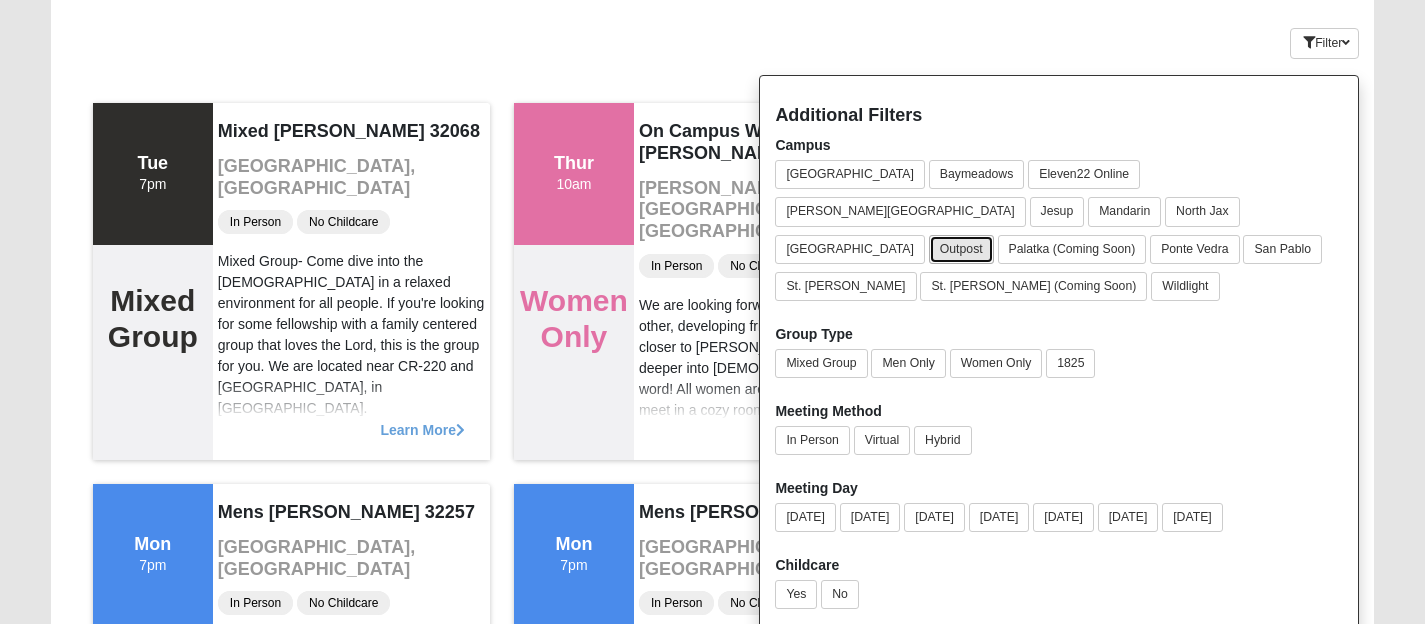click on "Outpost" at bounding box center (961, 249) 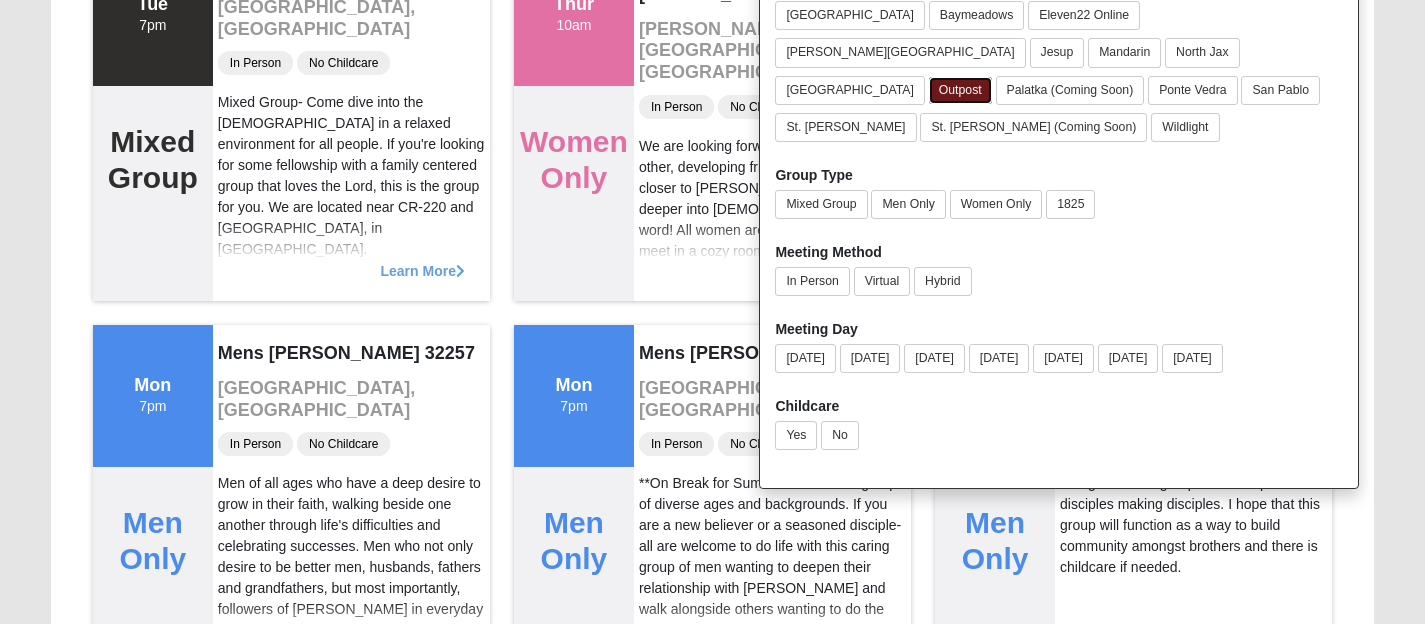 scroll, scrollTop: 307, scrollLeft: 0, axis: vertical 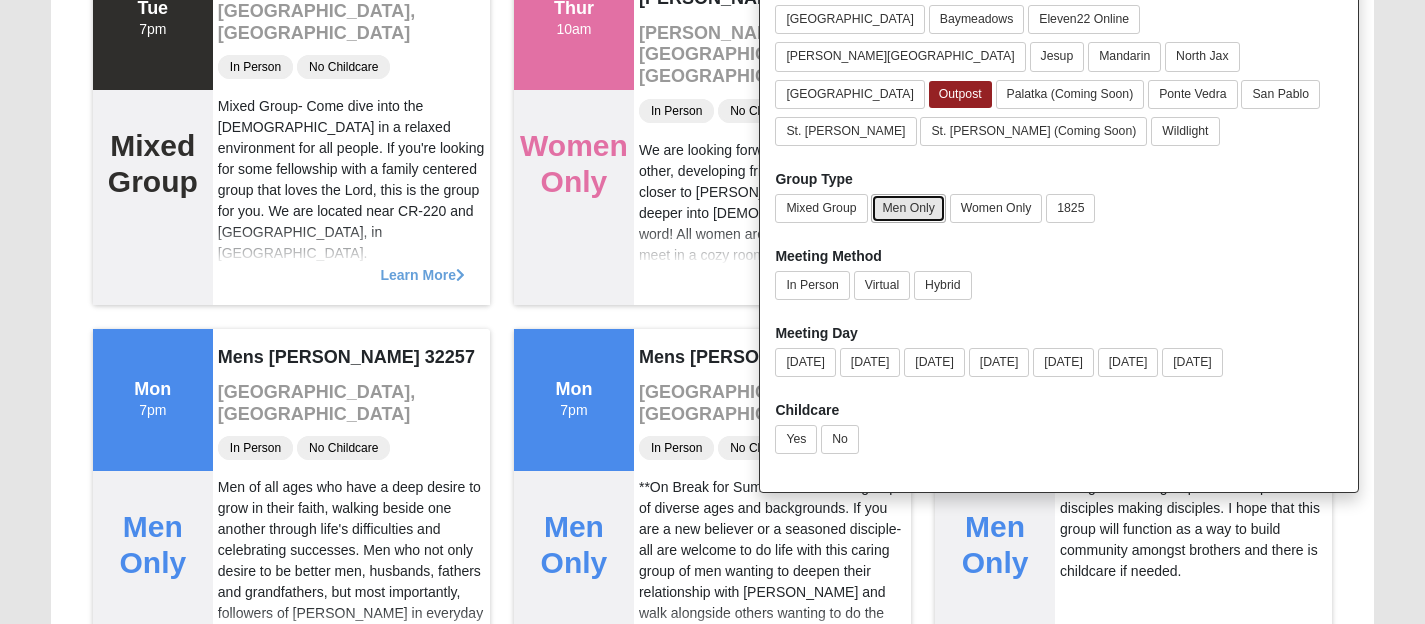 click on "Men Only" at bounding box center [908, 208] 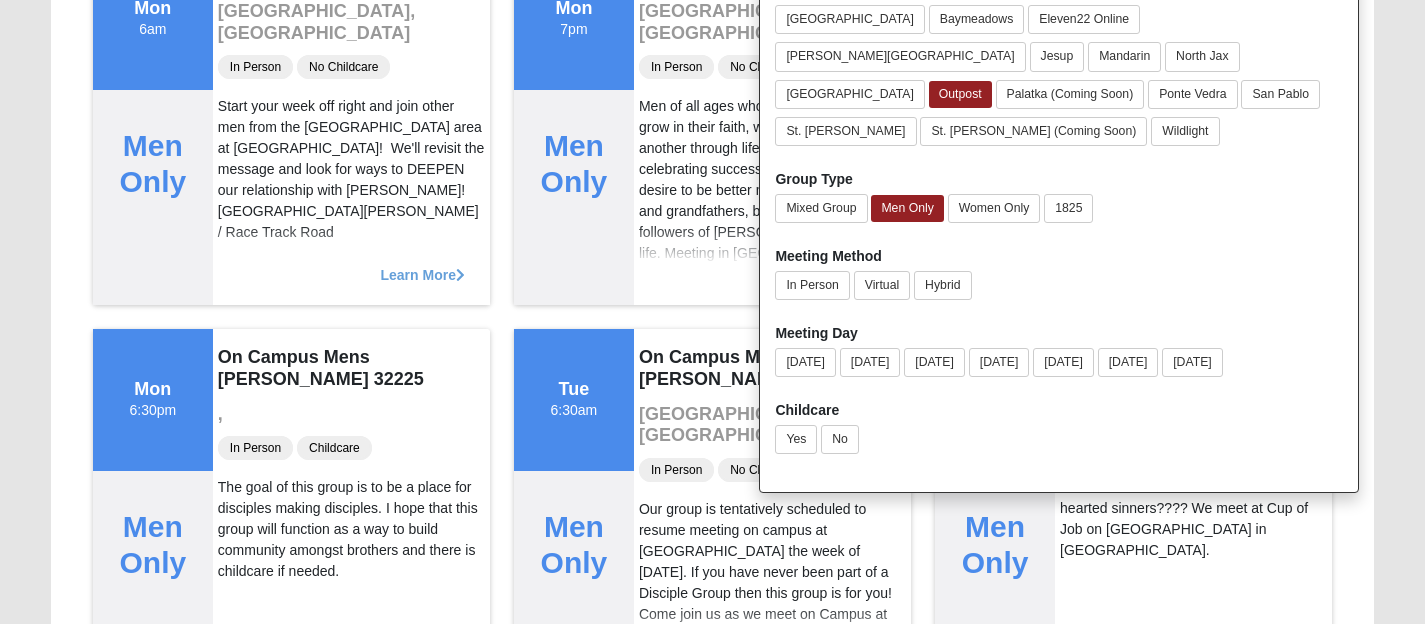 click on "Log In
Find A Group
Error
Show Map
Loading Groups" at bounding box center [712, 6150] 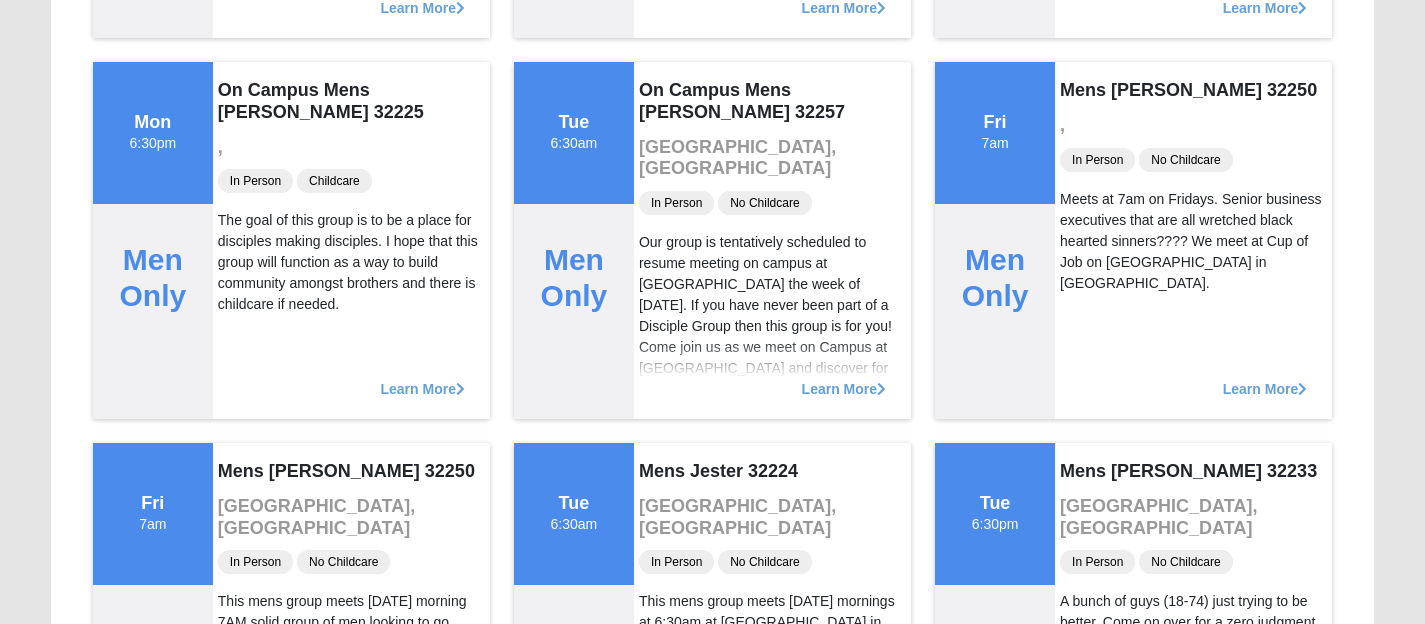 scroll, scrollTop: 0, scrollLeft: 0, axis: both 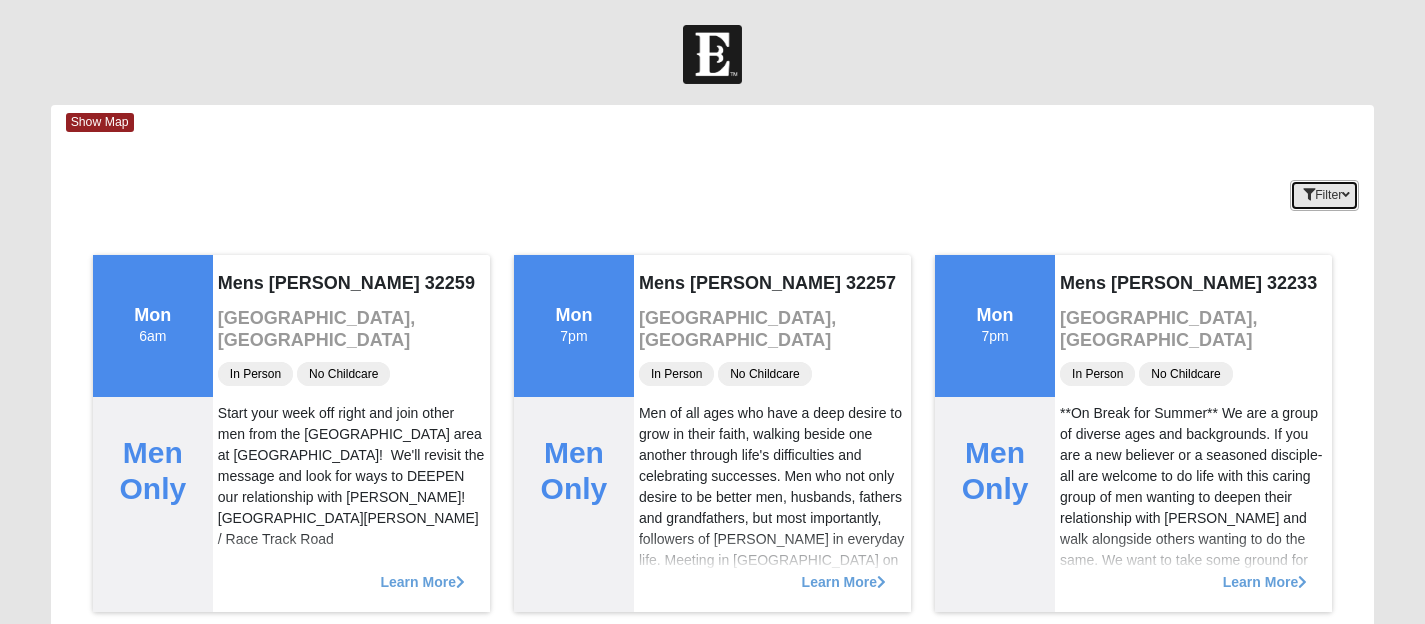 click at bounding box center (1346, 195) 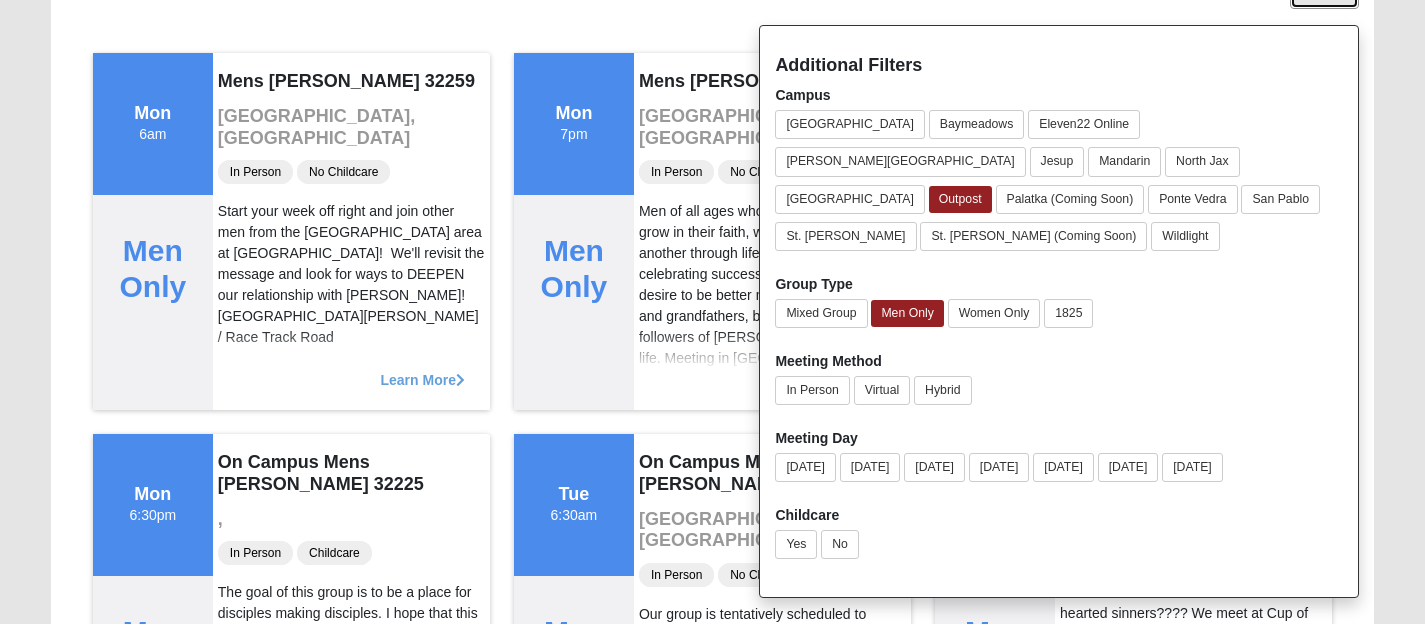 scroll, scrollTop: 206, scrollLeft: 0, axis: vertical 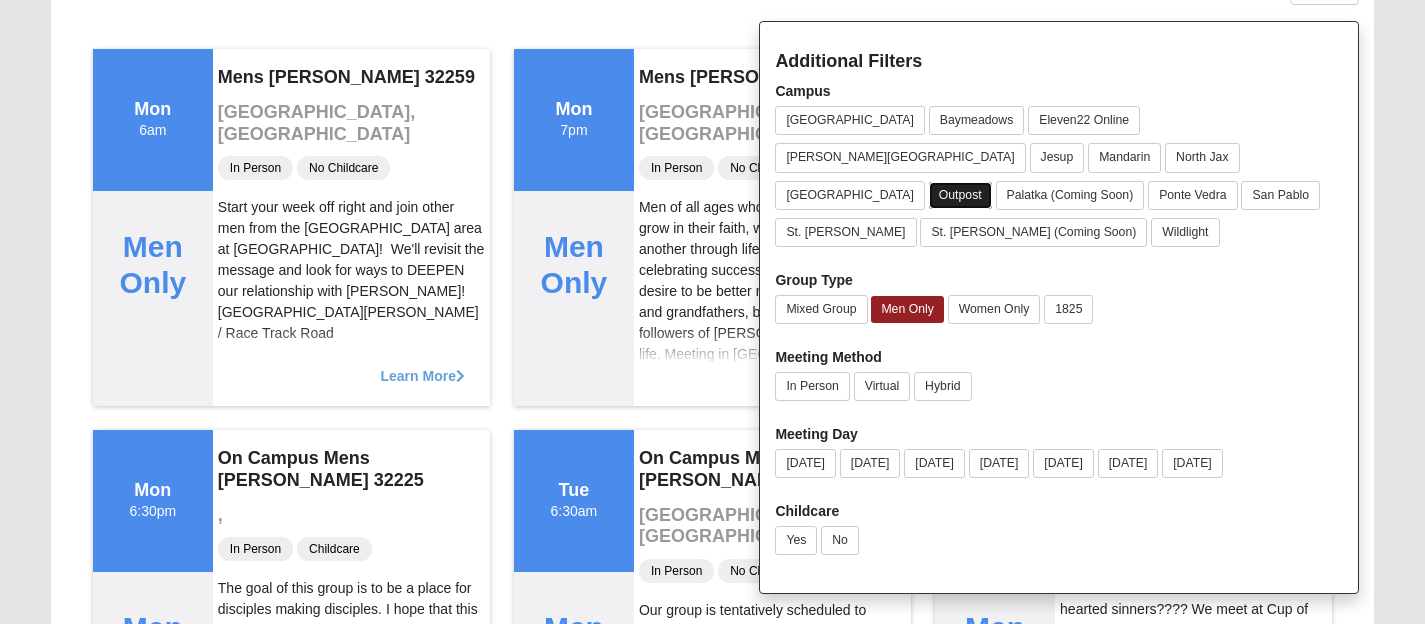 click on "Outpost" at bounding box center (960, 195) 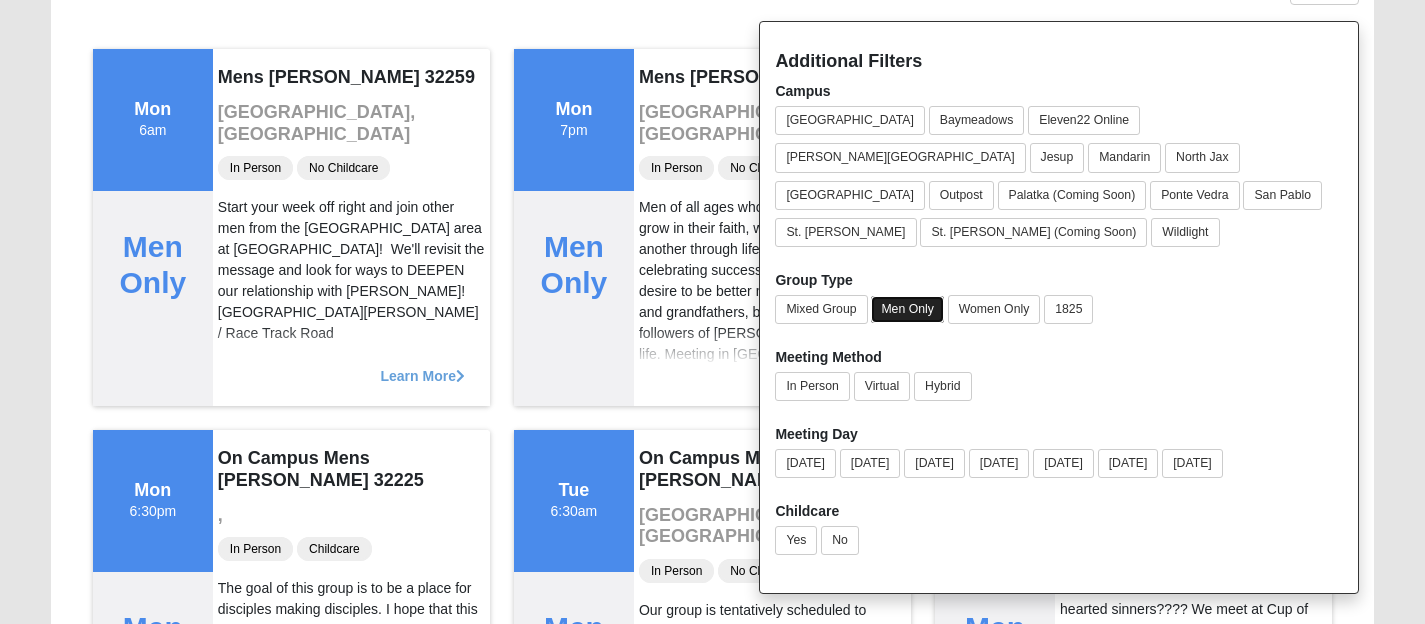 click on "Men Only" at bounding box center (907, 309) 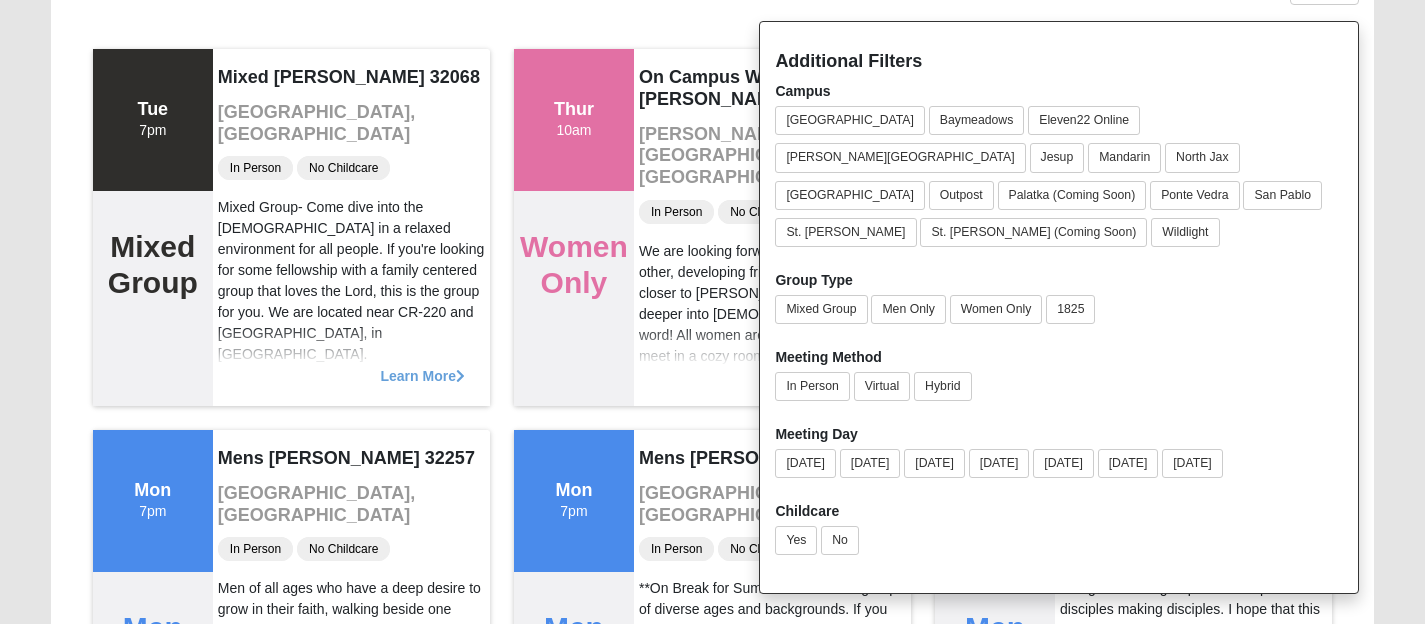 click on "Log In
Find A Group
Error
Show Map
Loading Groups" at bounding box center (712, 18062) 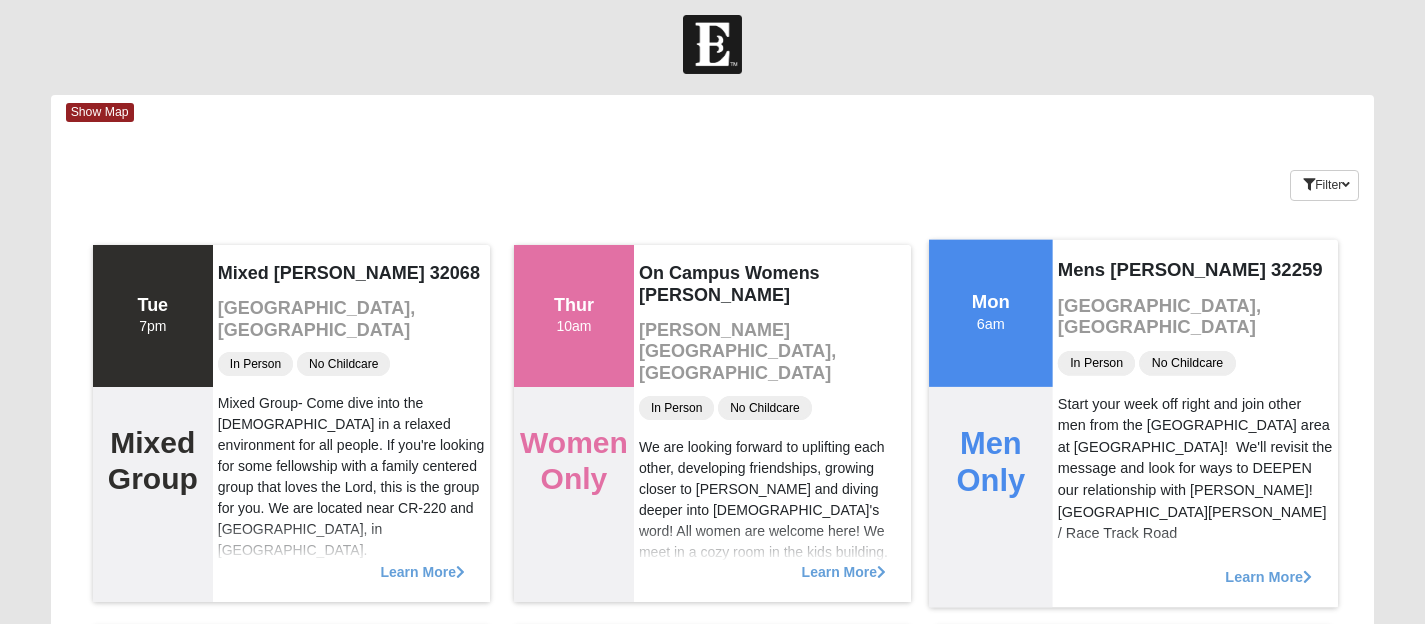 scroll, scrollTop: 0, scrollLeft: 0, axis: both 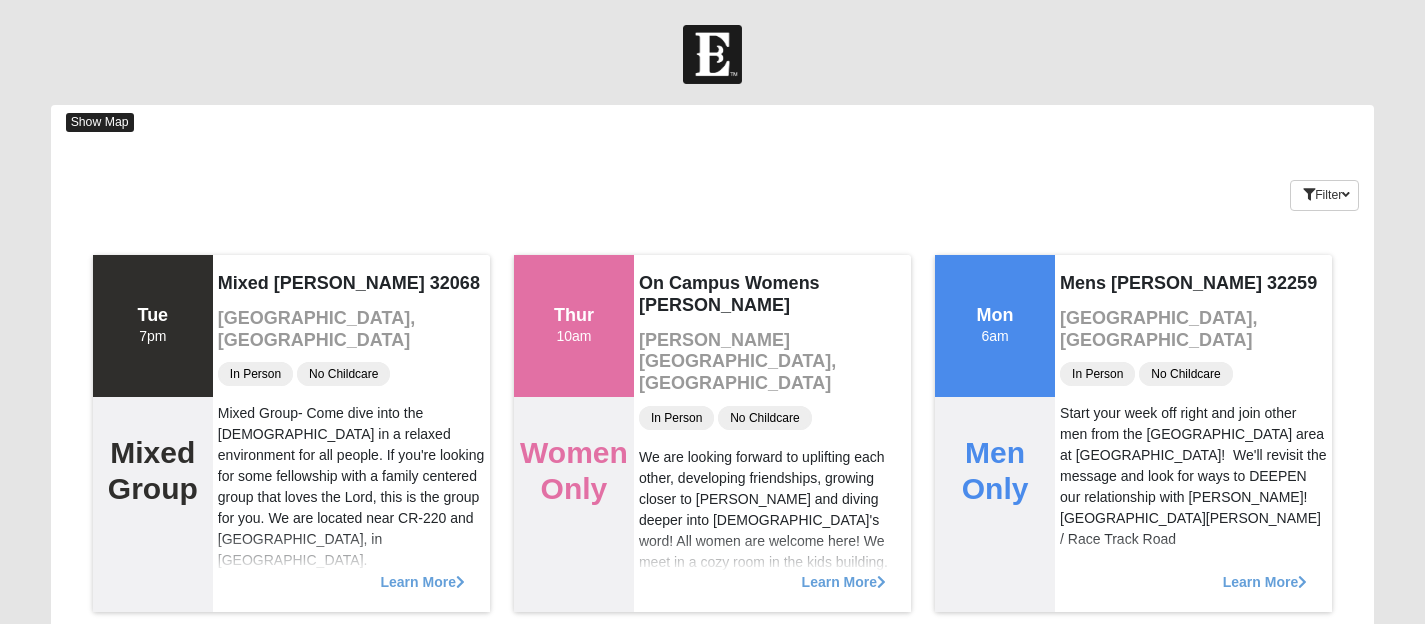 click on "Show Map" at bounding box center [100, 122] 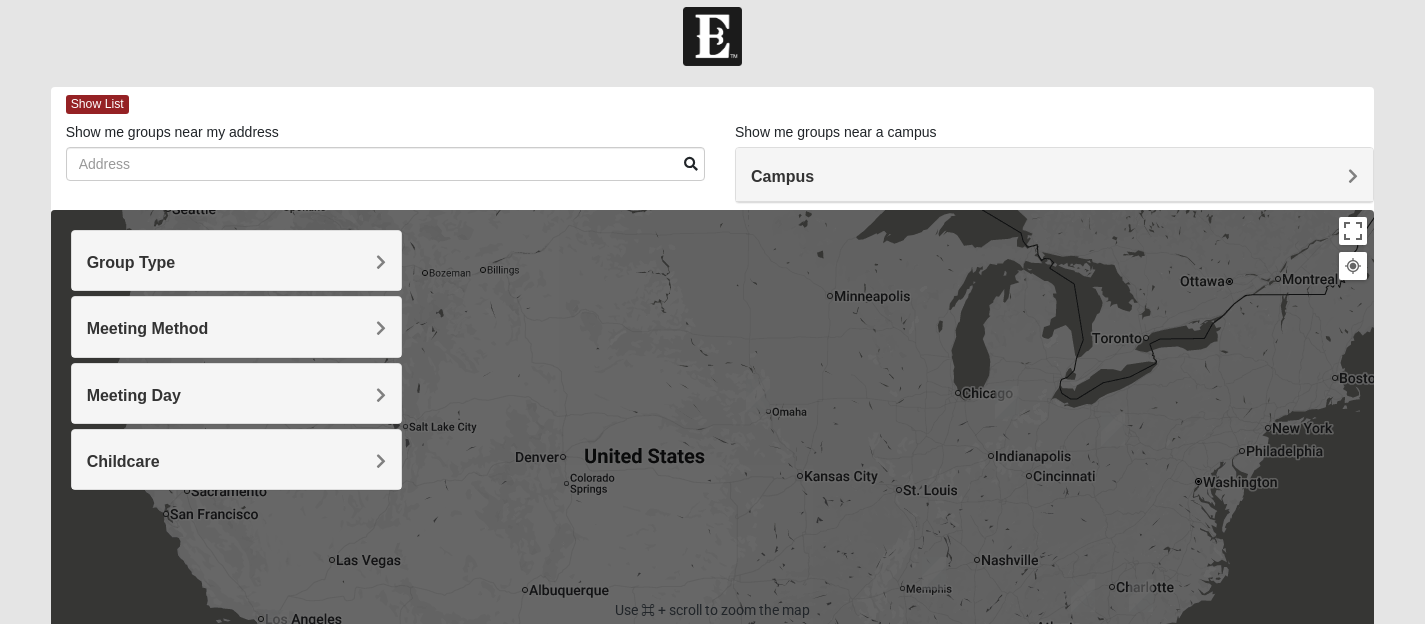 scroll, scrollTop: 32, scrollLeft: 0, axis: vertical 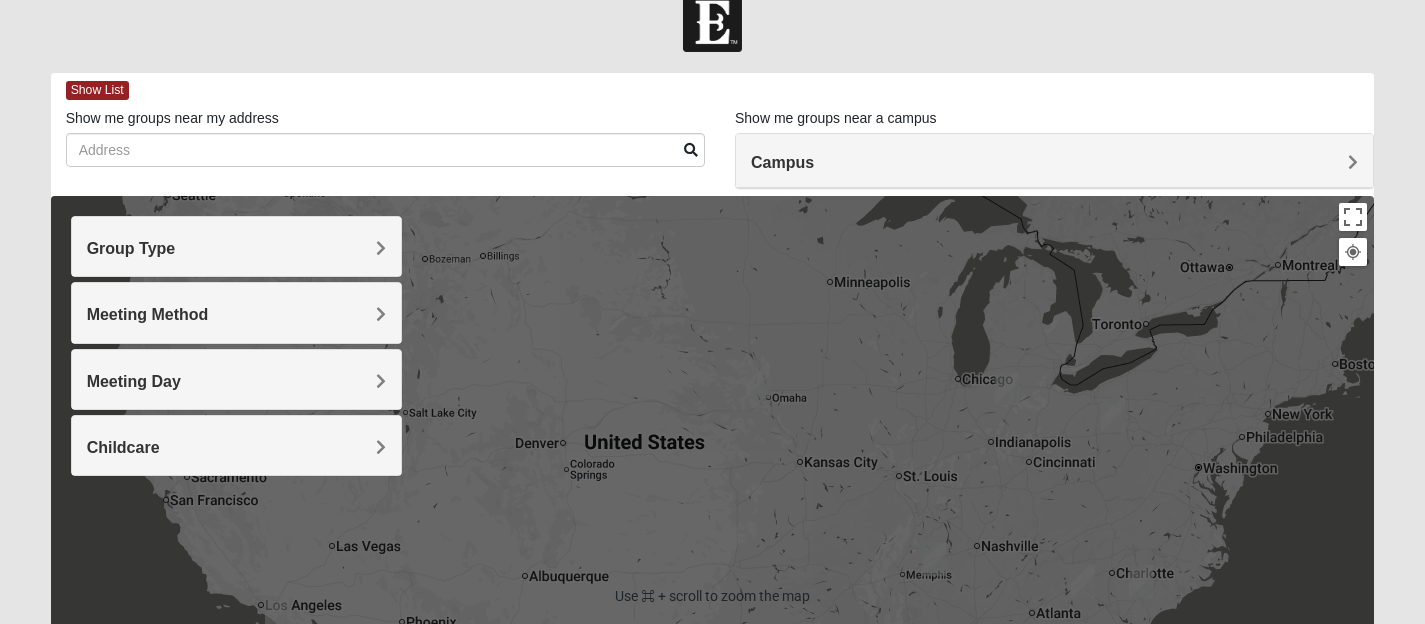 click on "Show List
Loading Groups
Keywords
Filter
Additional Filters
Campus
[GEOGRAPHIC_DATA]
[GEOGRAPHIC_DATA]
Eleven22 Online
[PERSON_NAME][GEOGRAPHIC_DATA]
Jesup
Mandarin
[GEOGRAPHIC_DATA] 1825" at bounding box center (713, 544) 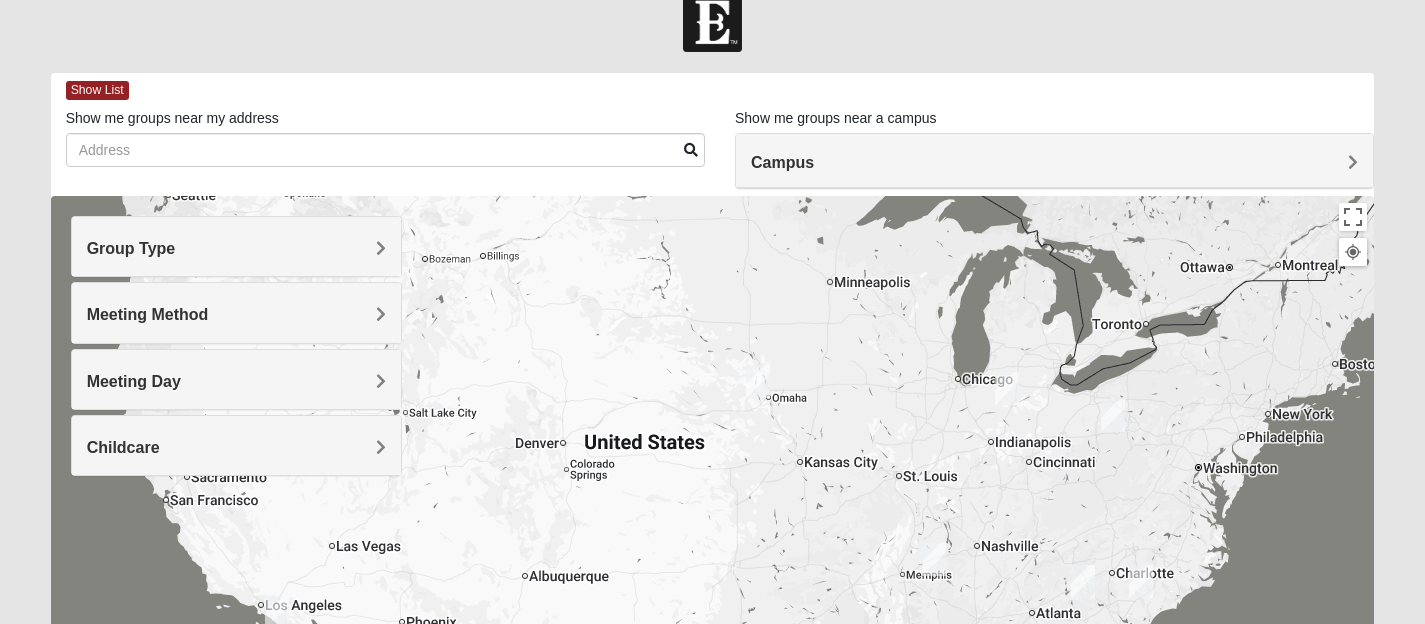 scroll, scrollTop: 434, scrollLeft: 0, axis: vertical 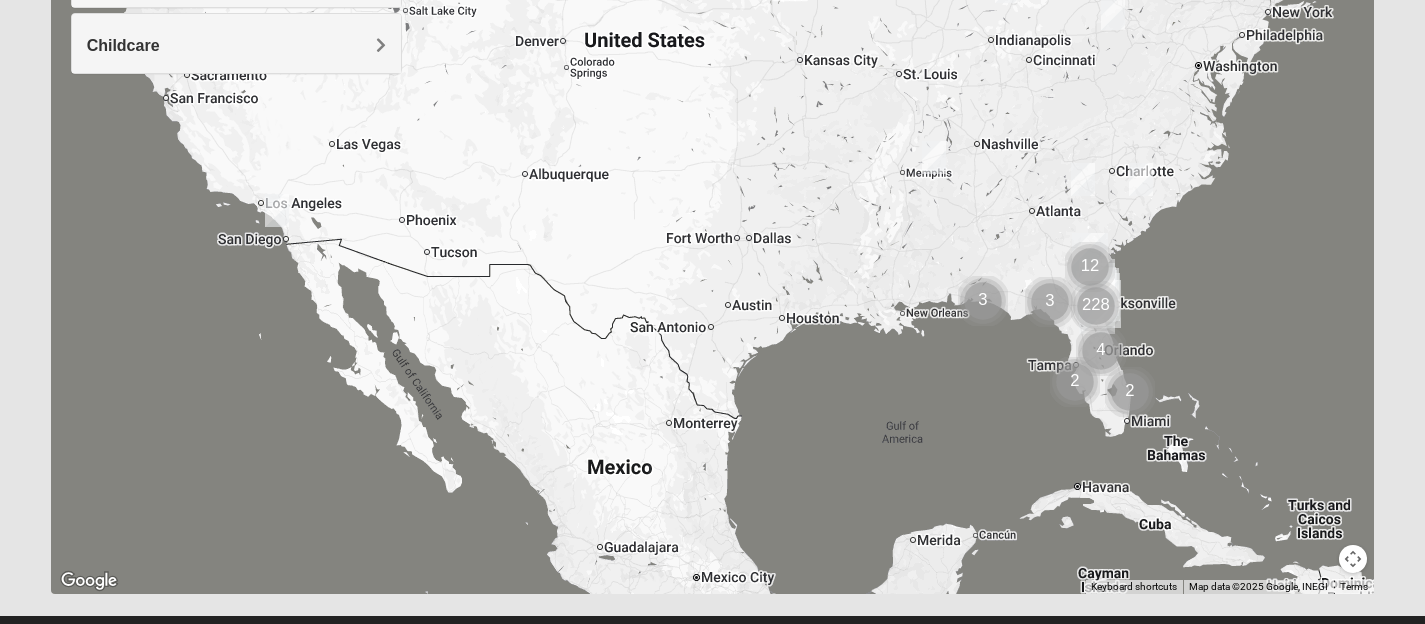 click at bounding box center [1353, 559] 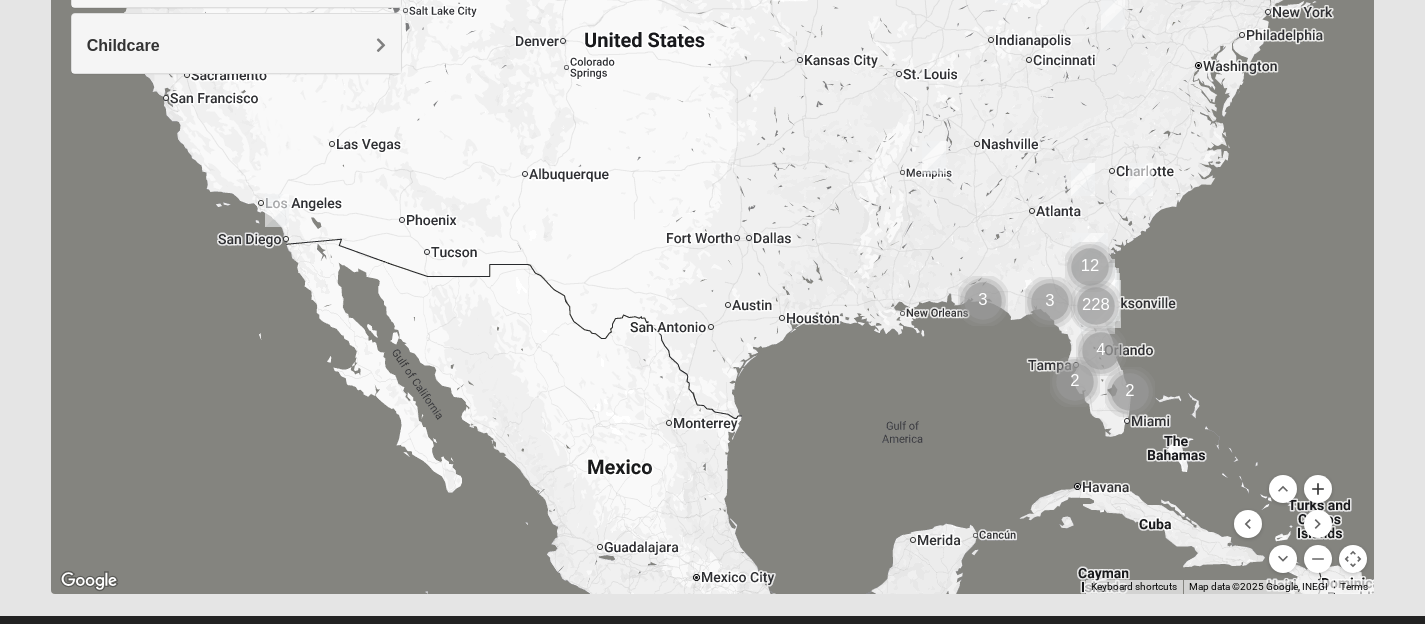 click at bounding box center [1318, 489] 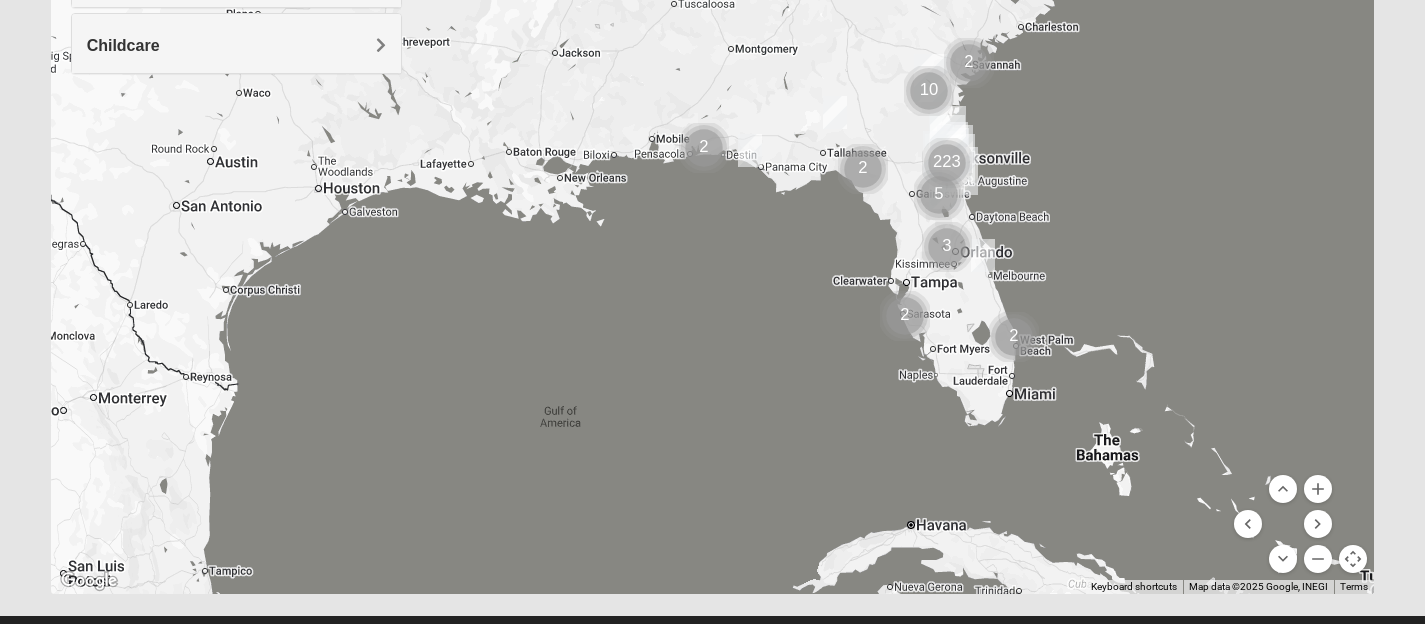 drag, startPoint x: 1322, startPoint y: 434, endPoint x: 787, endPoint y: 179, distance: 592.66345 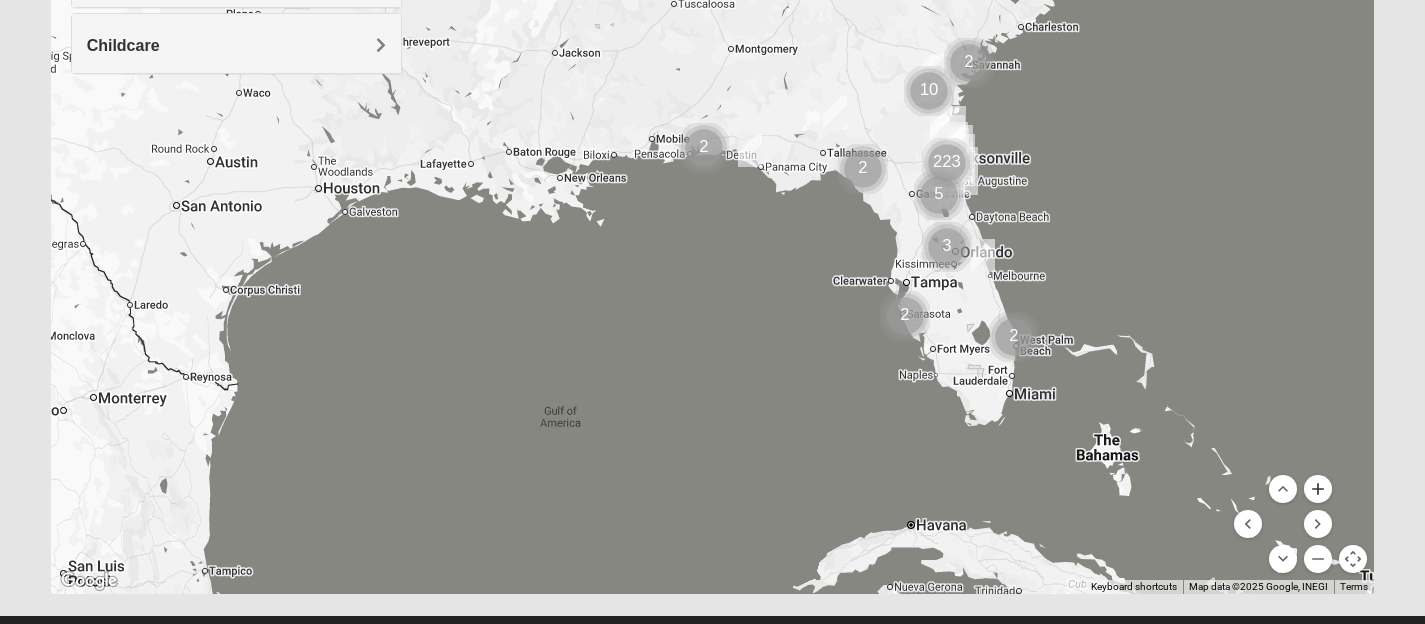 click at bounding box center (1318, 489) 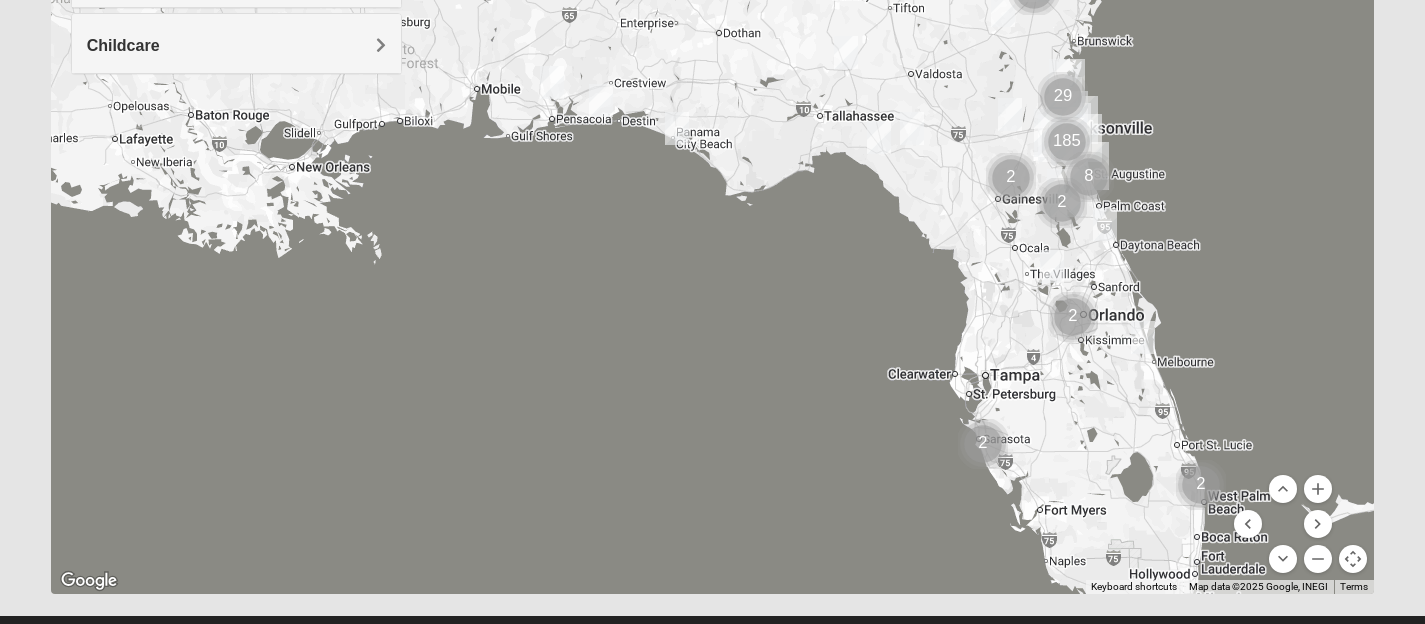 drag, startPoint x: 1345, startPoint y: 272, endPoint x: 1229, endPoint y: 275, distance: 116.03879 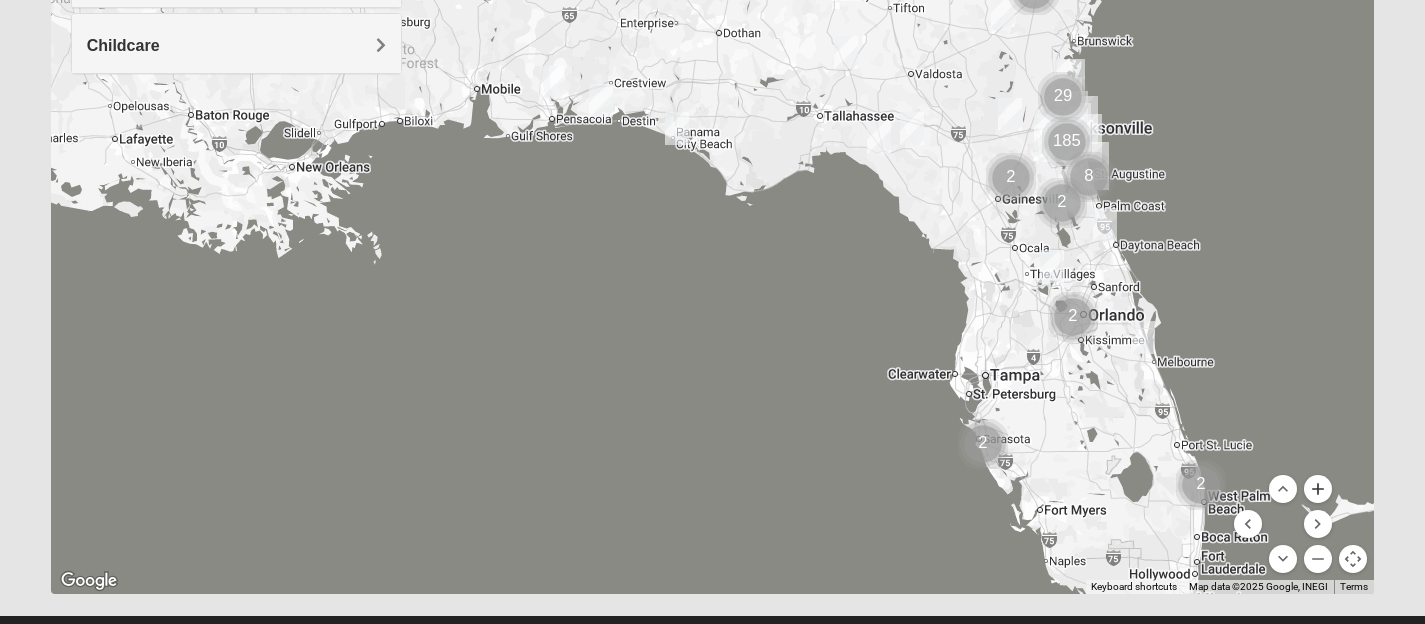 click at bounding box center (1318, 489) 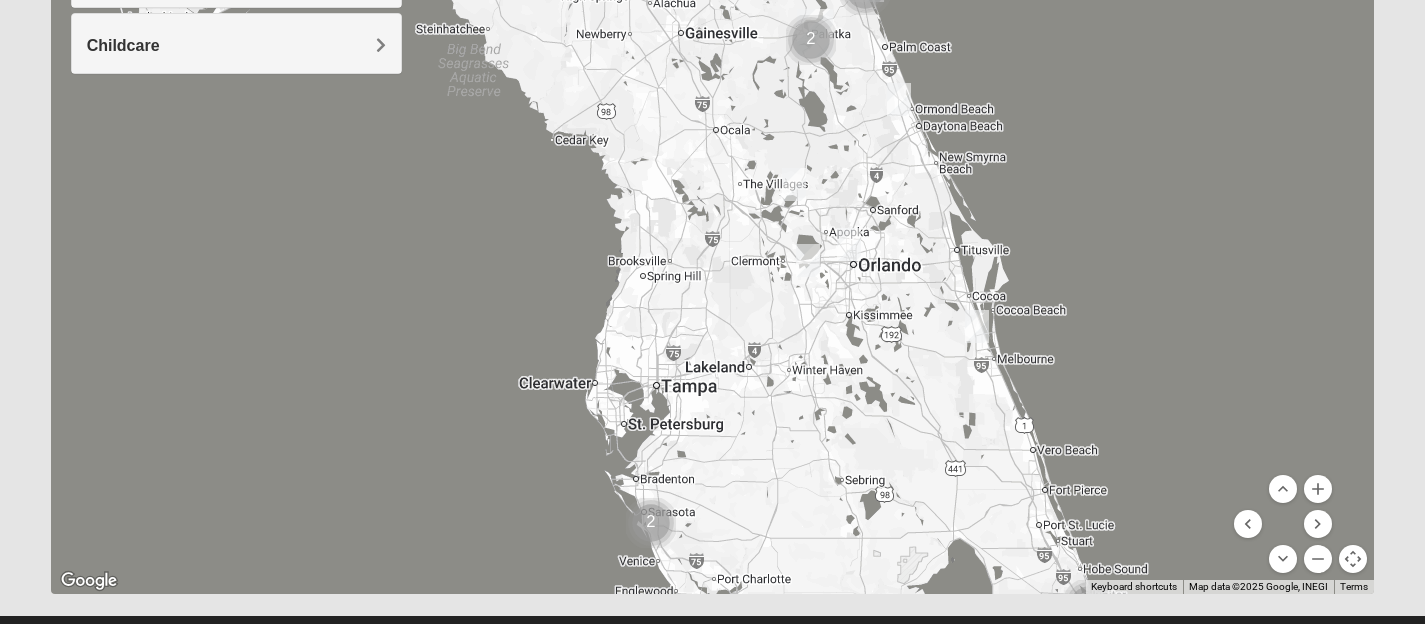 drag, startPoint x: 1199, startPoint y: 429, endPoint x: 841, endPoint y: 296, distance: 381.90704 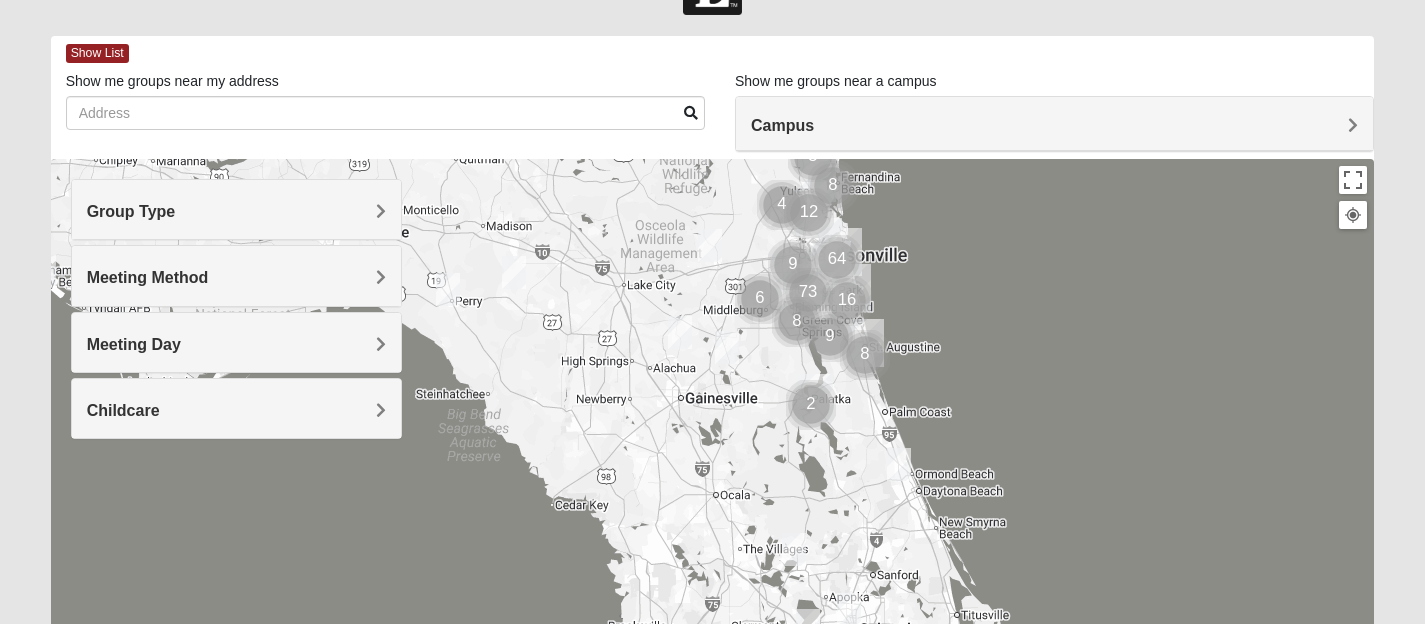 scroll, scrollTop: 62, scrollLeft: 0, axis: vertical 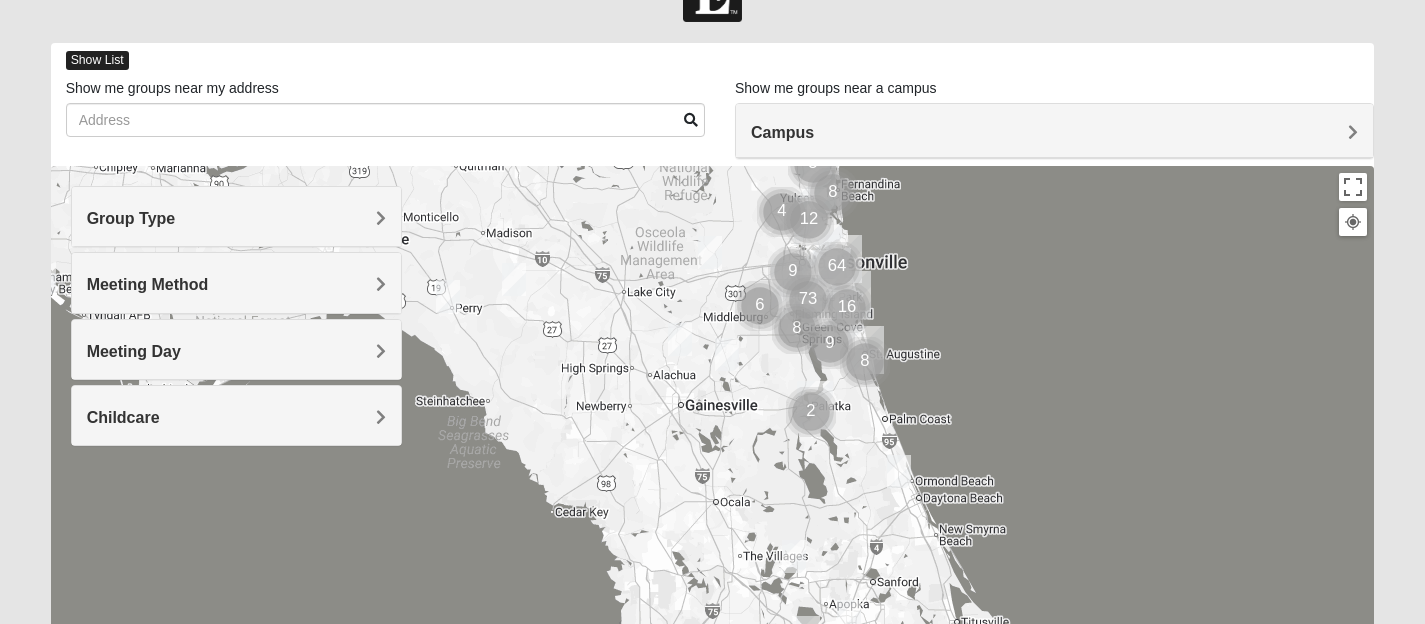 click on "Show List" at bounding box center (97, 60) 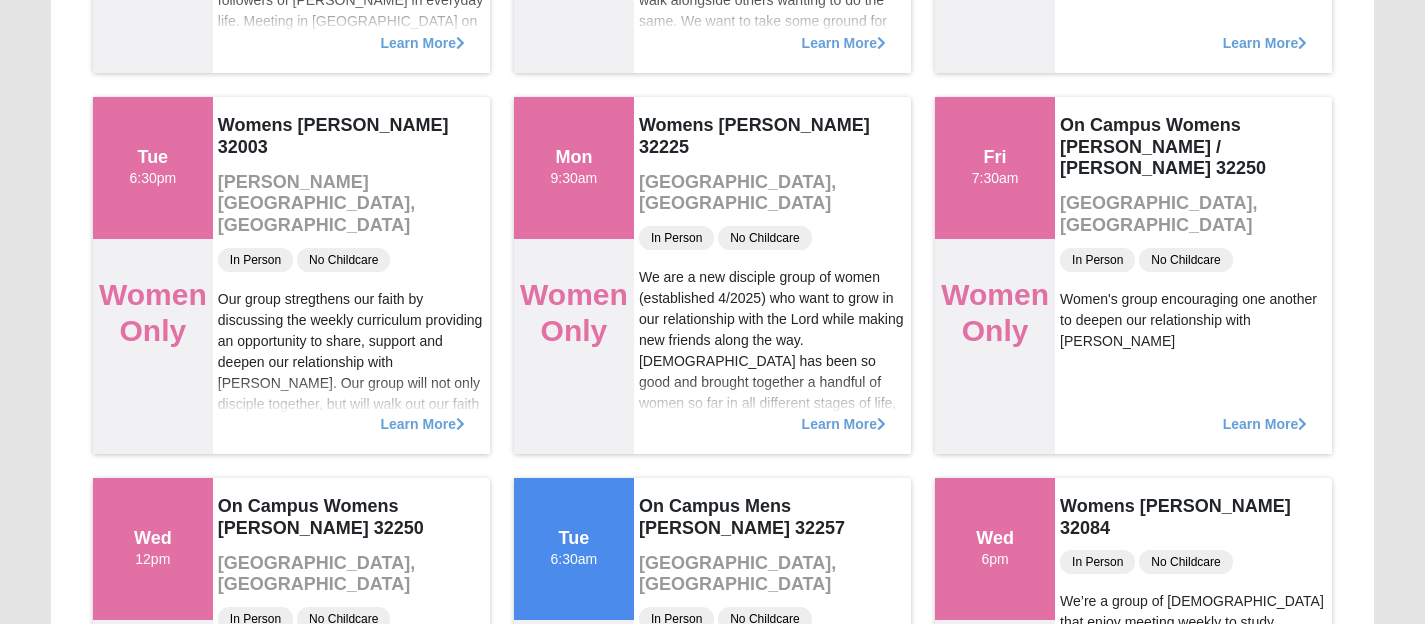 scroll, scrollTop: 0, scrollLeft: 0, axis: both 